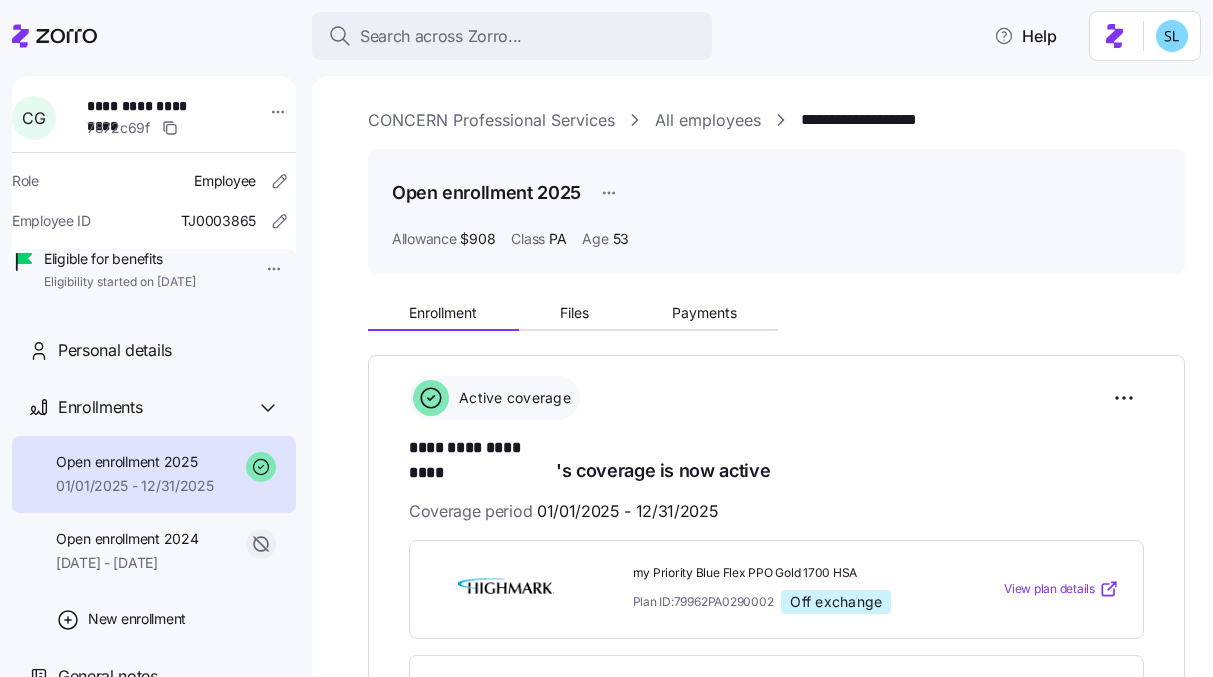 scroll, scrollTop: 0, scrollLeft: 0, axis: both 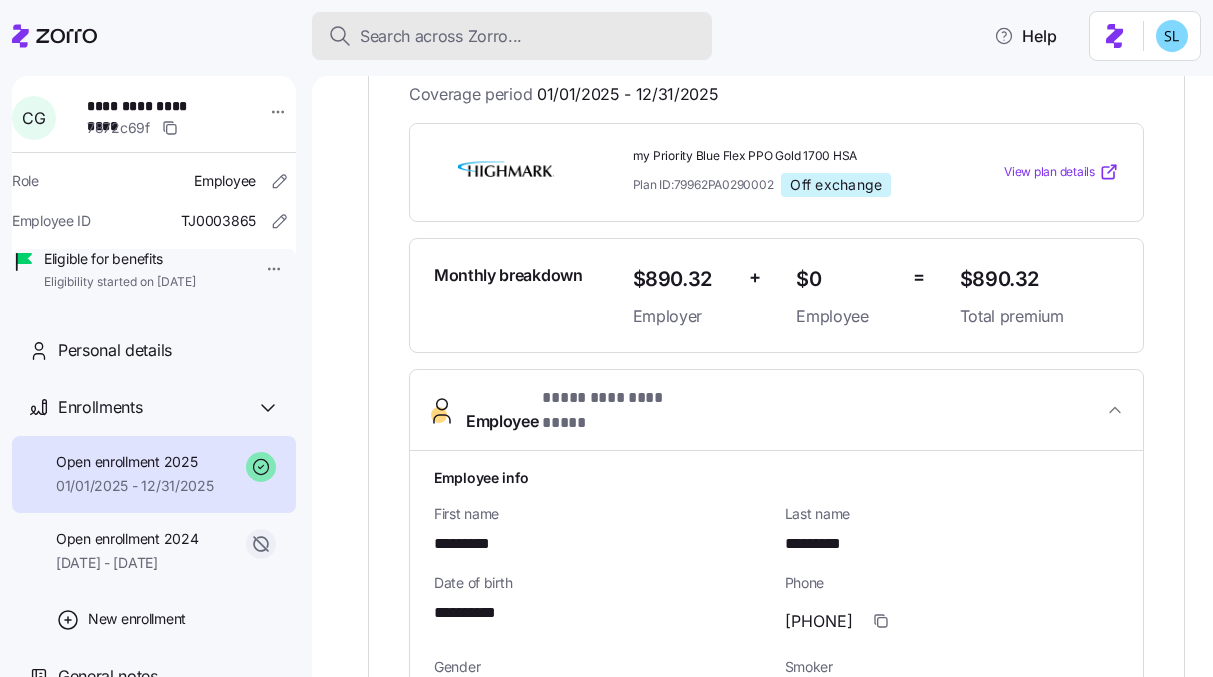 click on "Search across Zorro..." at bounding box center [512, 36] 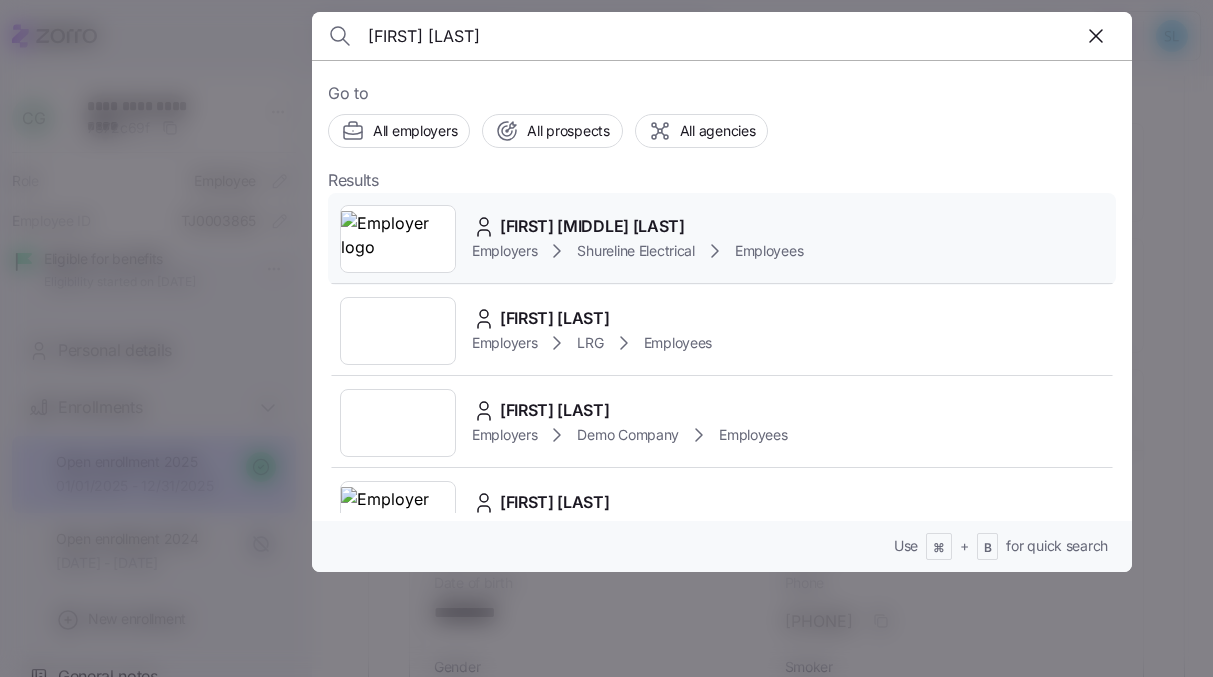 type on "[FIRST] [LAST]" 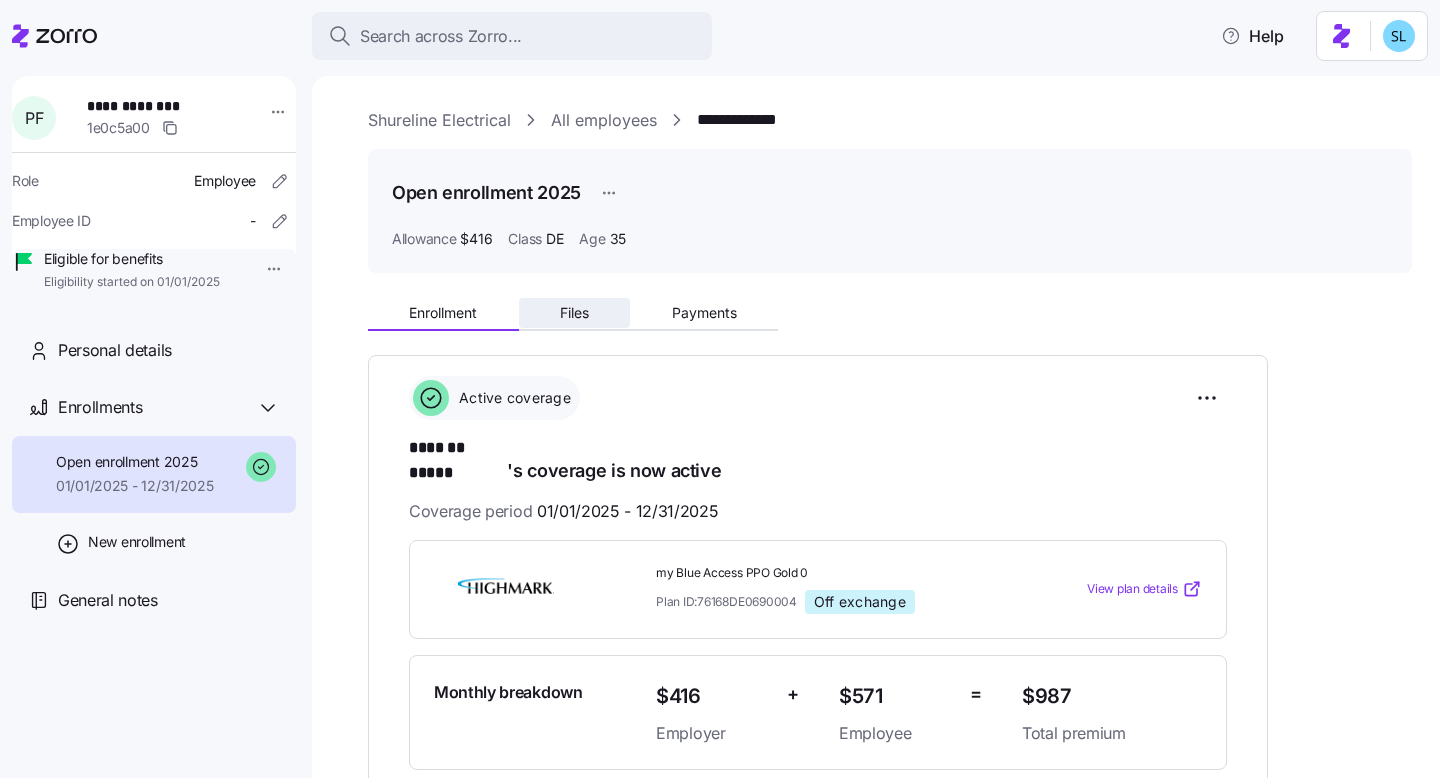 click on "Files" at bounding box center (575, 313) 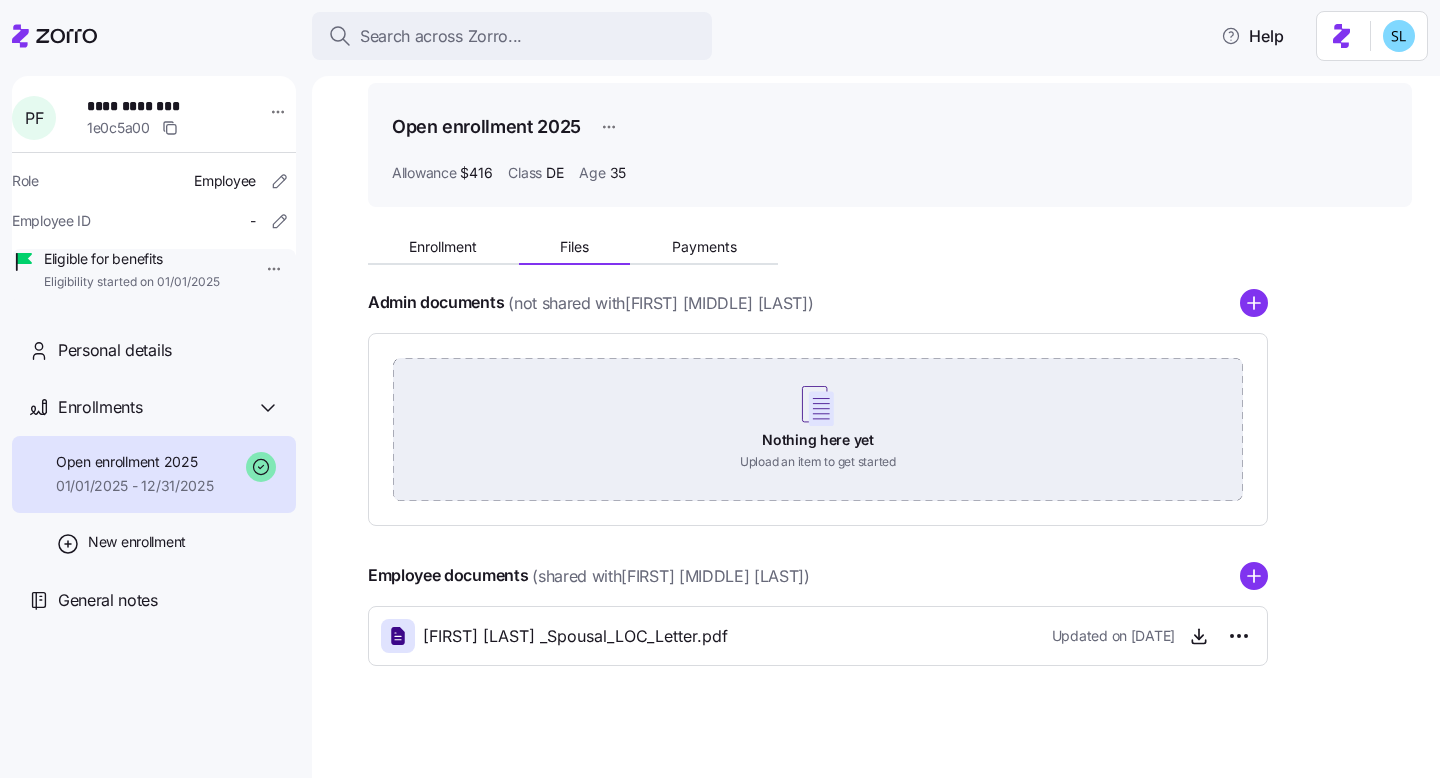 scroll, scrollTop: 74, scrollLeft: 0, axis: vertical 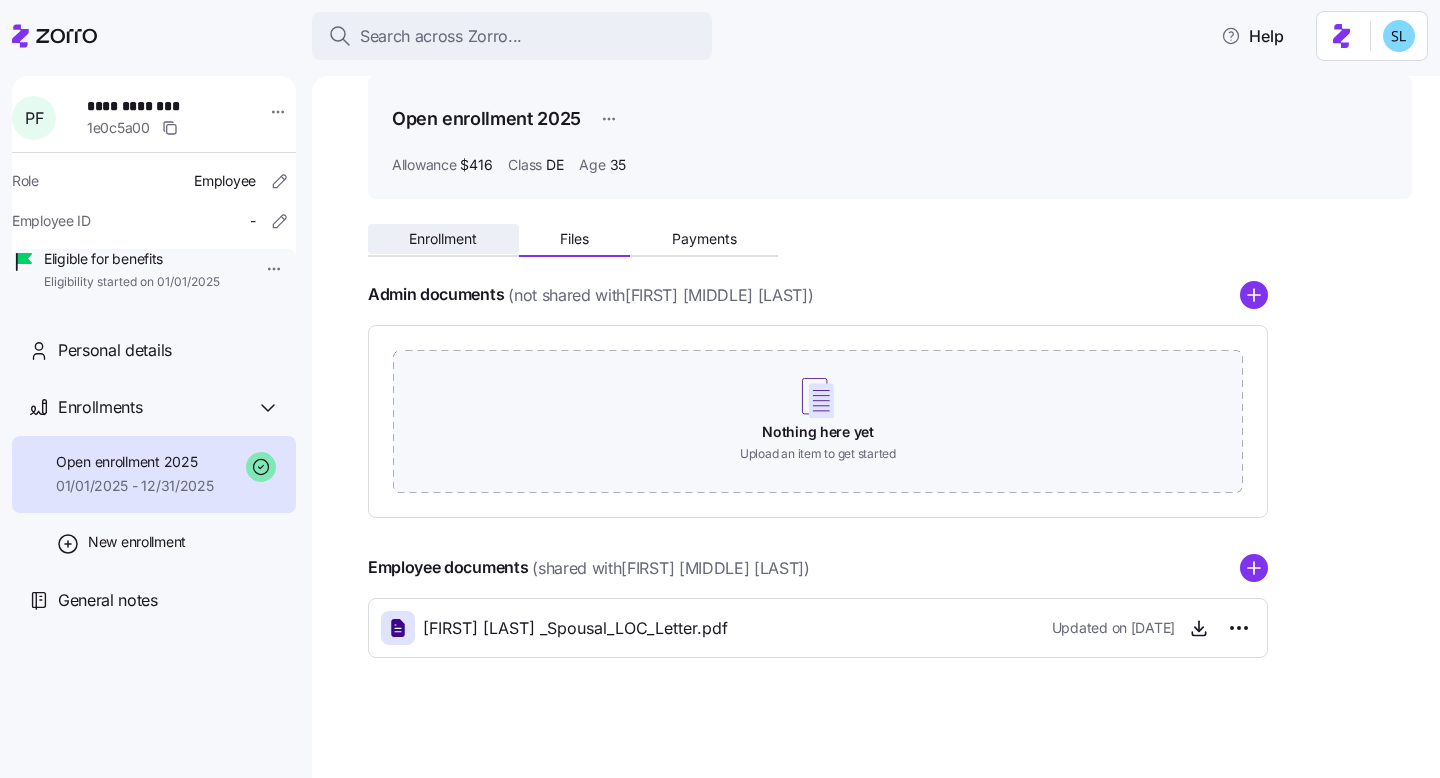click on "Enrollment" at bounding box center (443, 239) 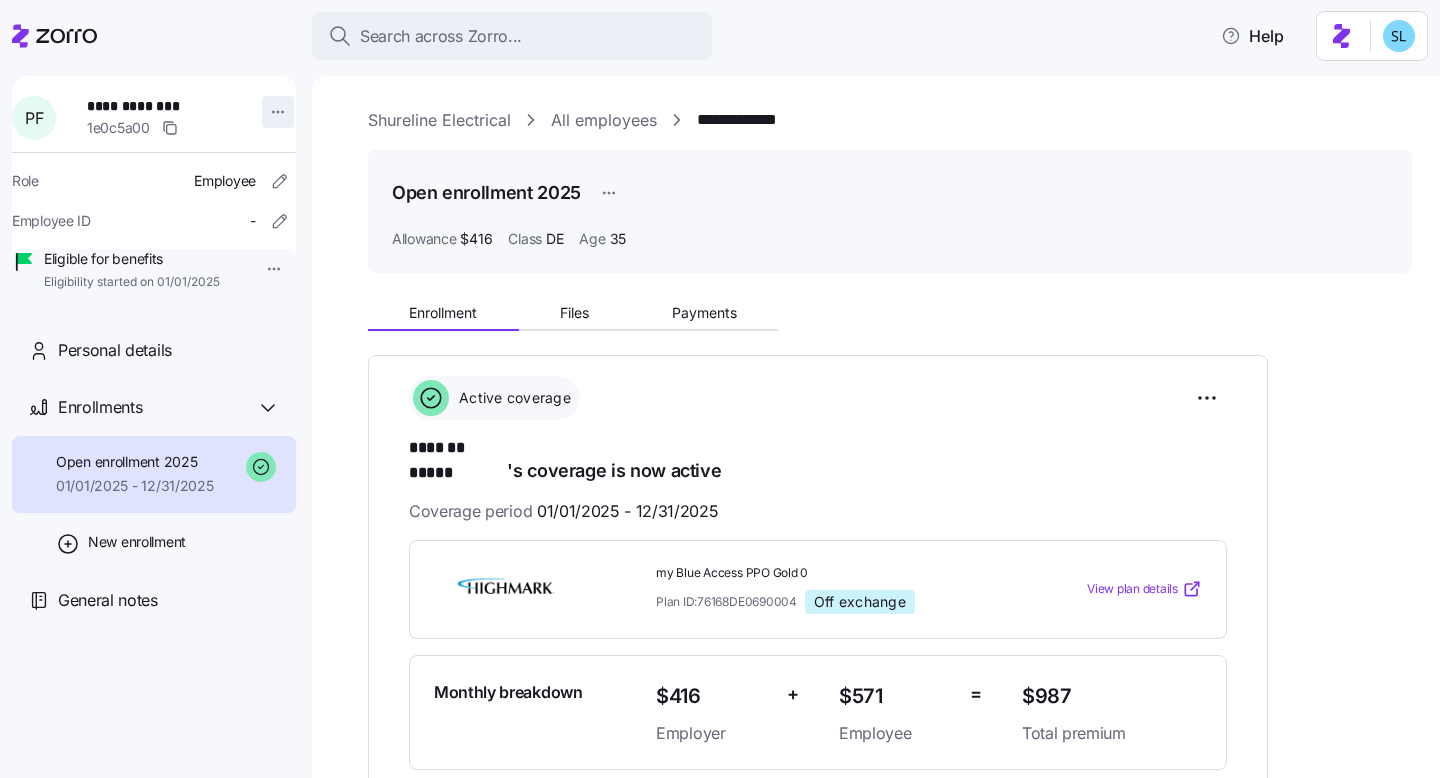 click on "**********" at bounding box center [720, 383] 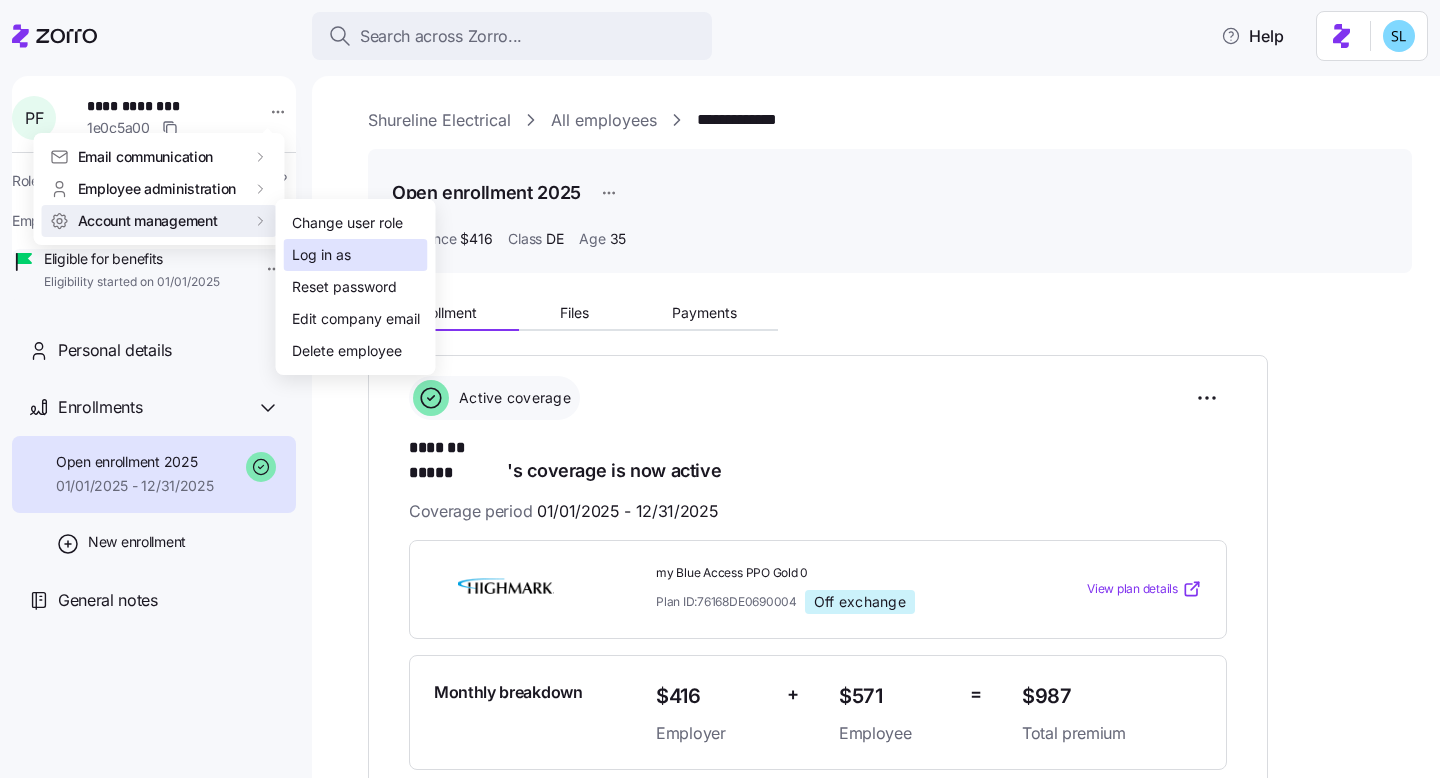 click on "Log in as" at bounding box center [321, 255] 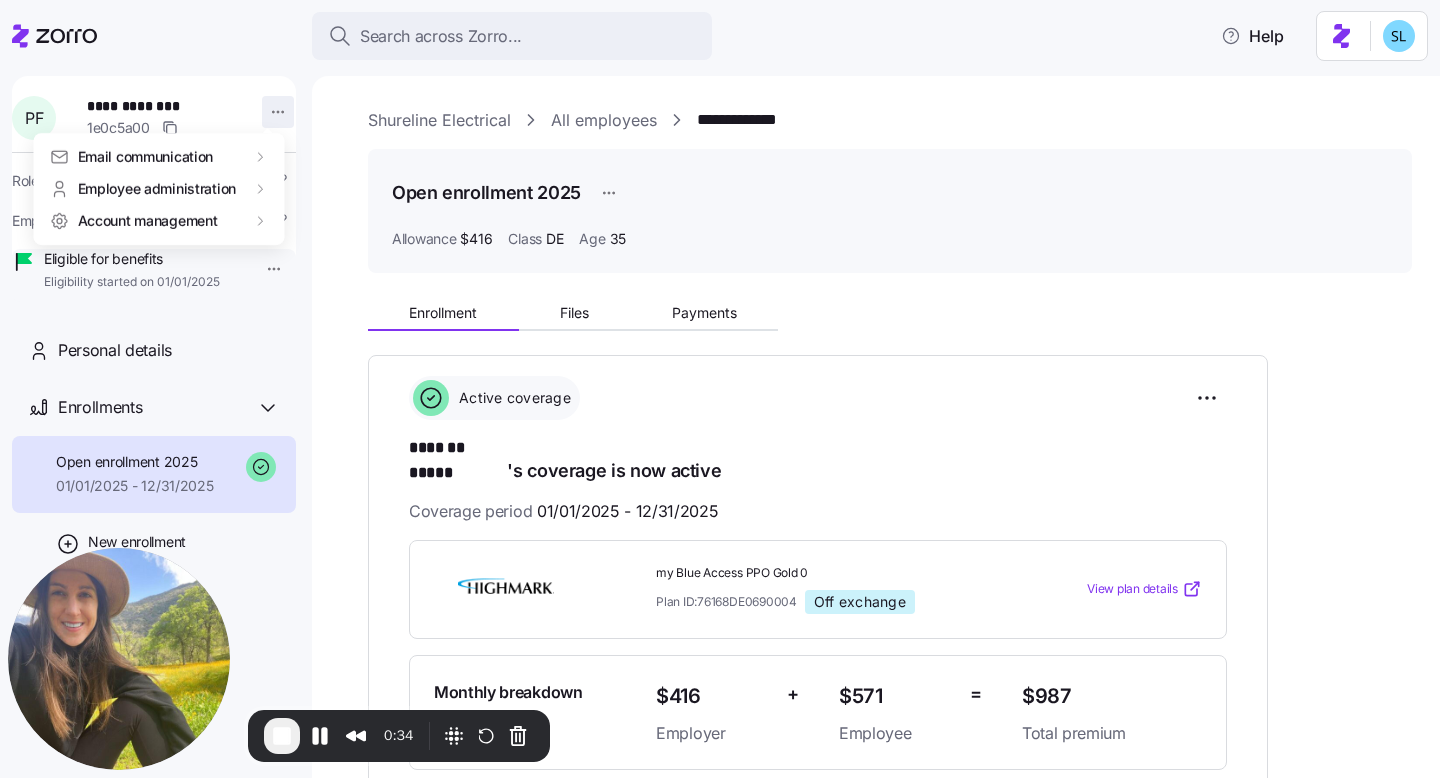 click on "**********" at bounding box center (720, 383) 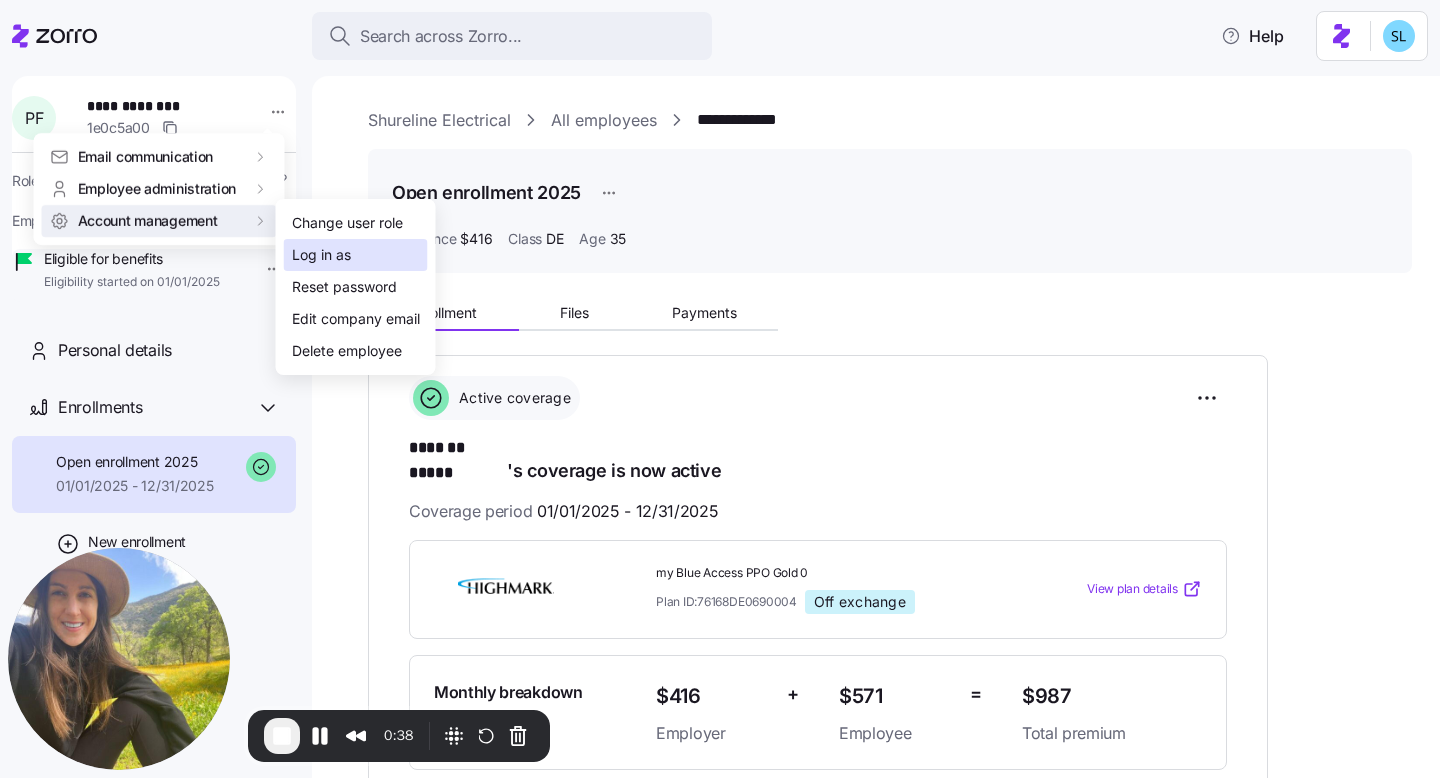 click on "Log in as" at bounding box center (321, 255) 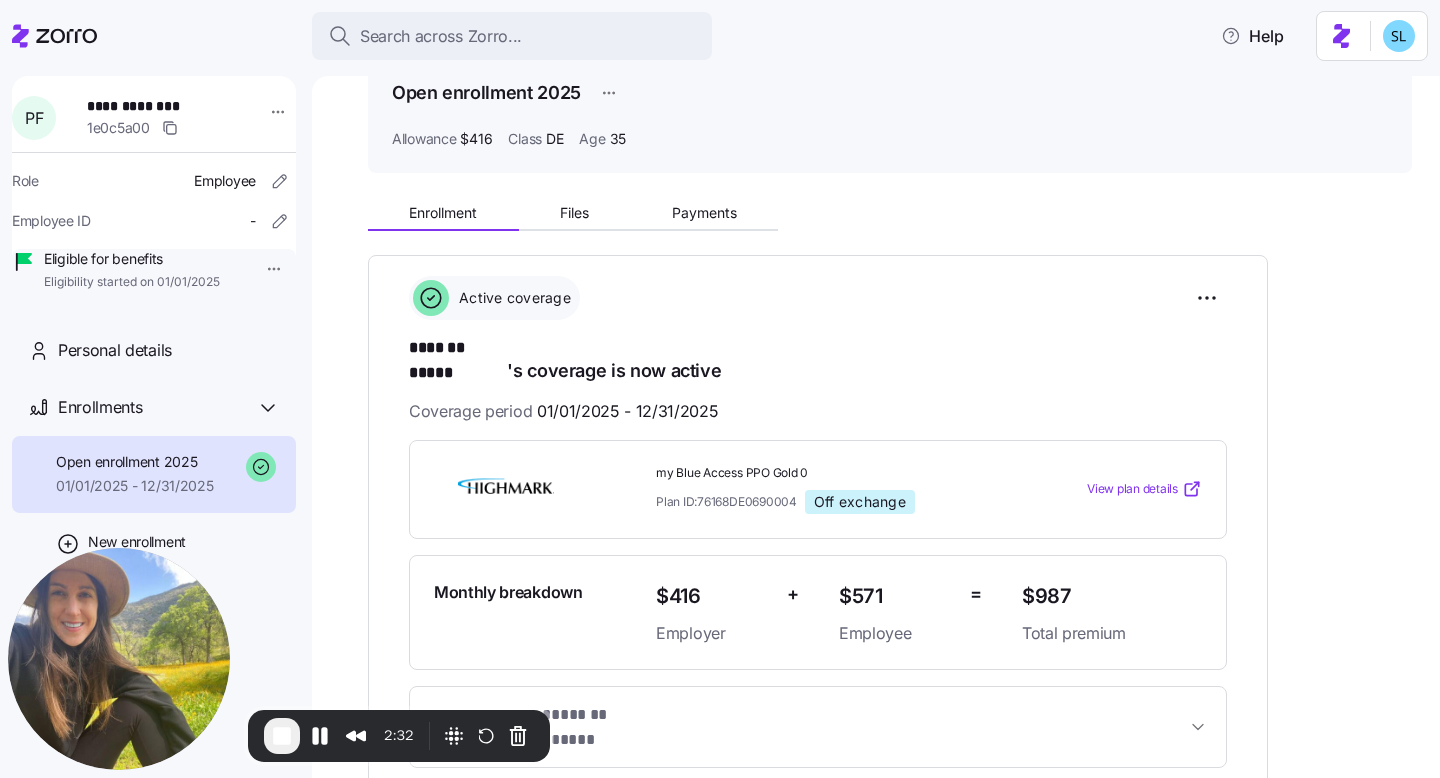 scroll, scrollTop: 140, scrollLeft: 0, axis: vertical 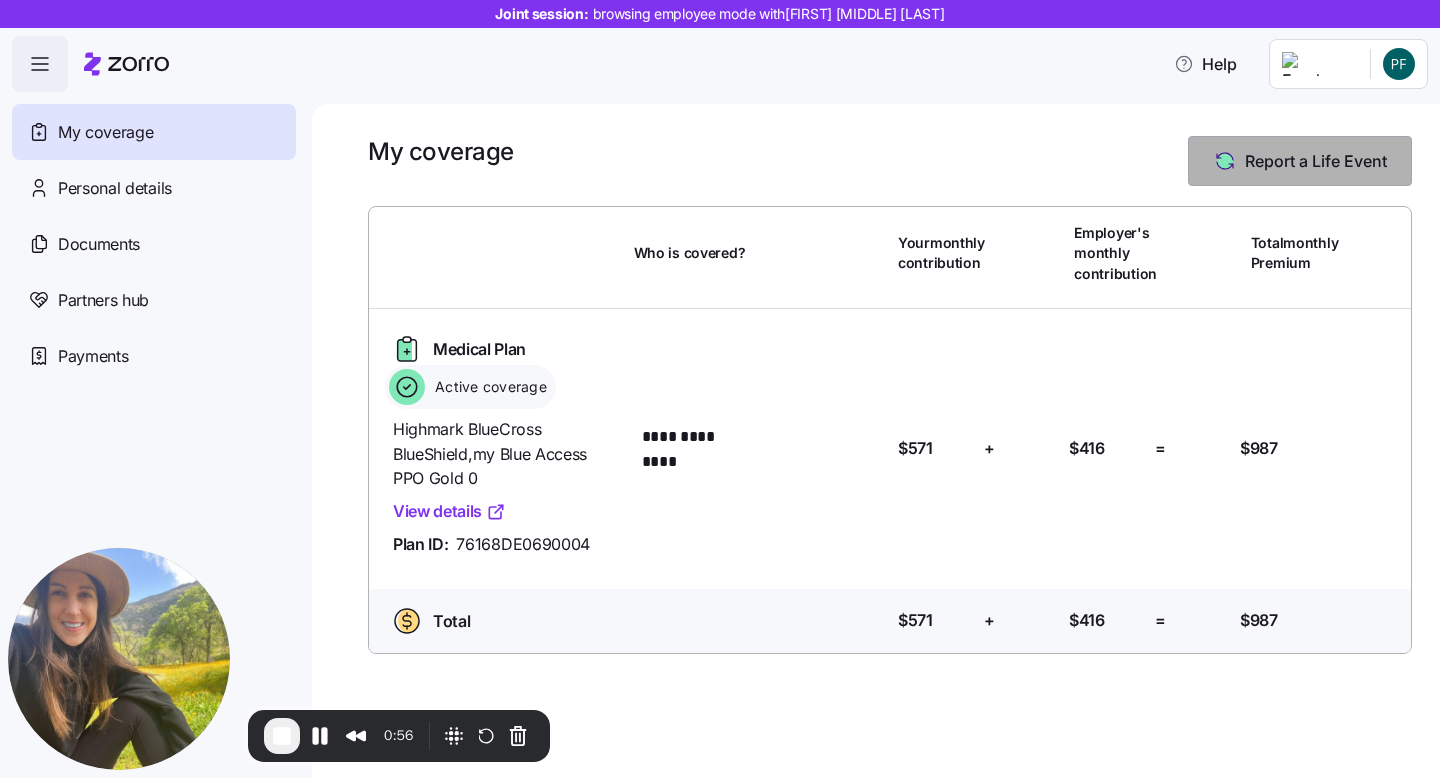click on "Report a Life Event" at bounding box center (1300, 161) 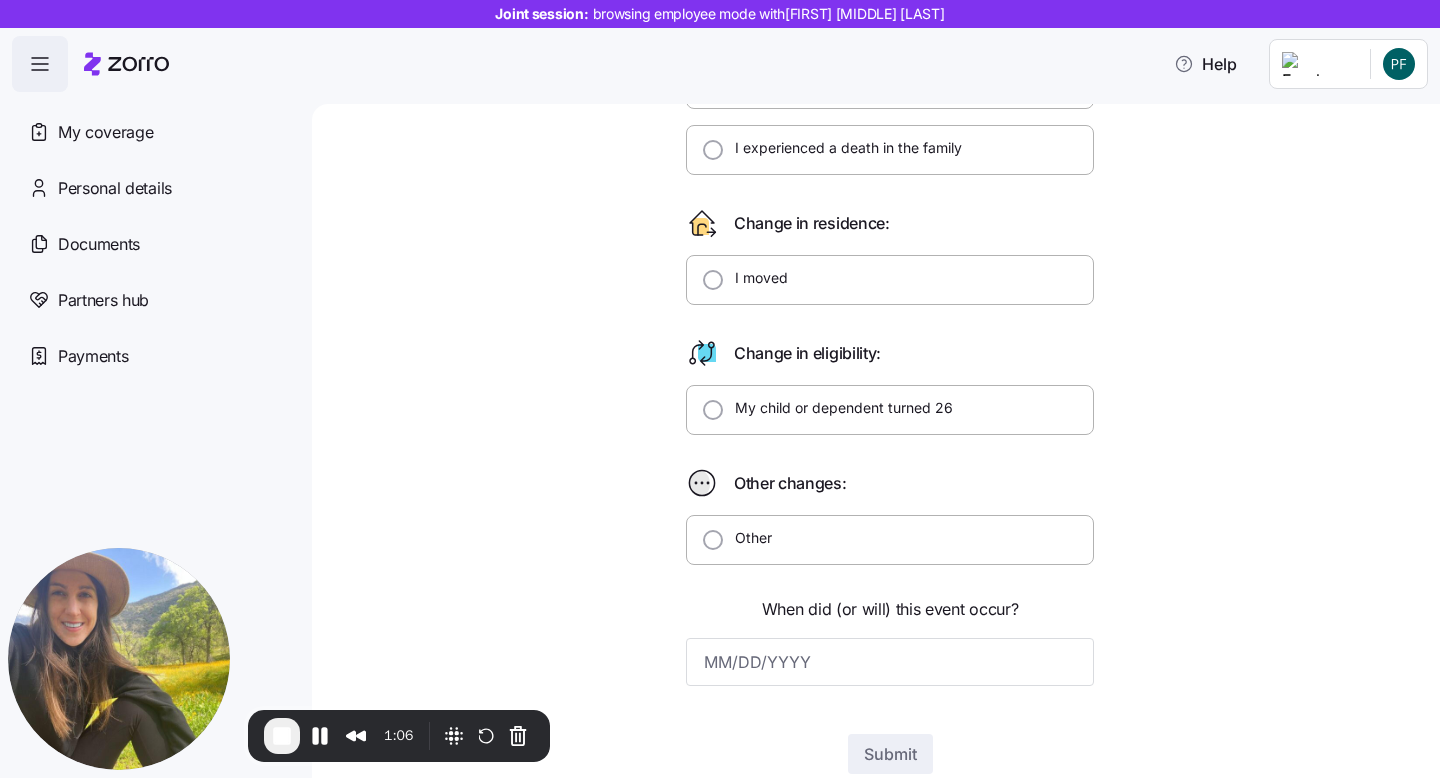 scroll, scrollTop: 413, scrollLeft: 0, axis: vertical 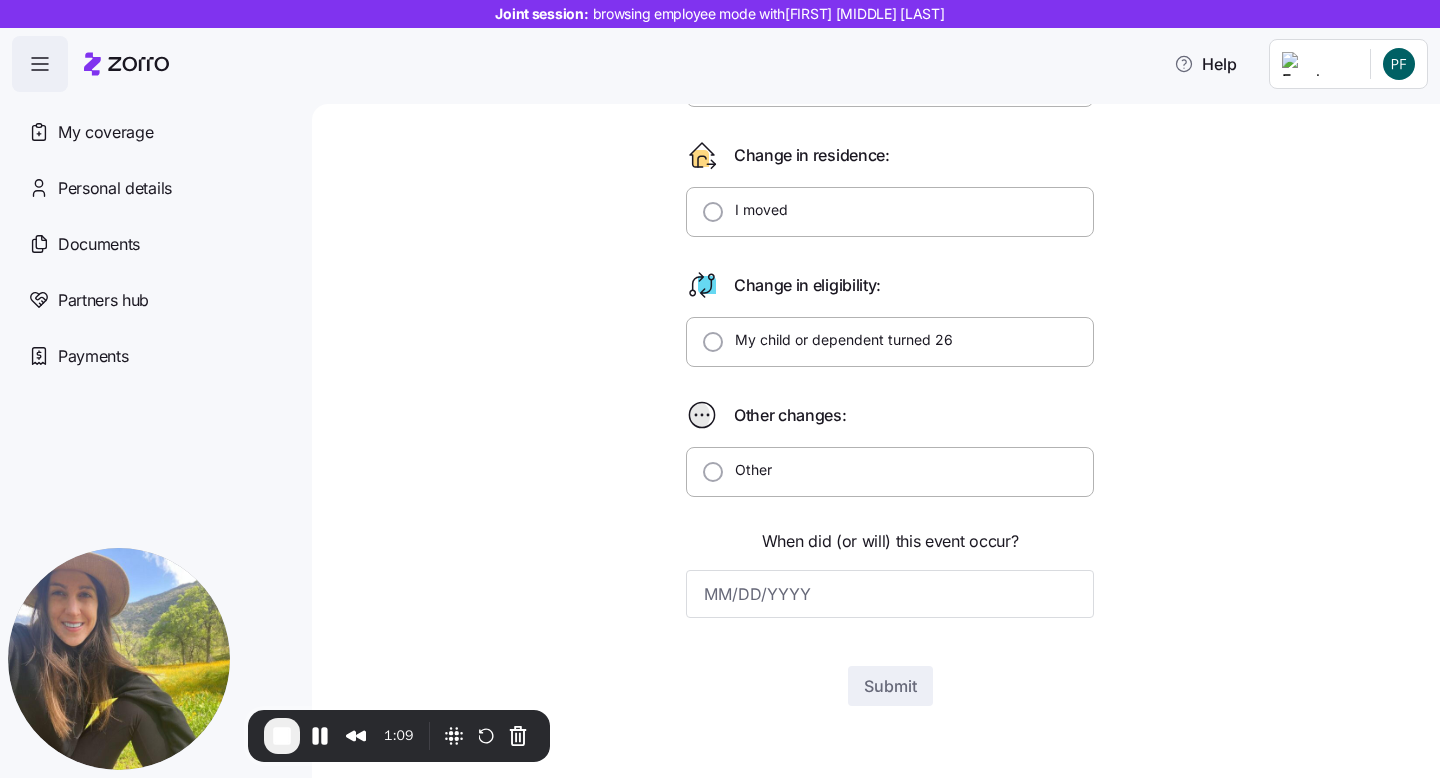click on "My child or dependent turned 26" at bounding box center [838, 340] 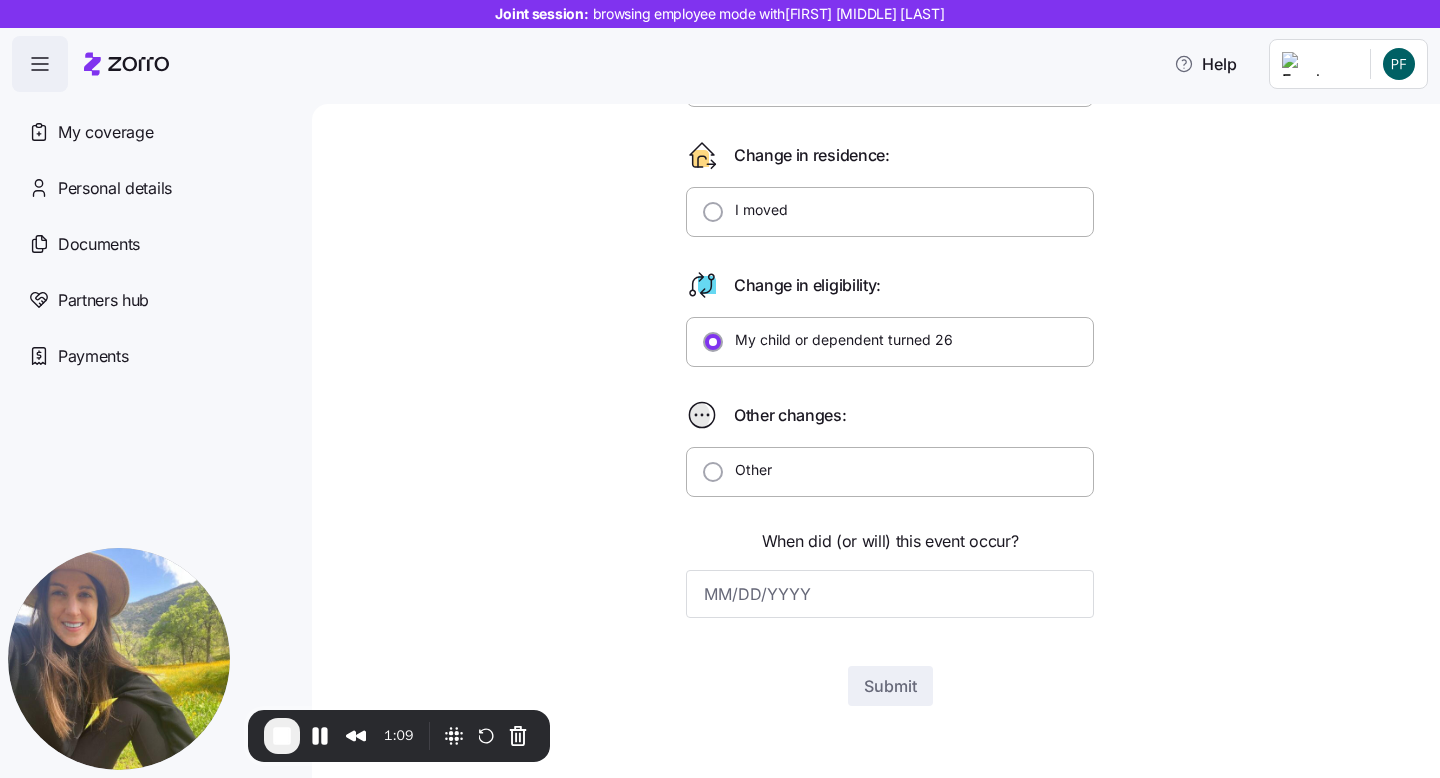 click on "My child or dependent turned 26" at bounding box center (713, 342) 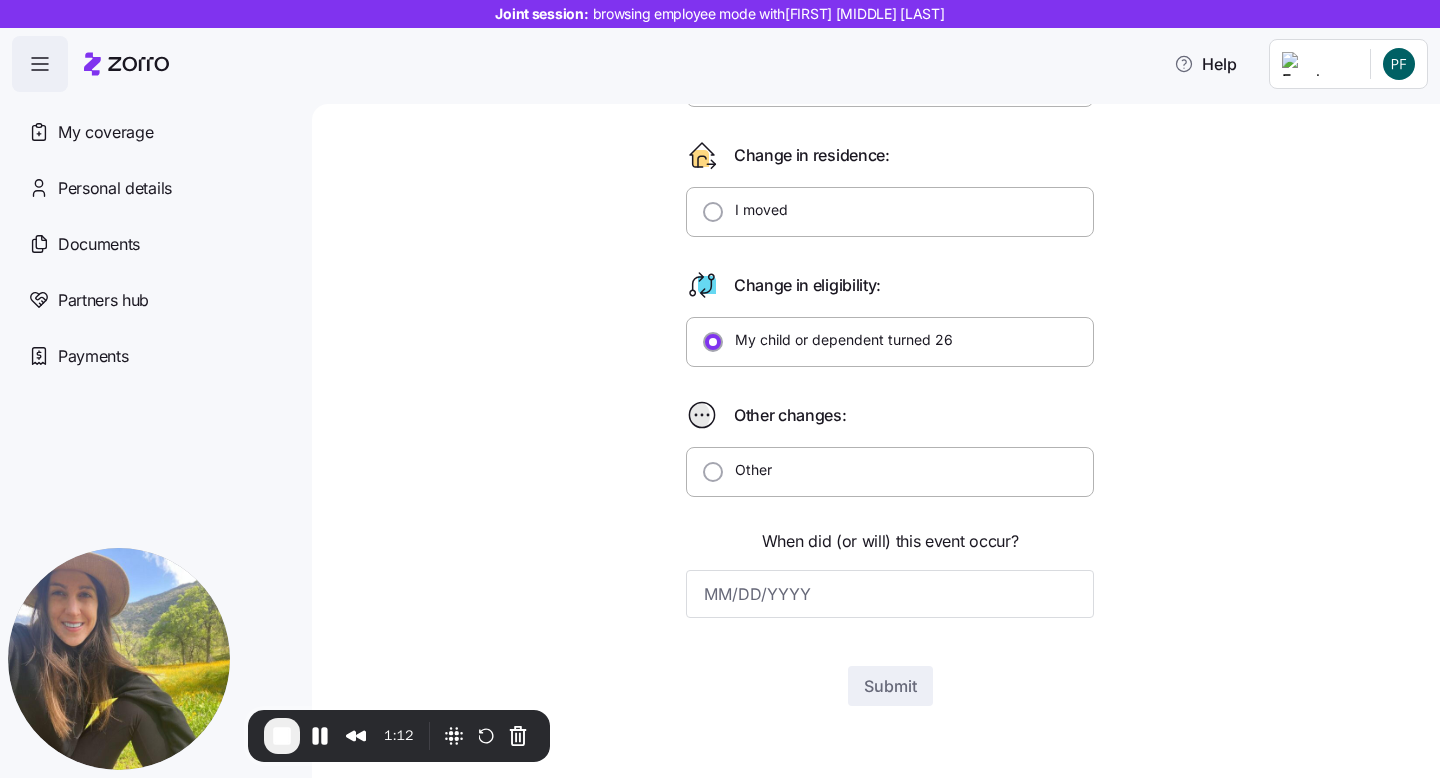 click on "Other" at bounding box center [890, 472] 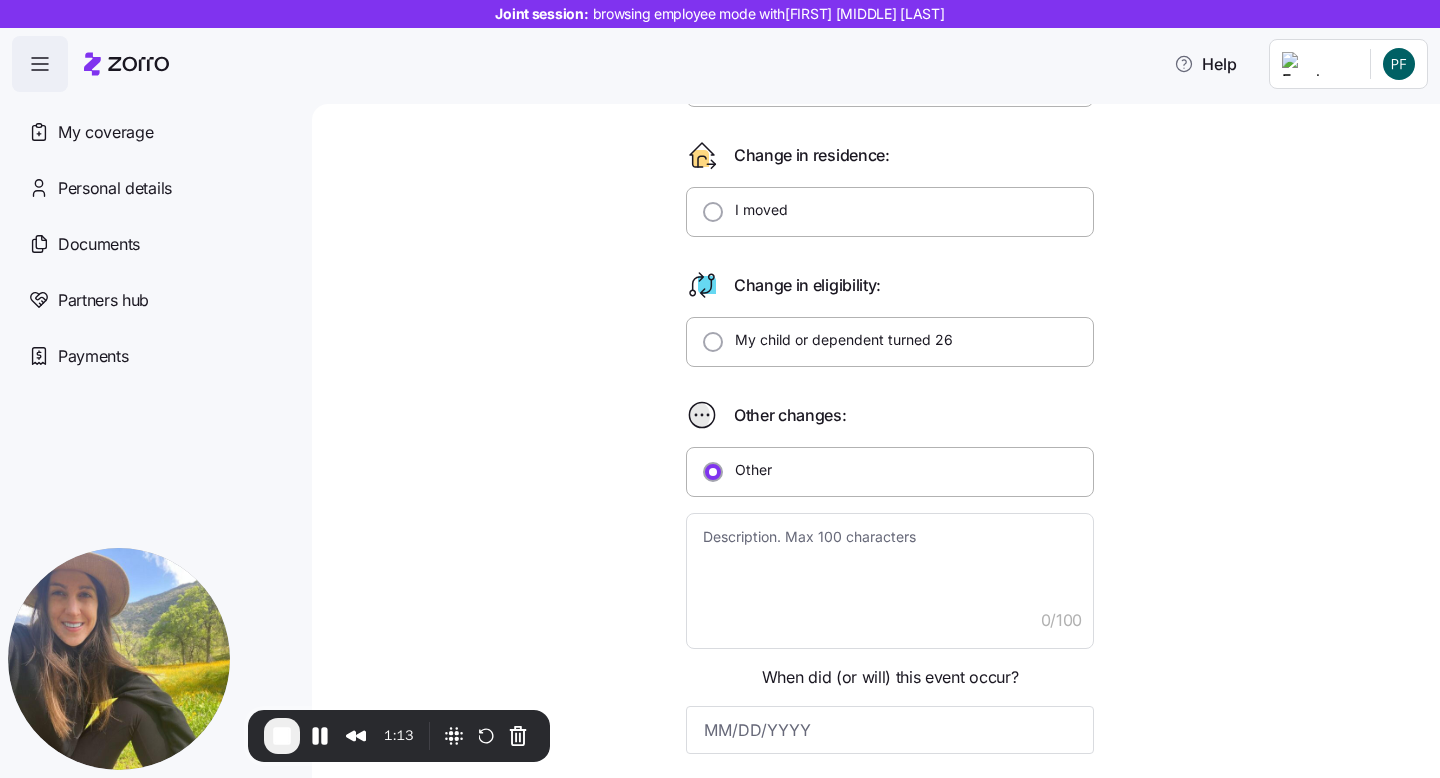 click on "My child or dependent turned 26" at bounding box center (838, 340) 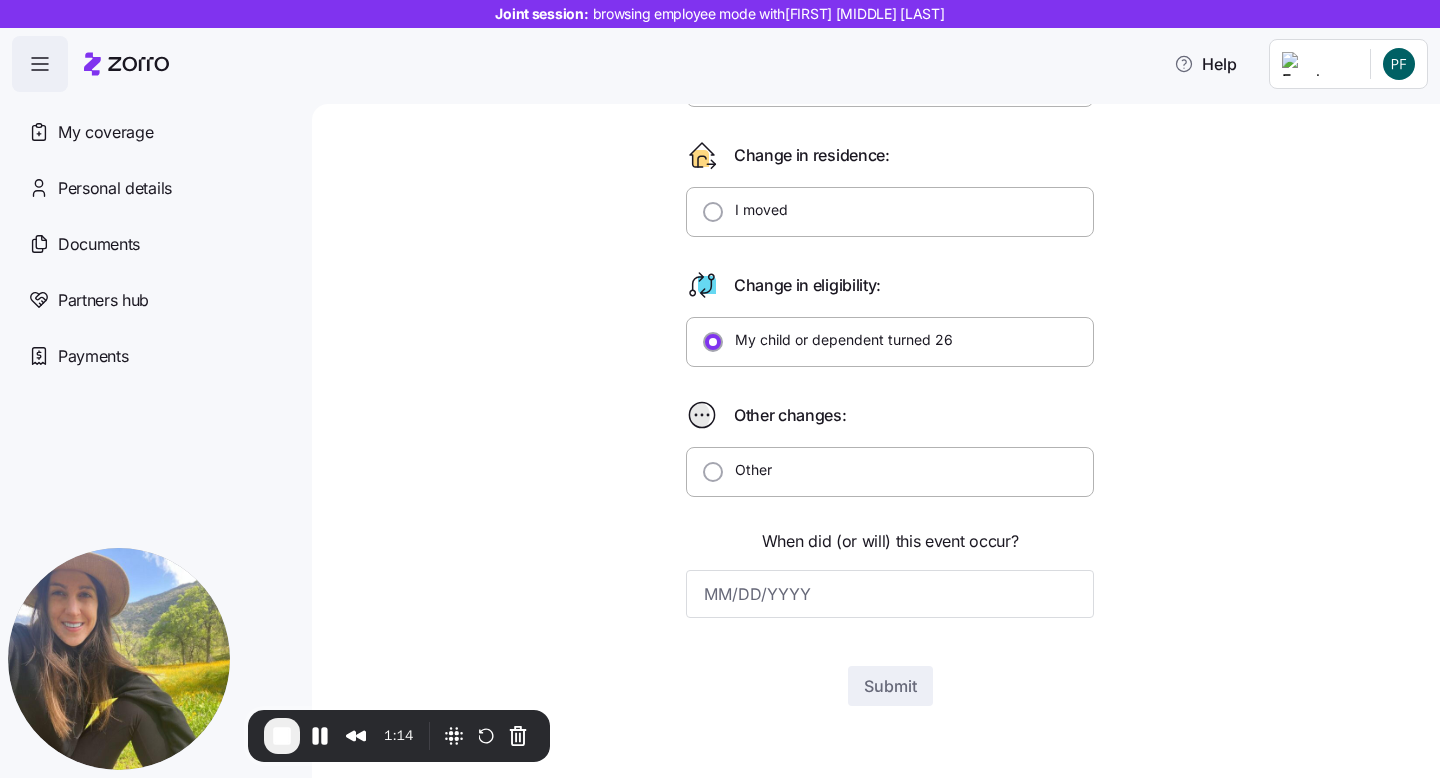 click on "Other" at bounding box center [890, 472] 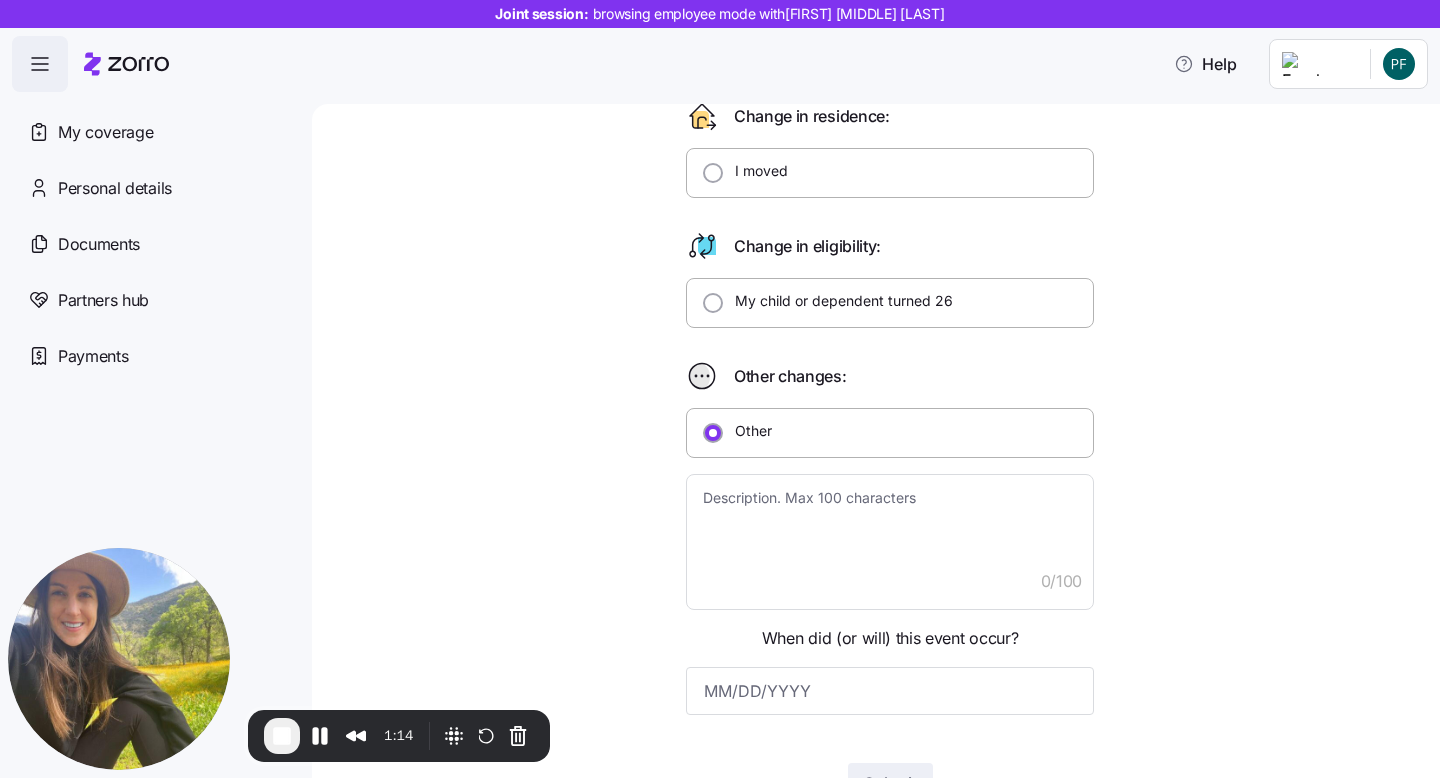 scroll, scrollTop: 548, scrollLeft: 0, axis: vertical 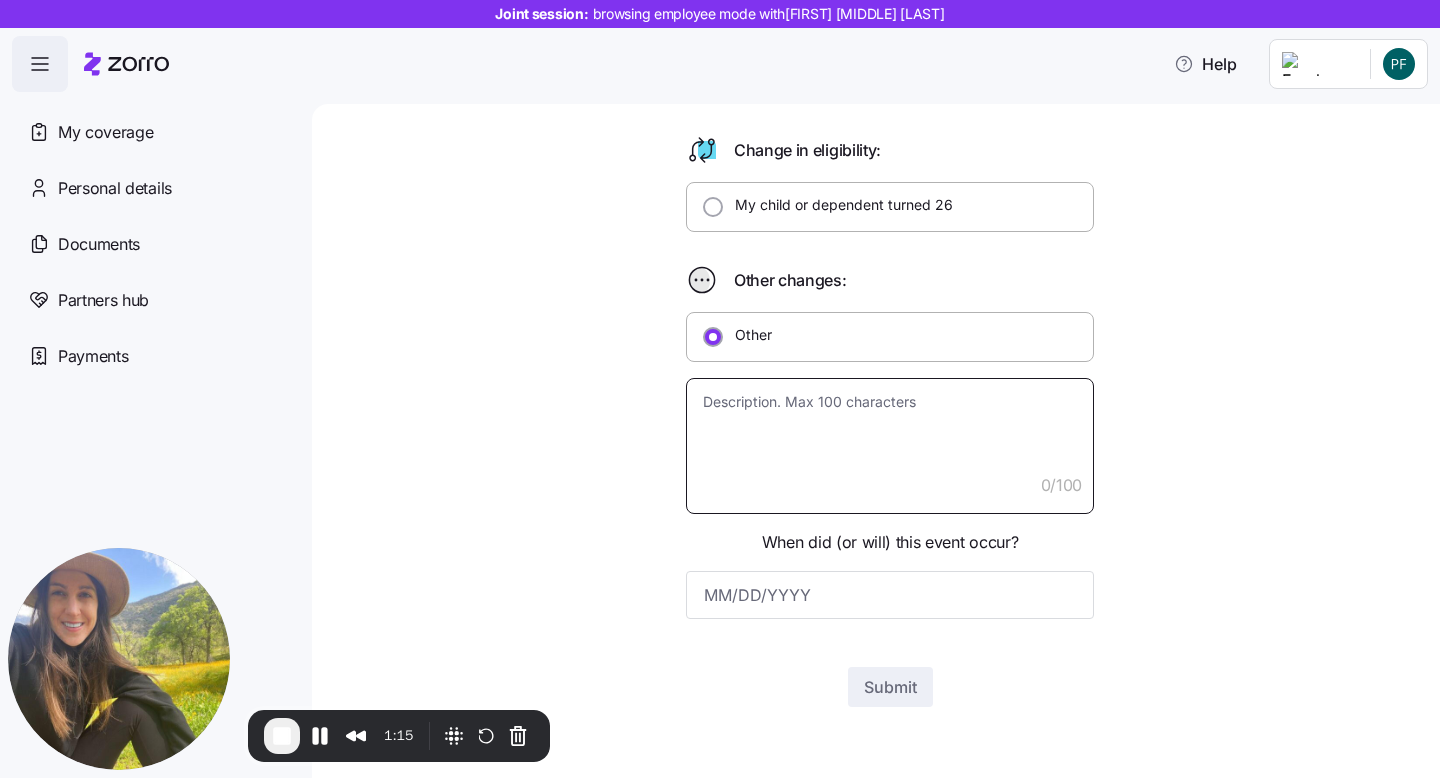 click at bounding box center [890, 446] 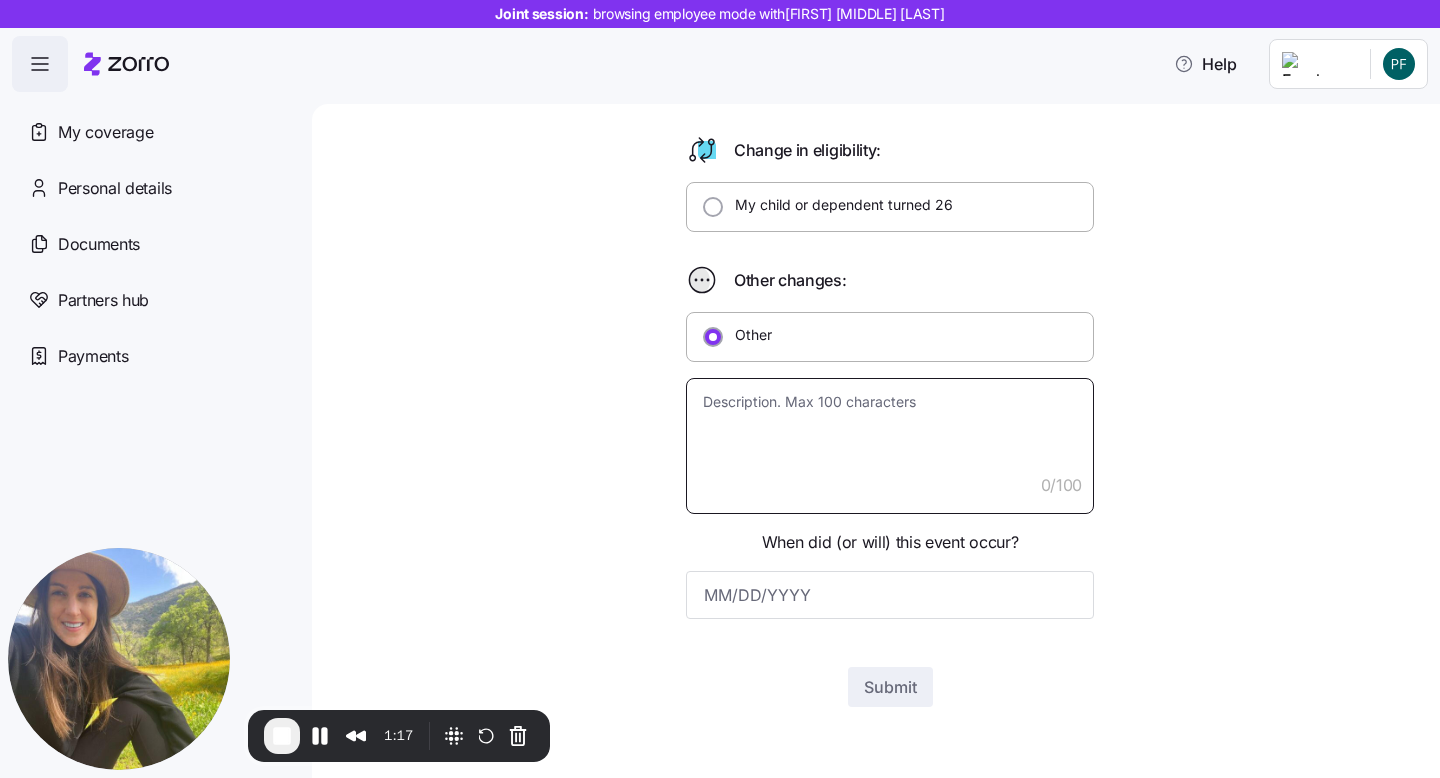 type on "x" 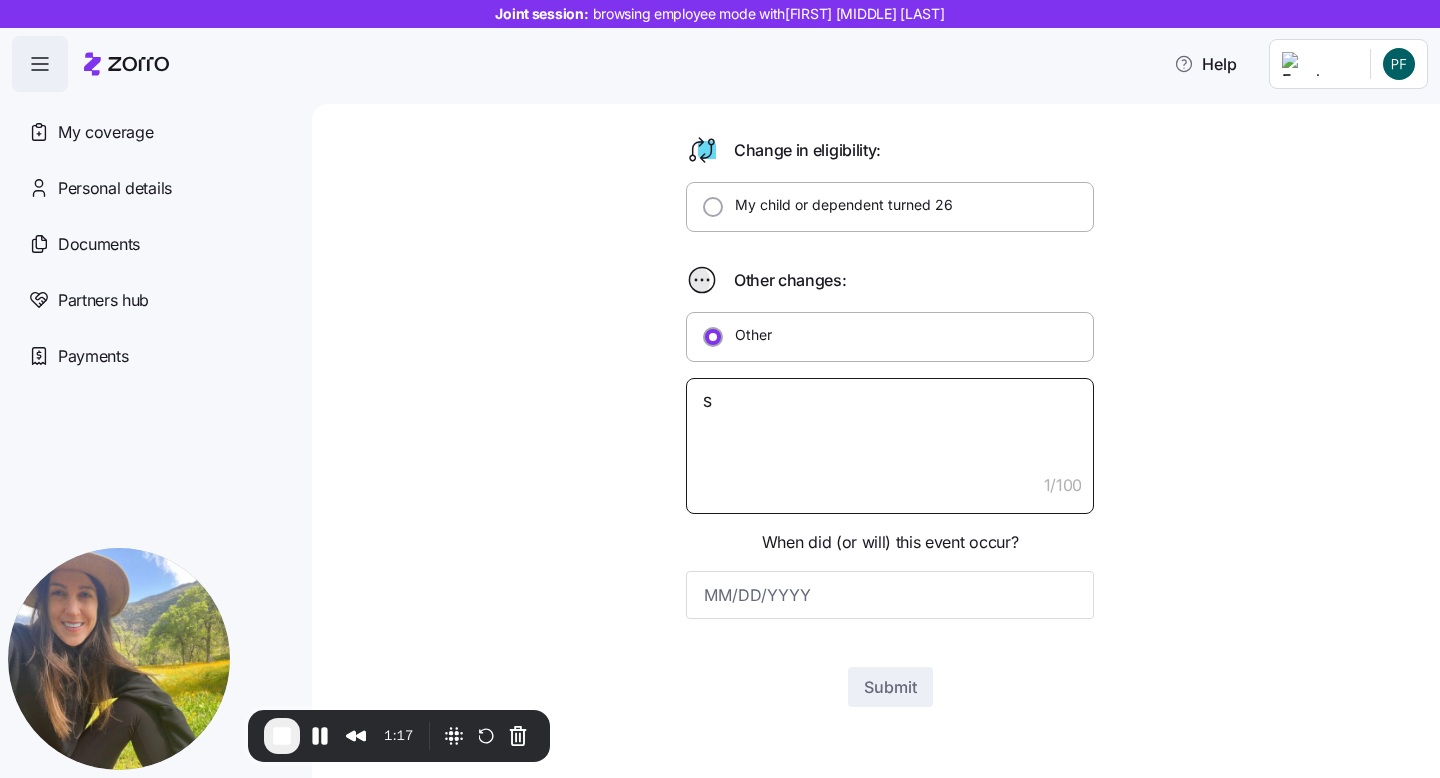 type on "x" 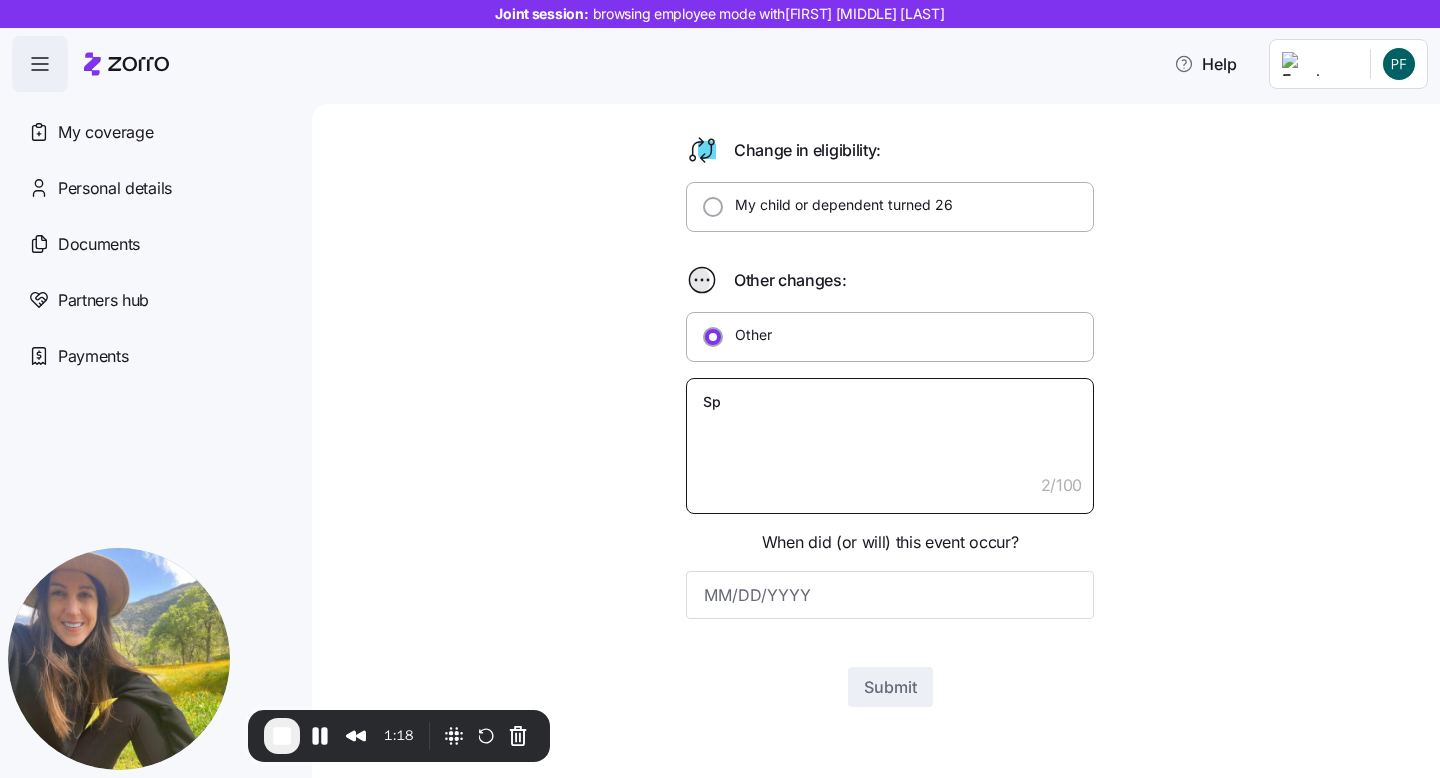type on "x" 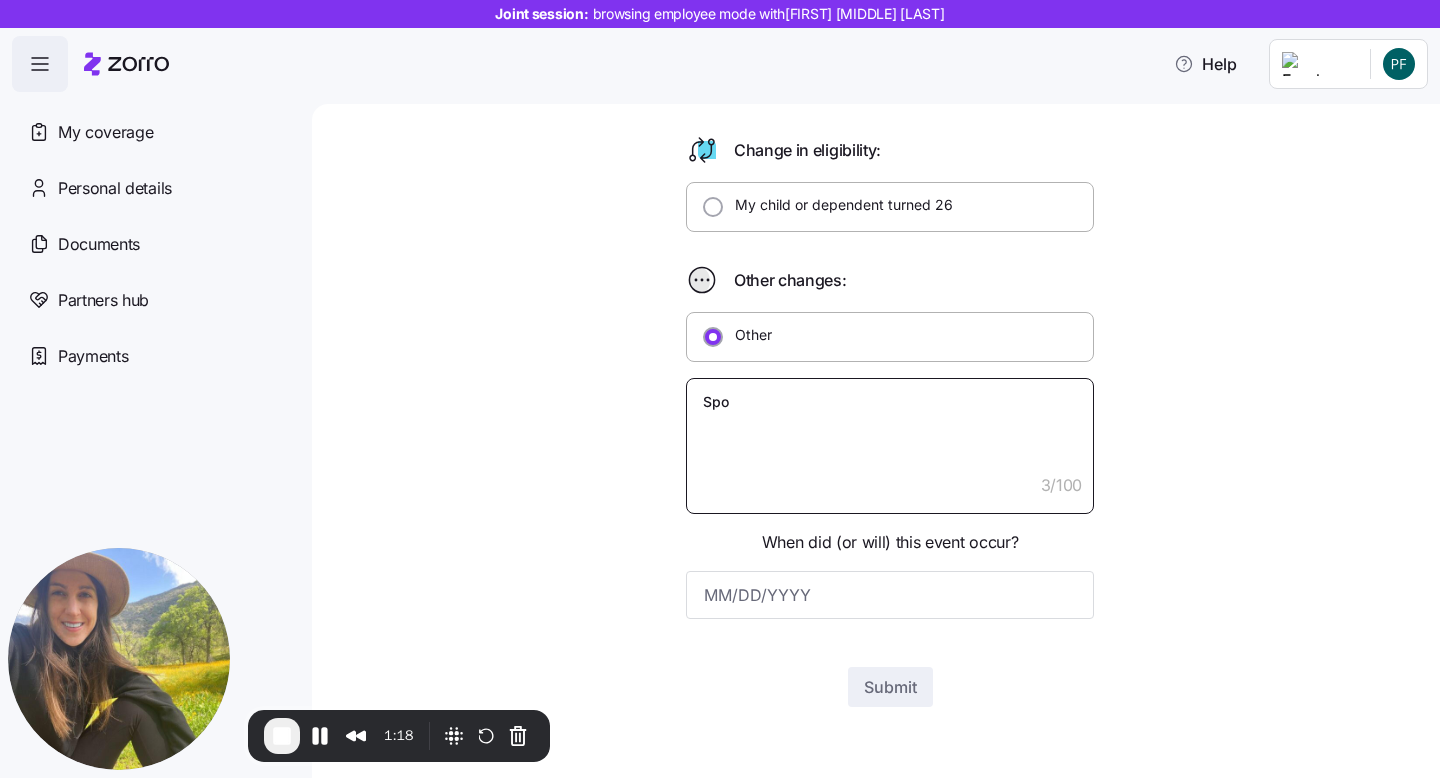 type on "x" 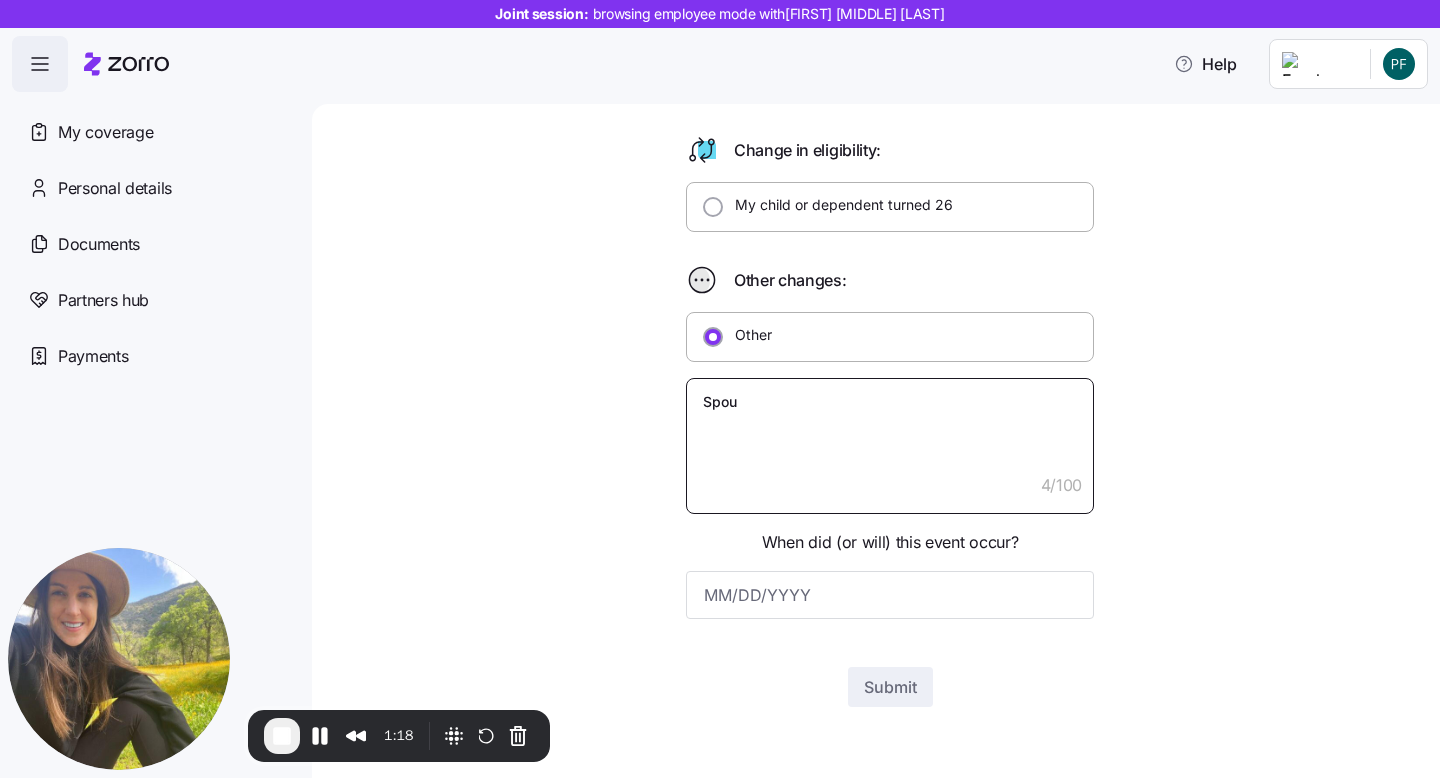 type on "x" 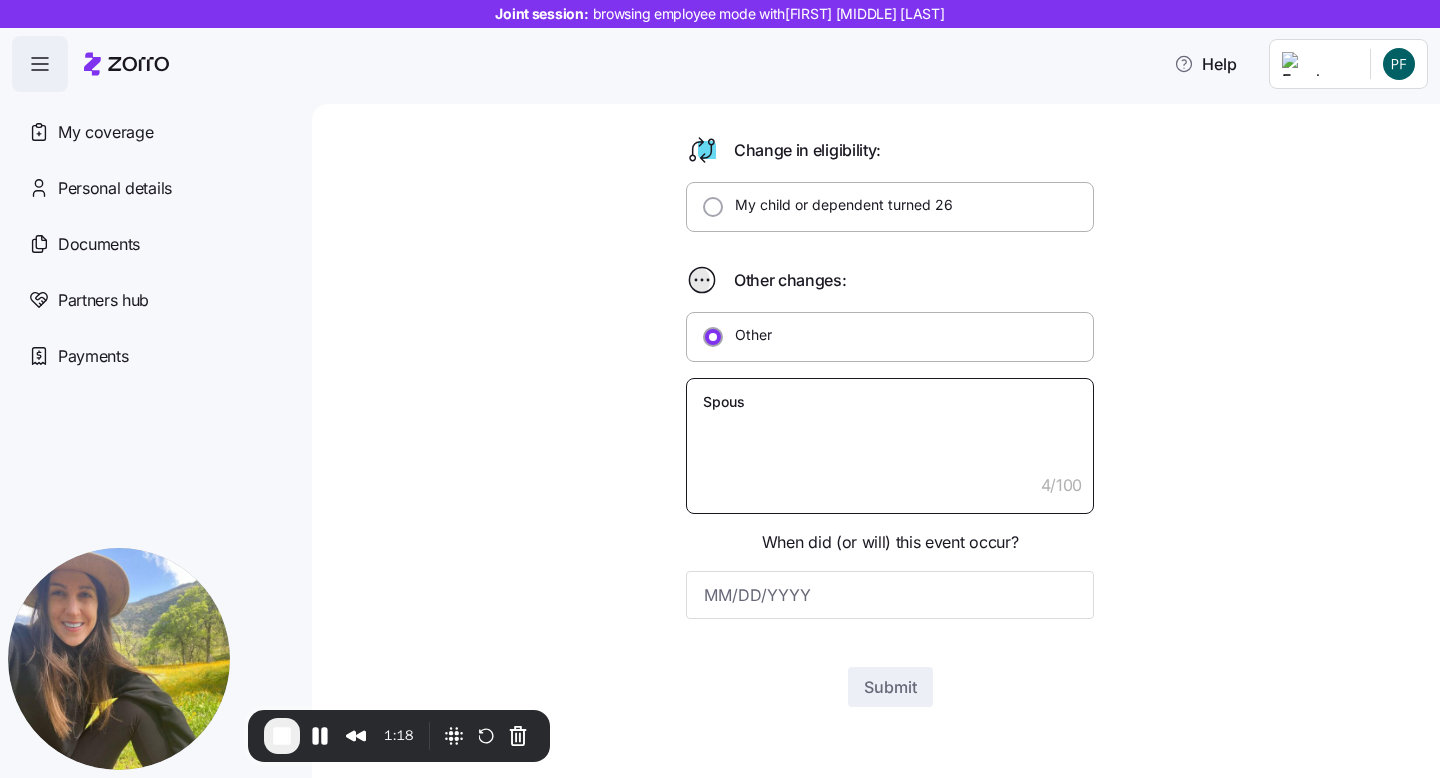 type on "x" 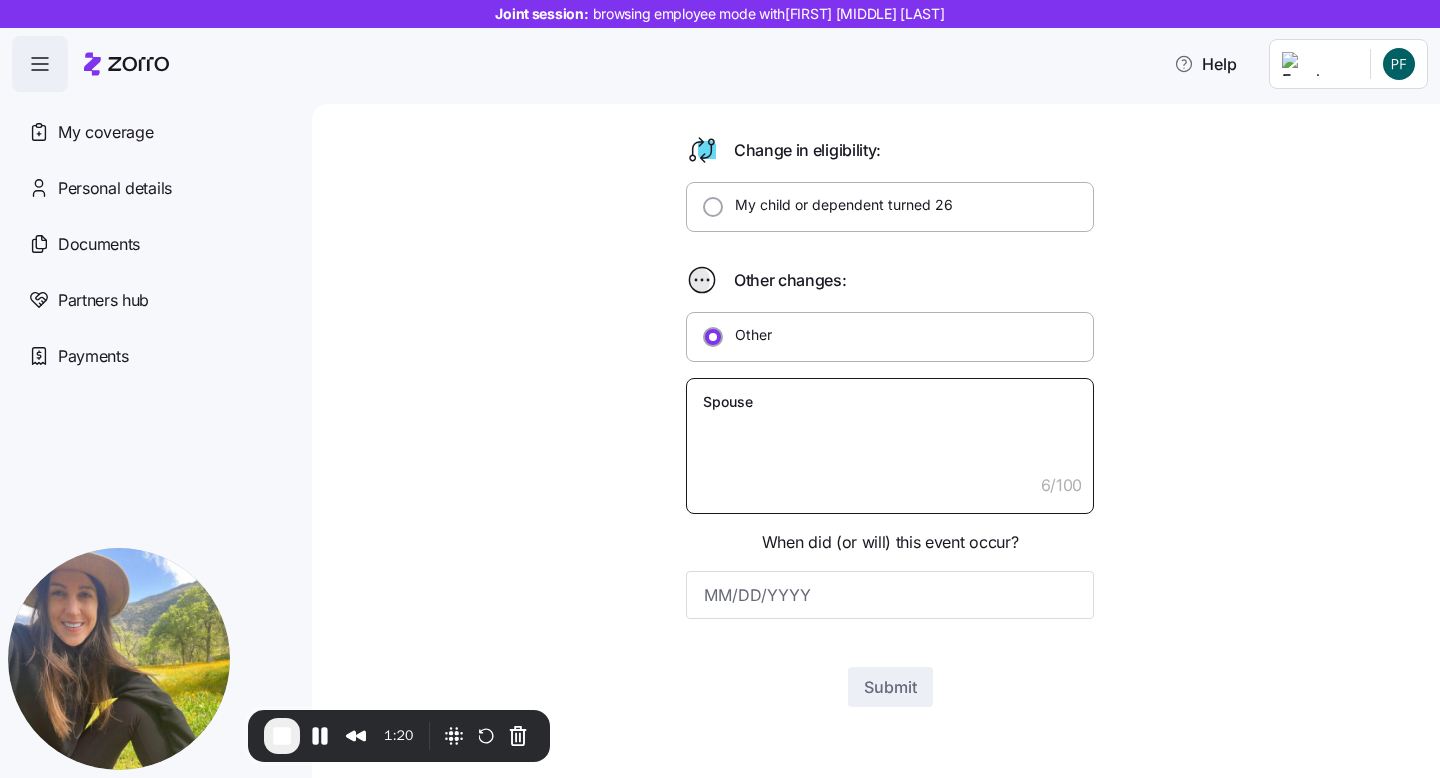 type on "x" 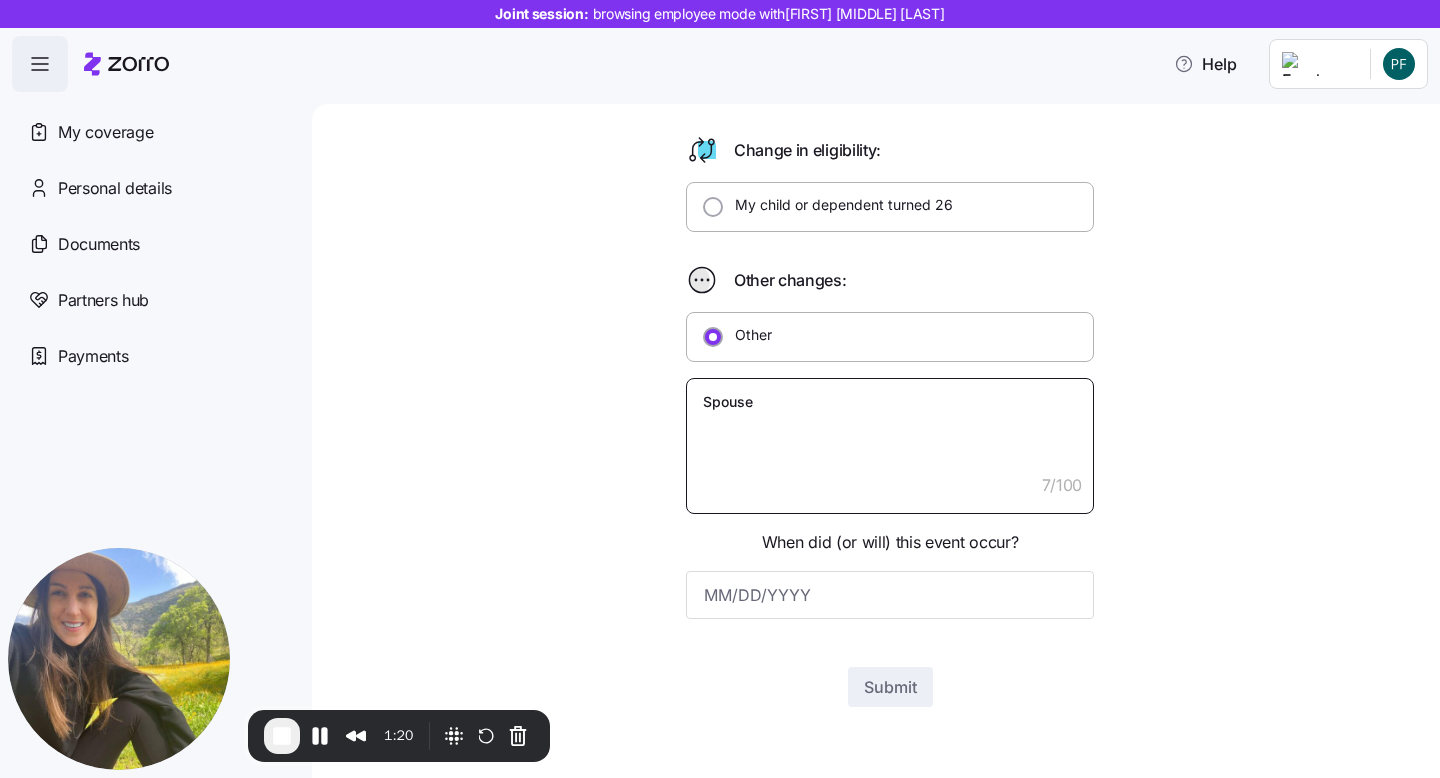 type on "x" 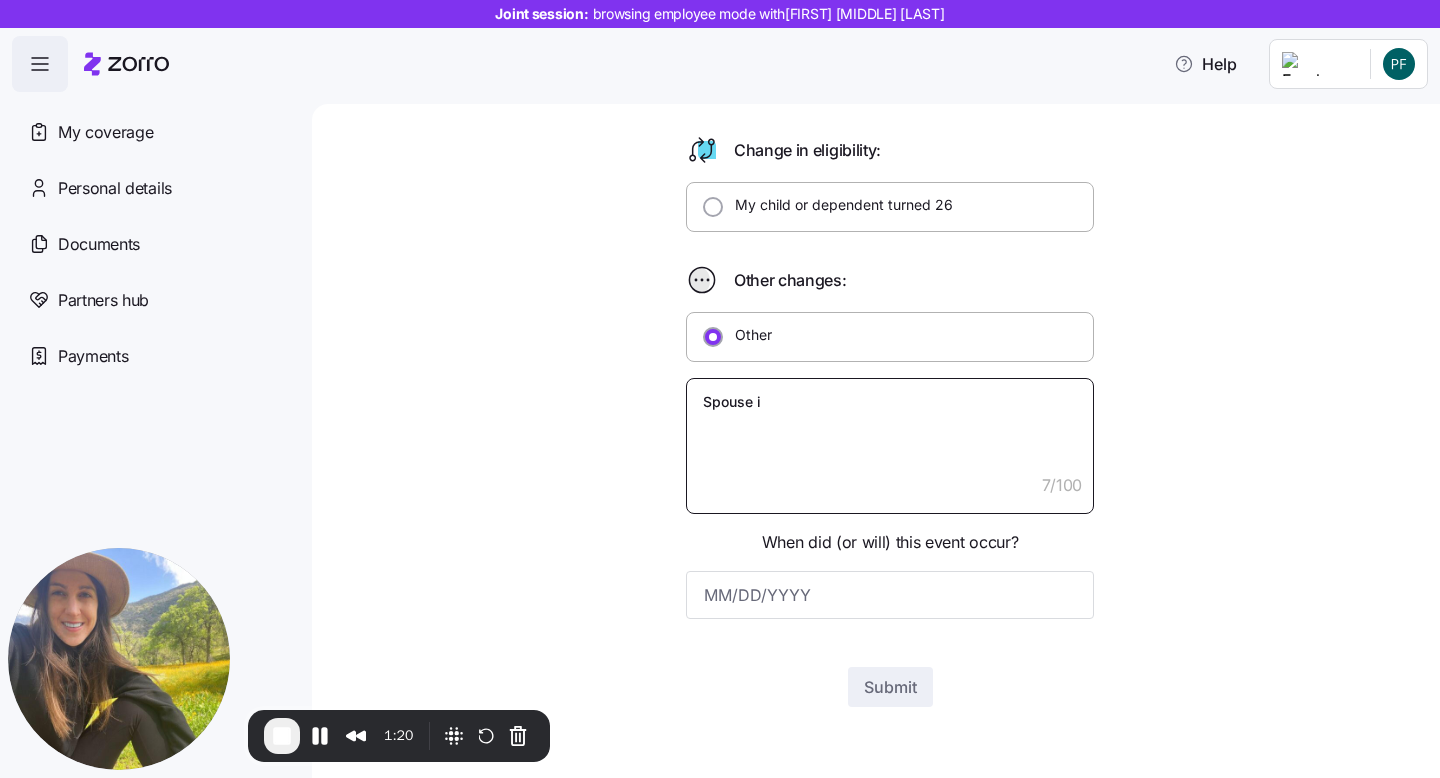 type on "x" 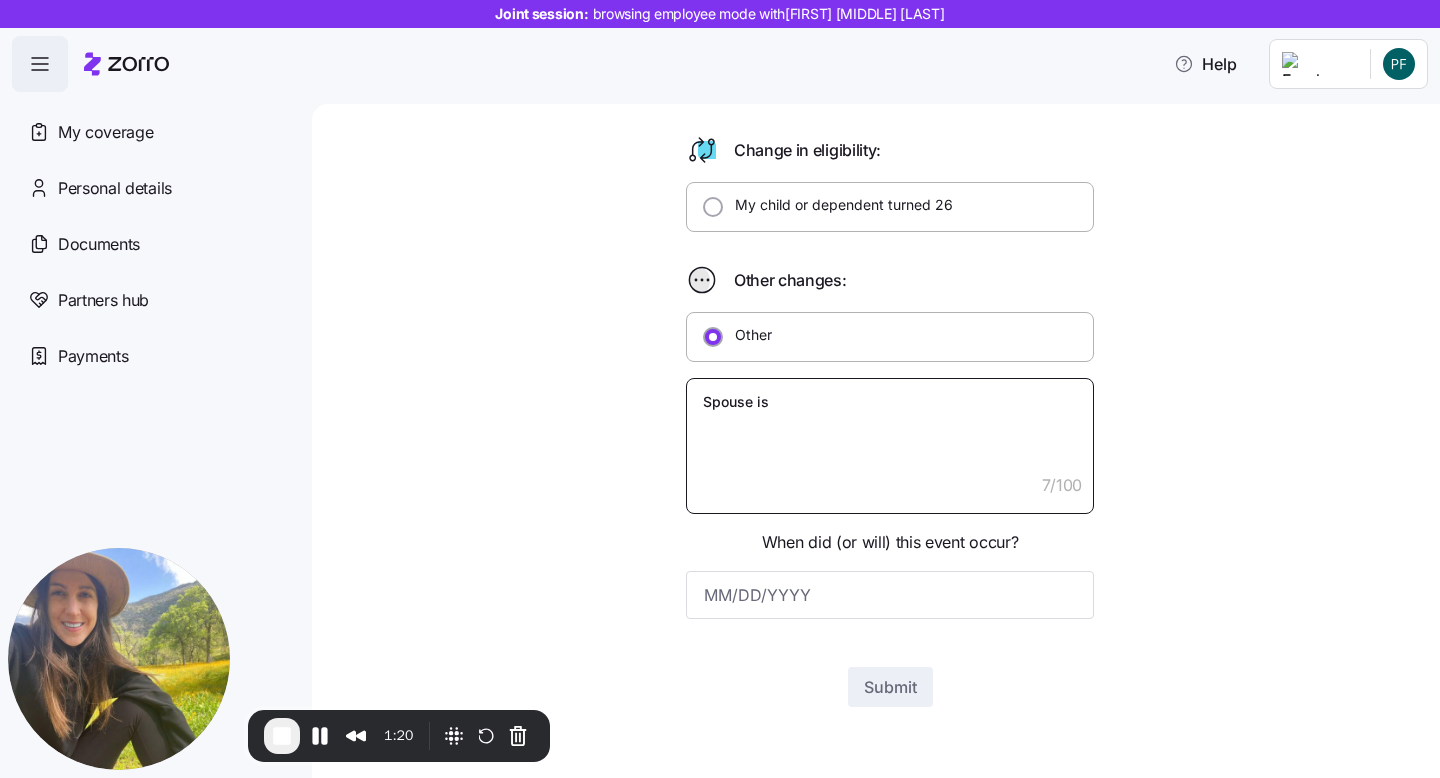 type on "x" 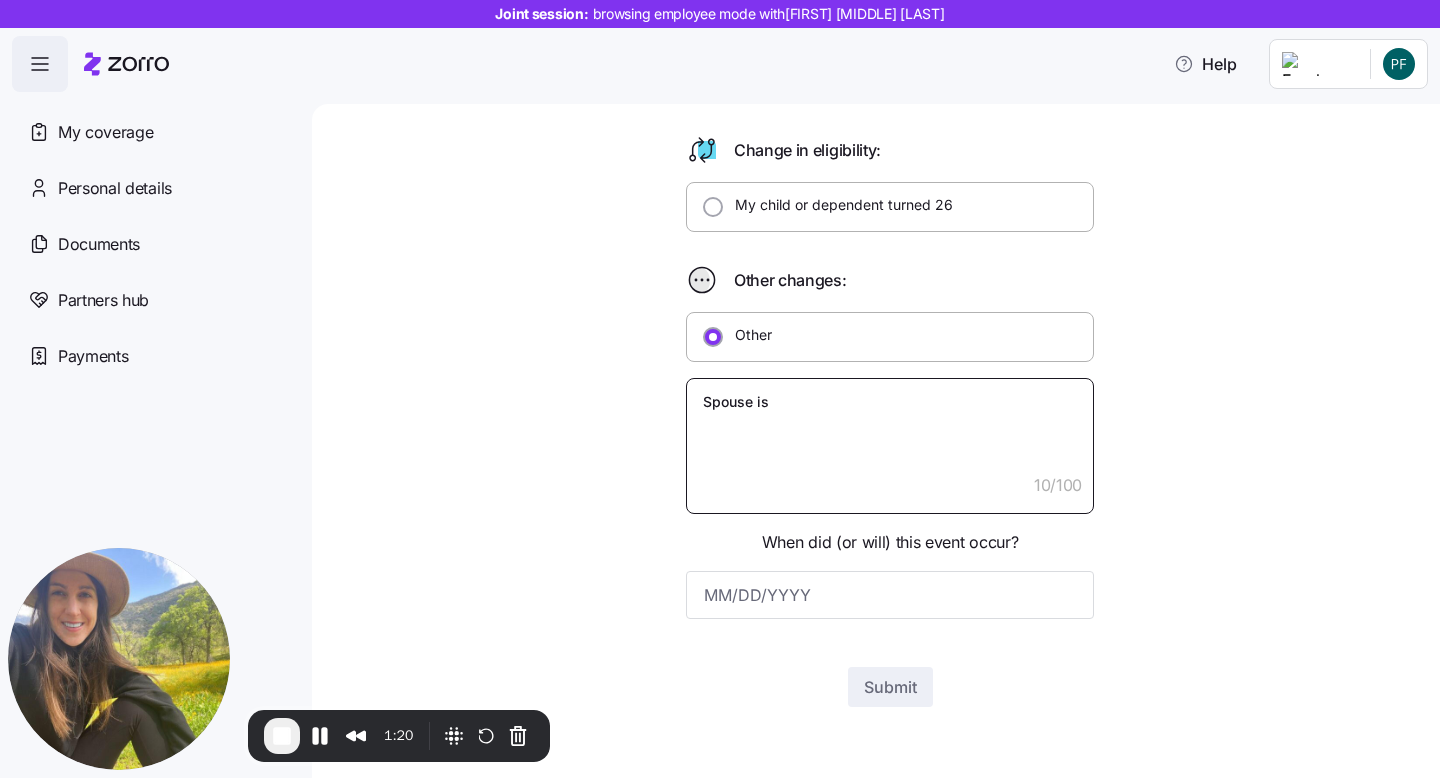 type on "x" 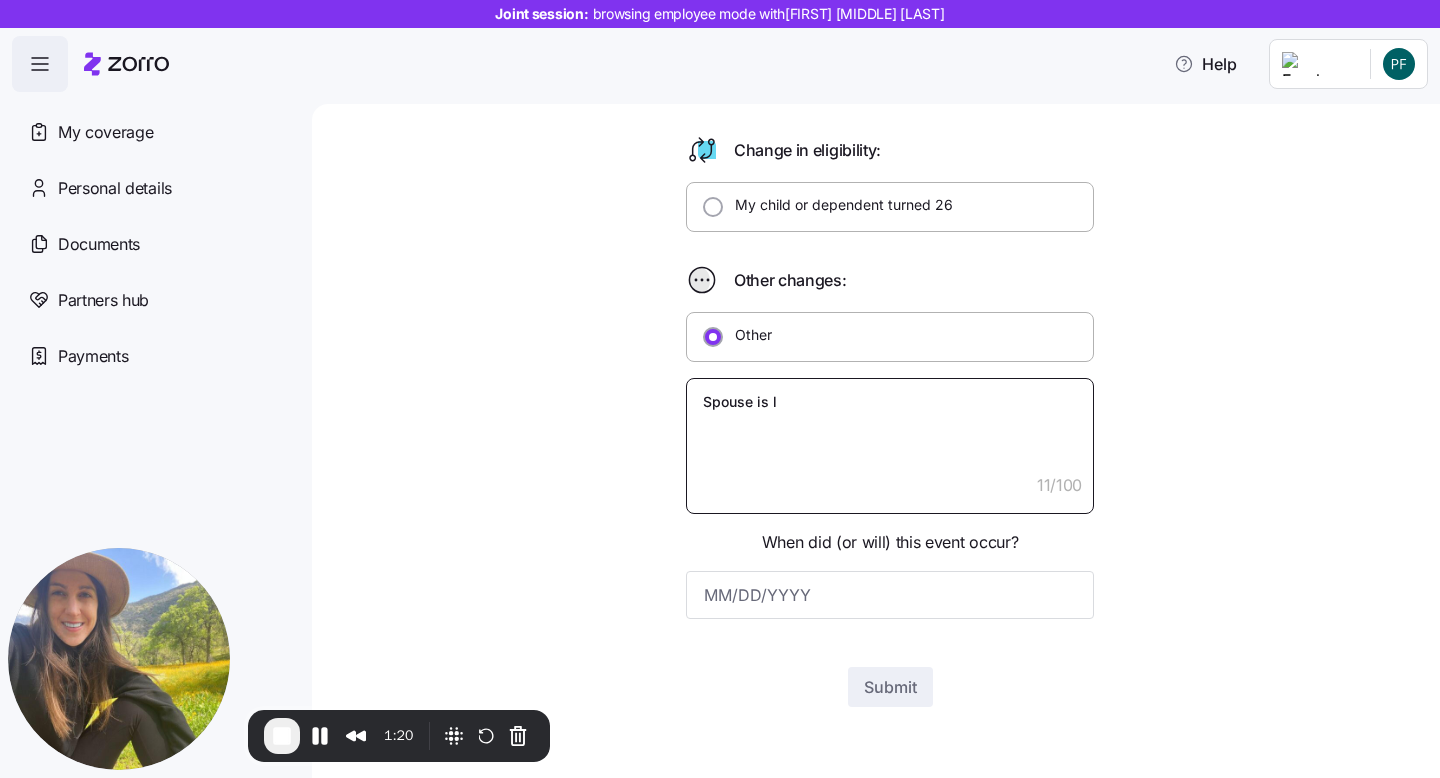 type on "x" 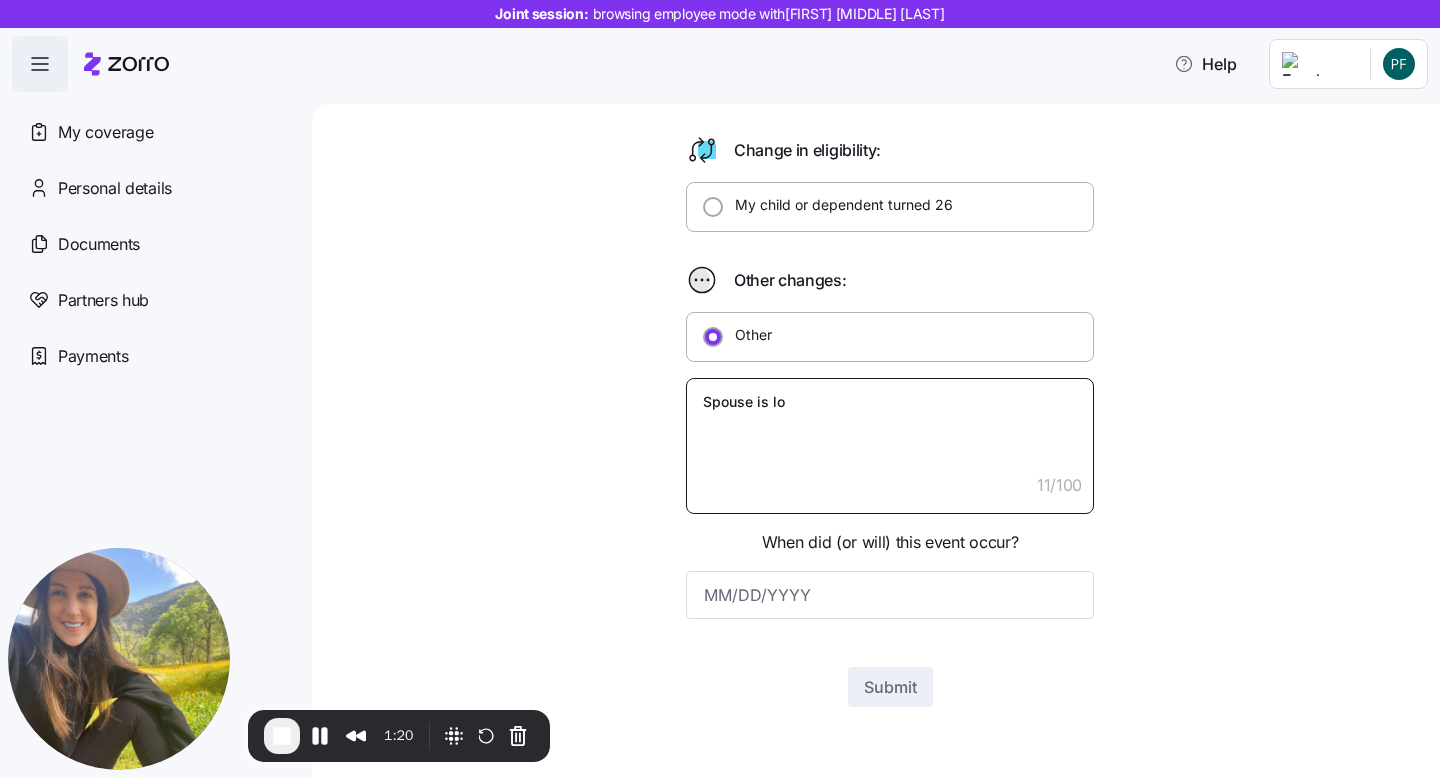 type on "x" 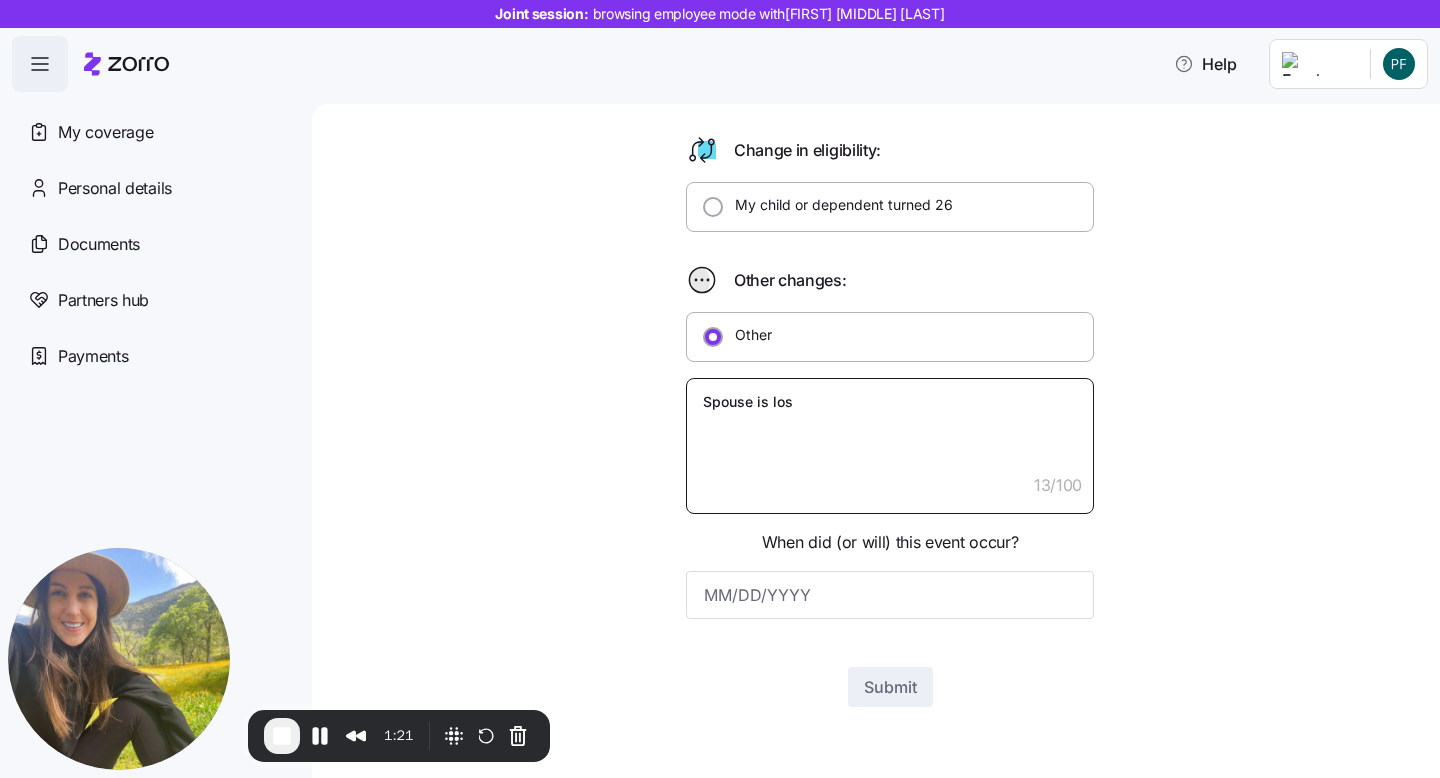 type on "x" 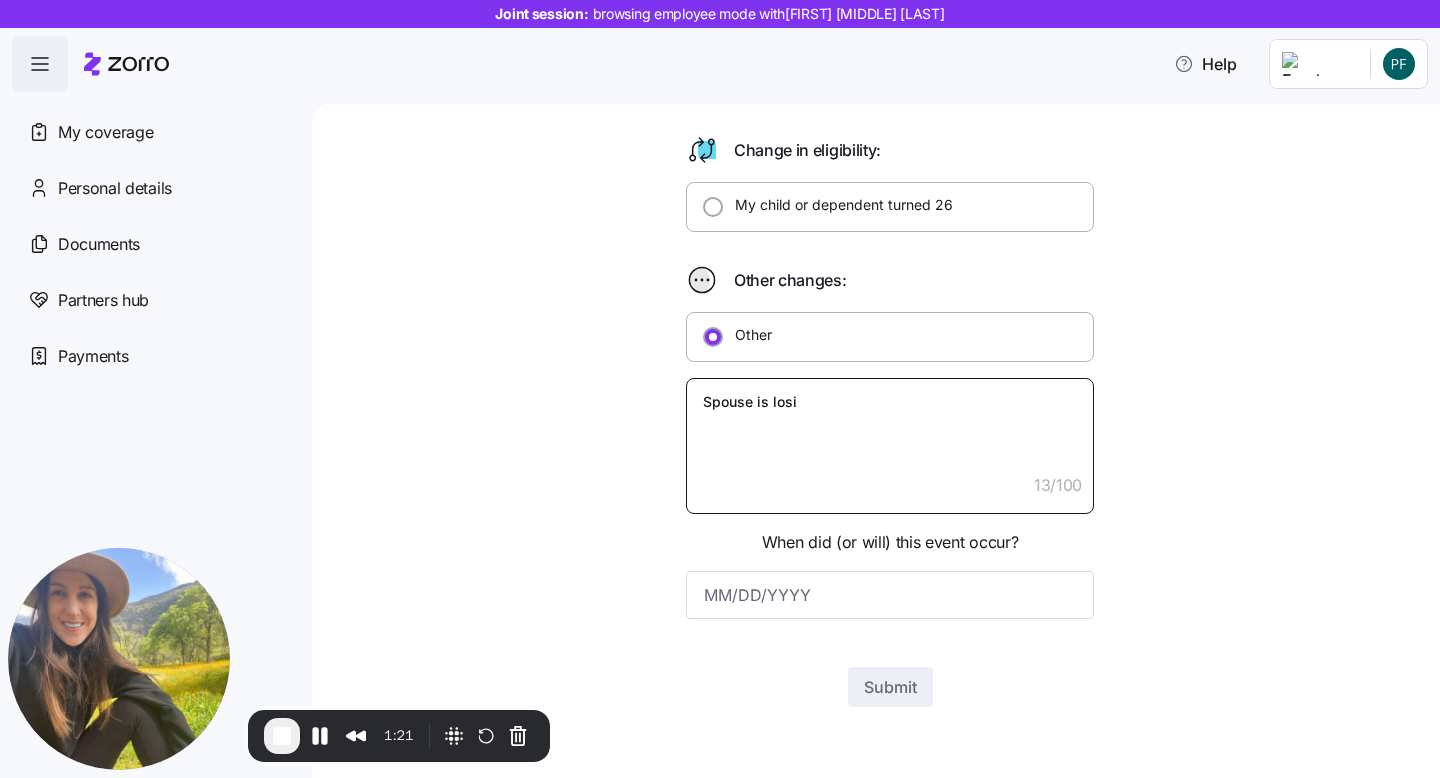 type on "x" 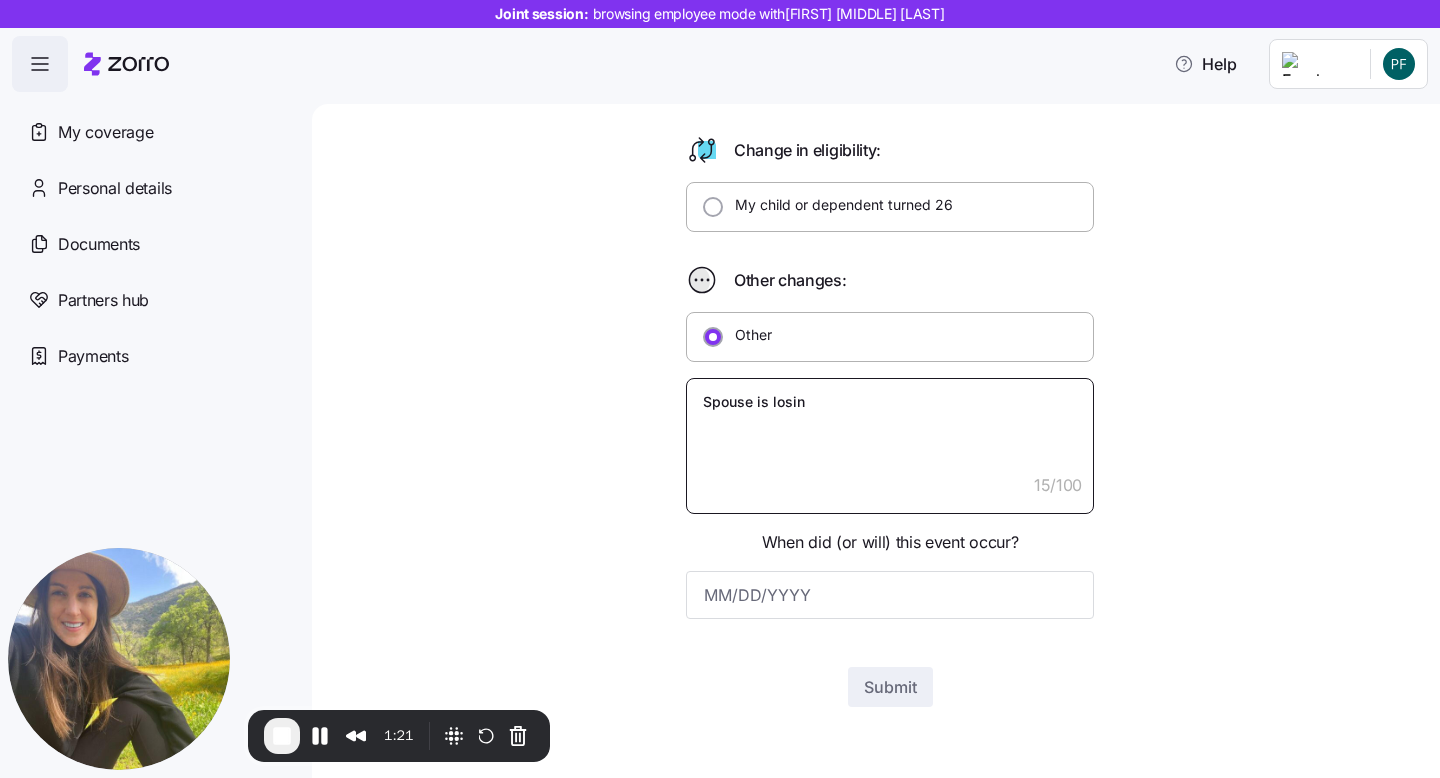 type on "x" 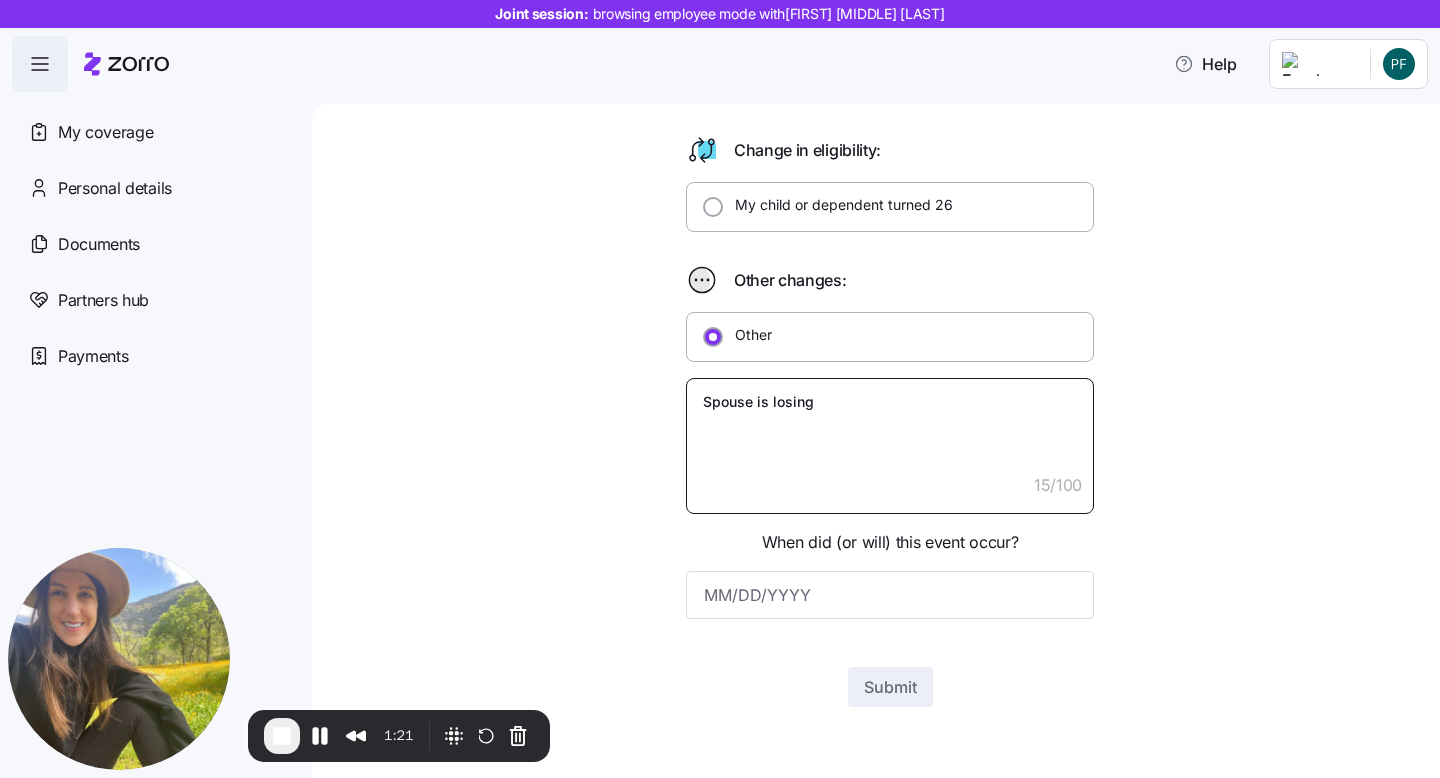 type on "x" 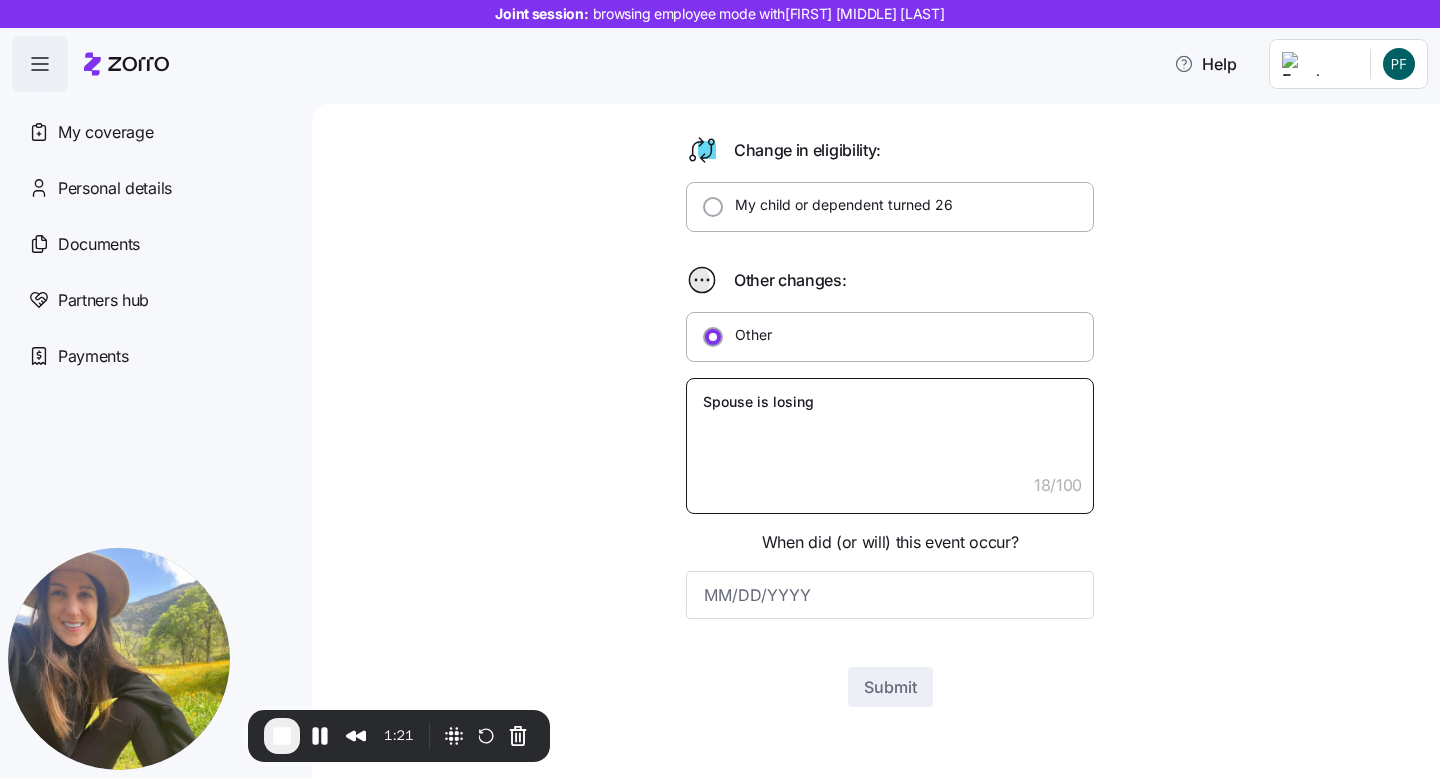 type on "x" 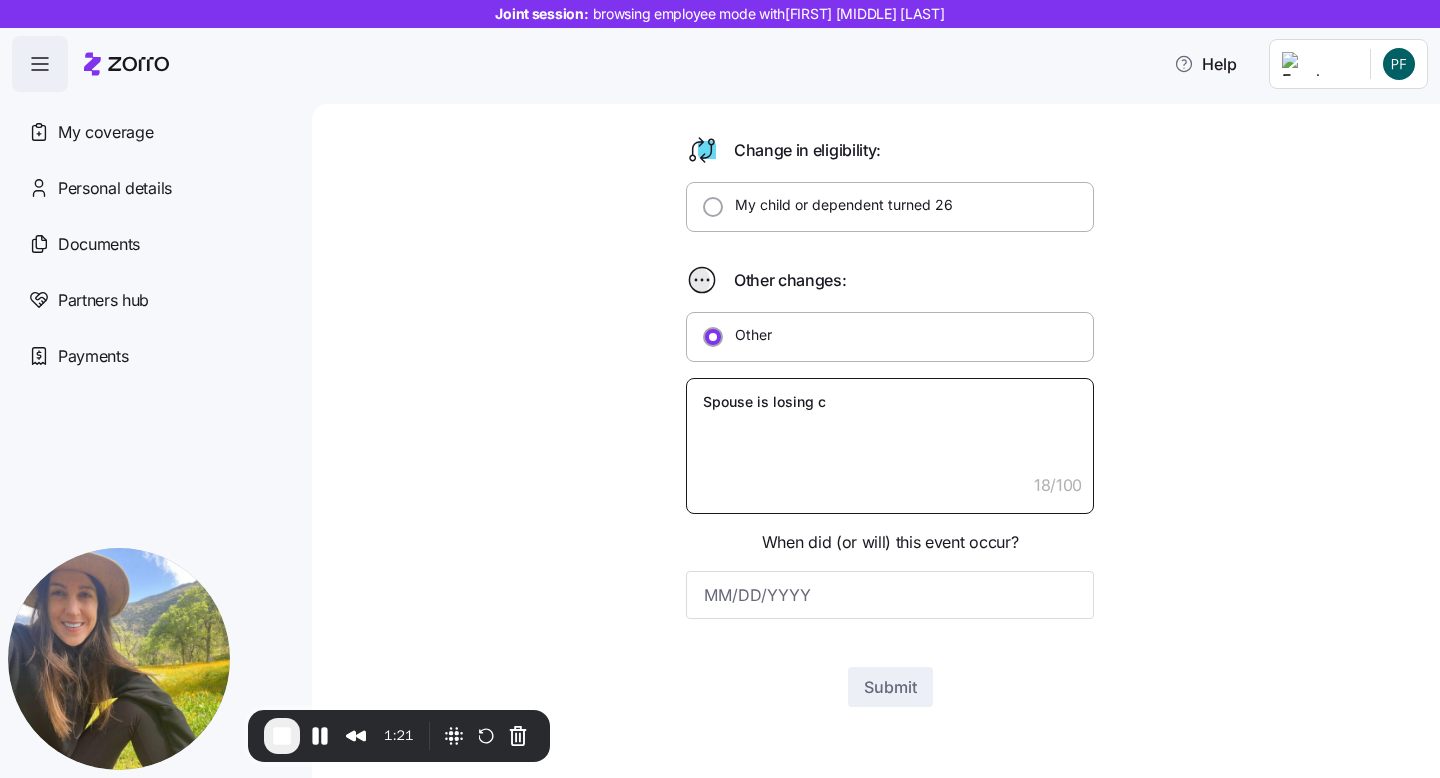 type on "x" 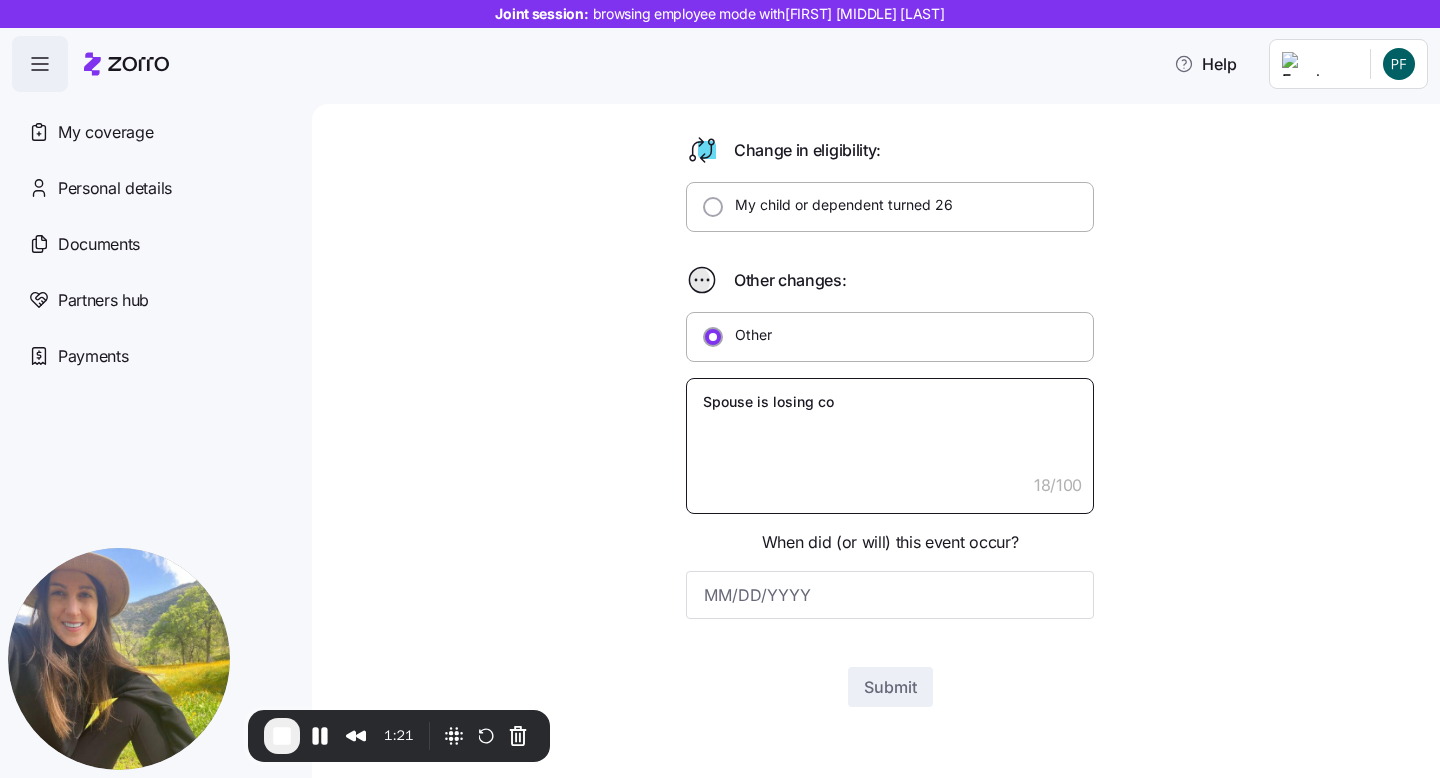 type on "x" 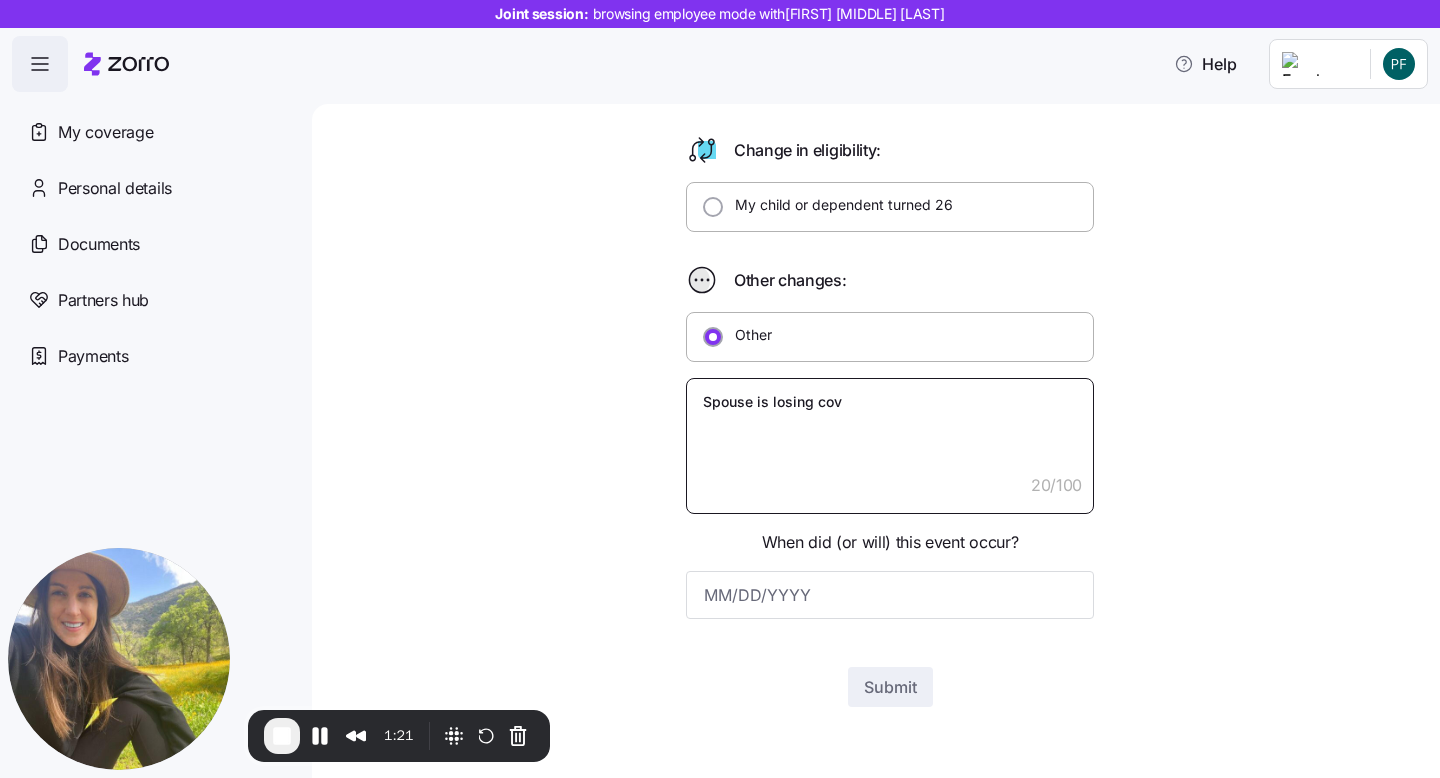 type on "x" 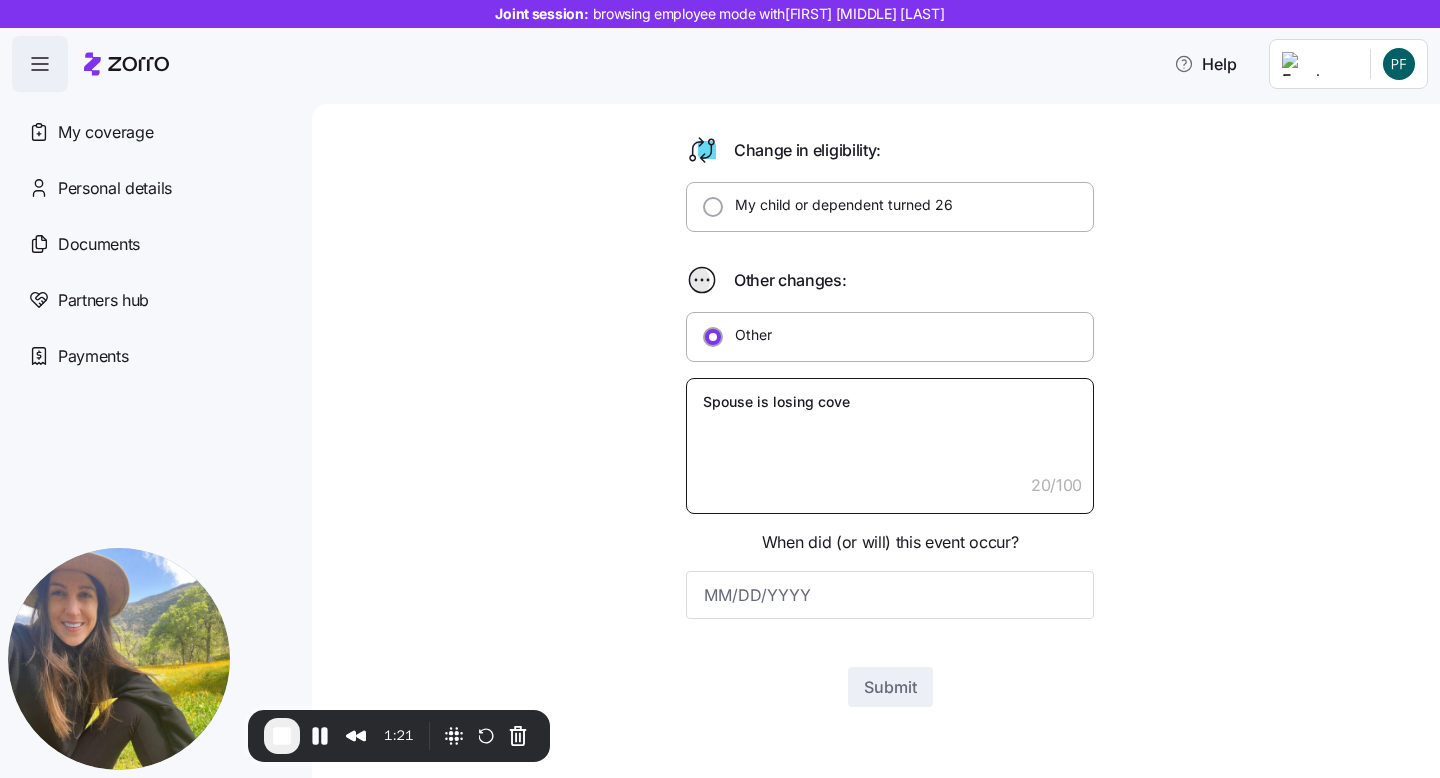 type on "x" 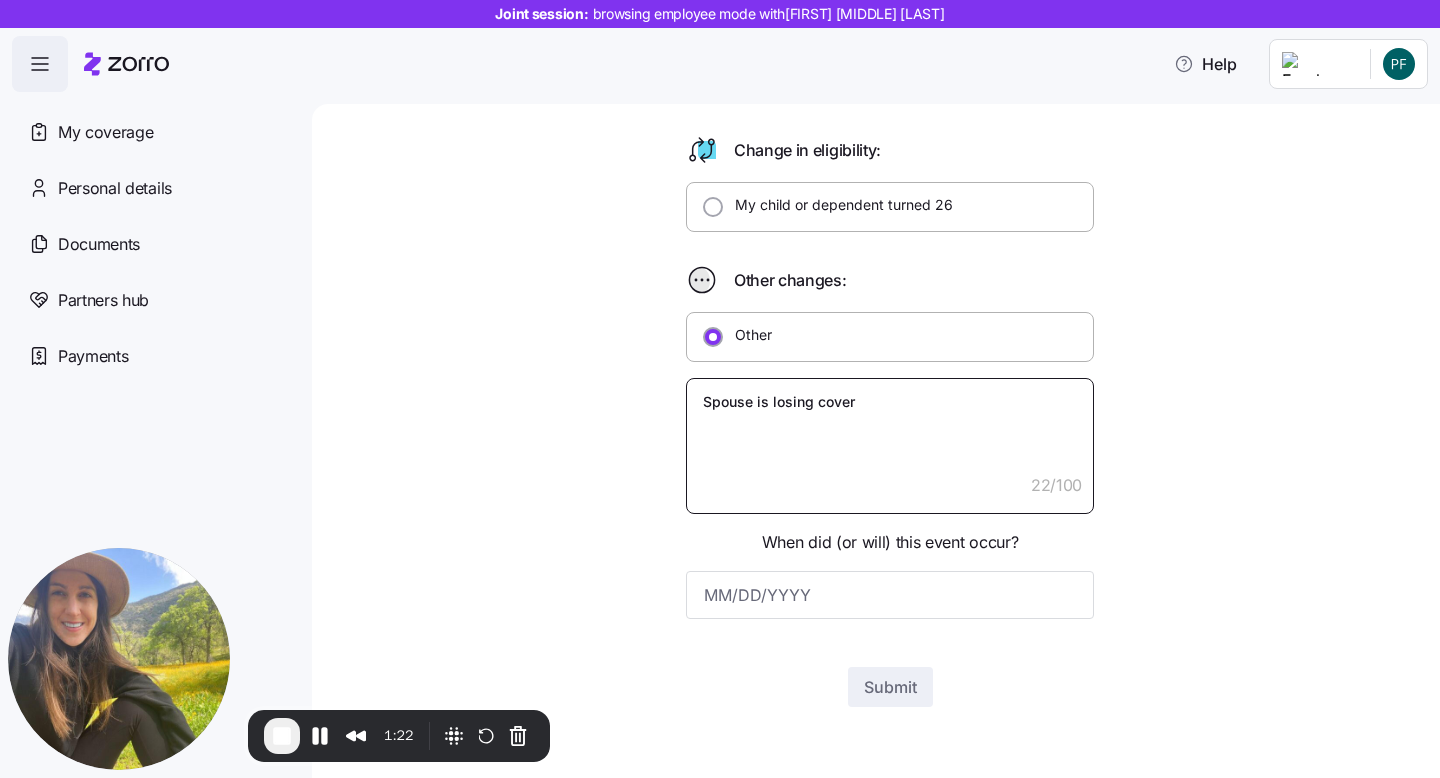 type on "x" 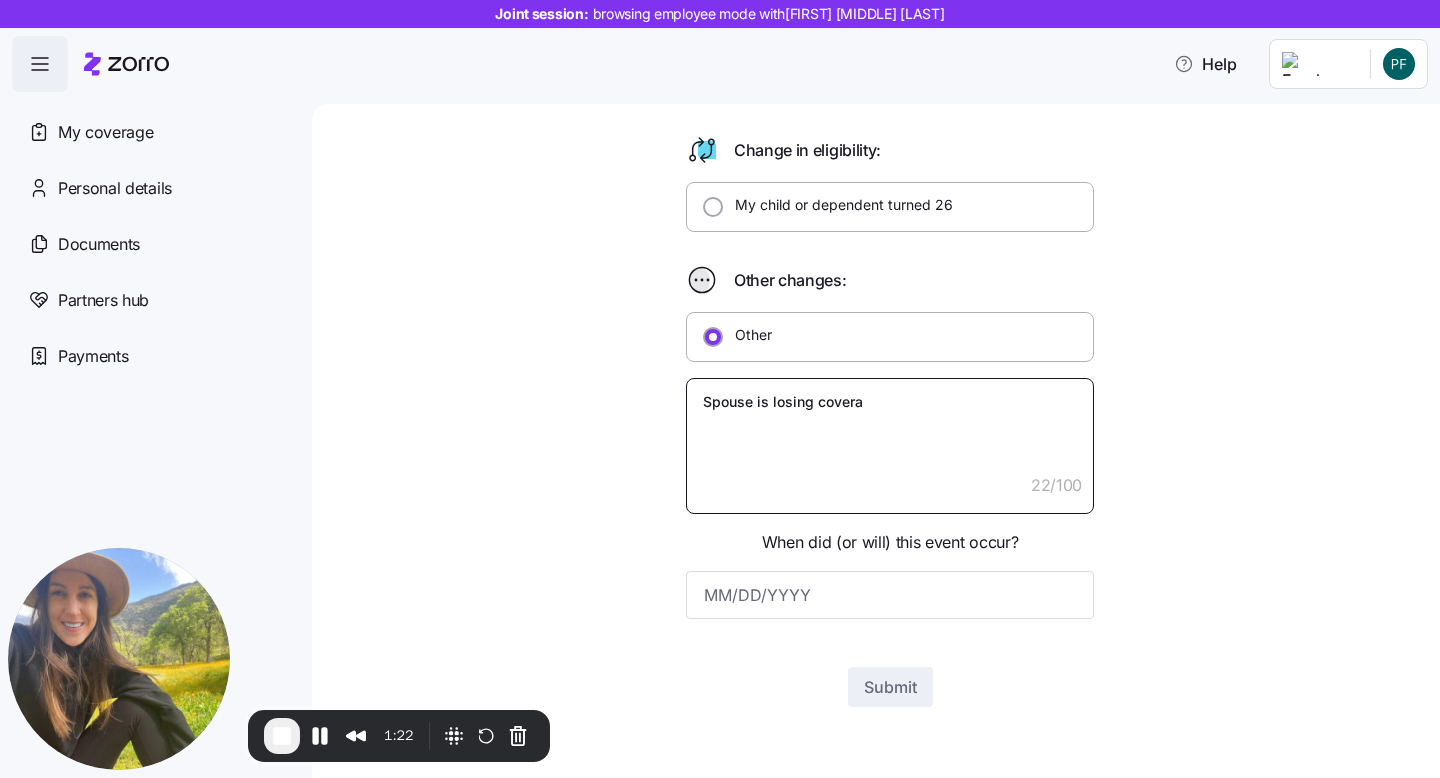 type on "x" 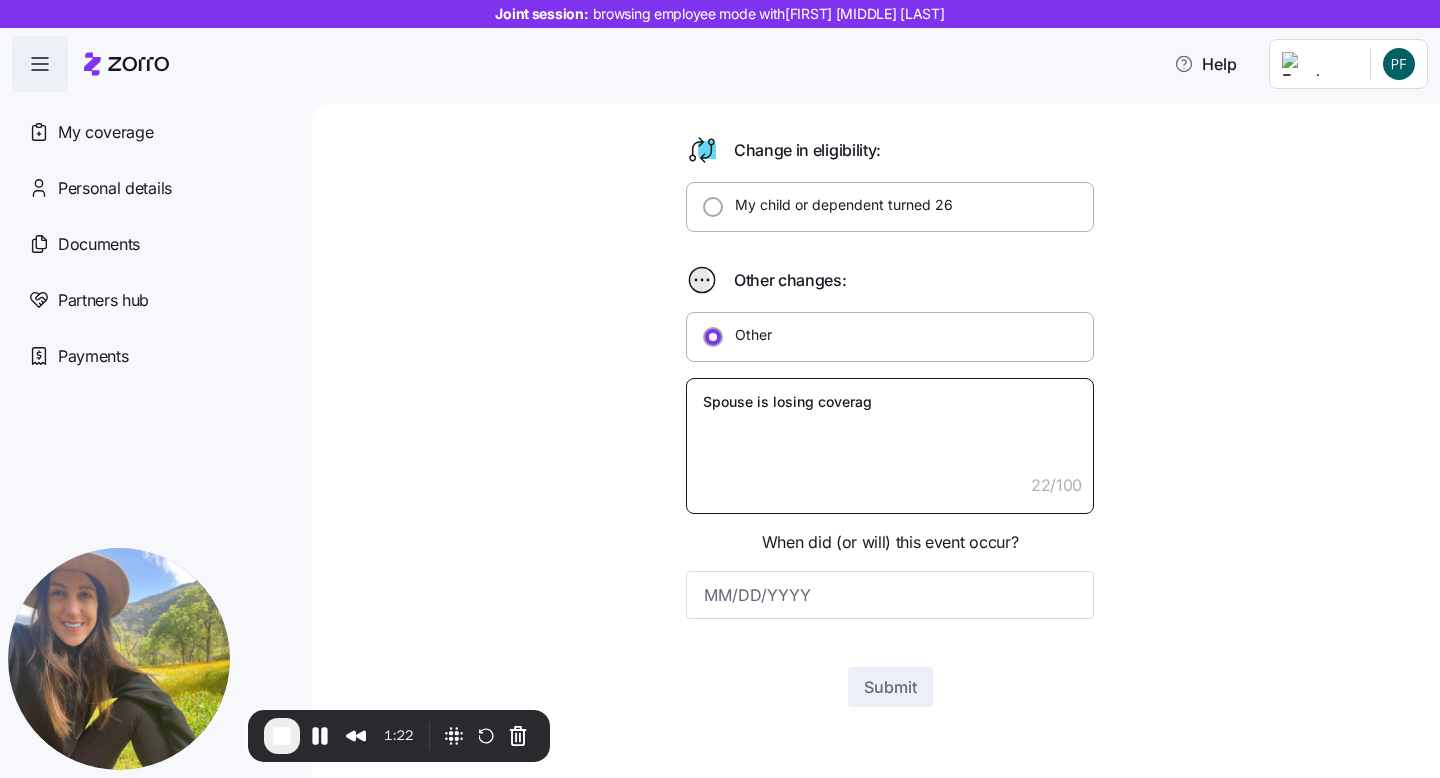 type on "x" 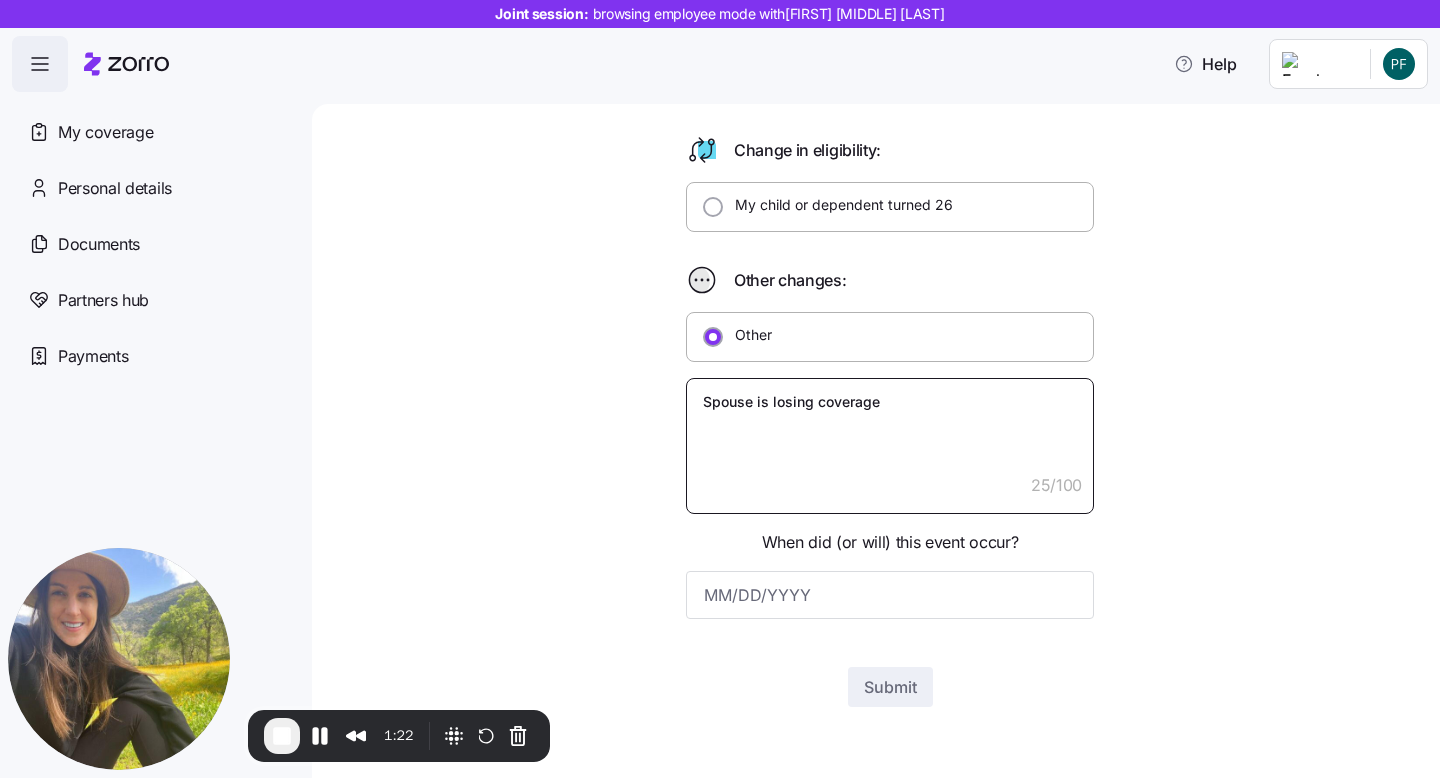 type on "x" 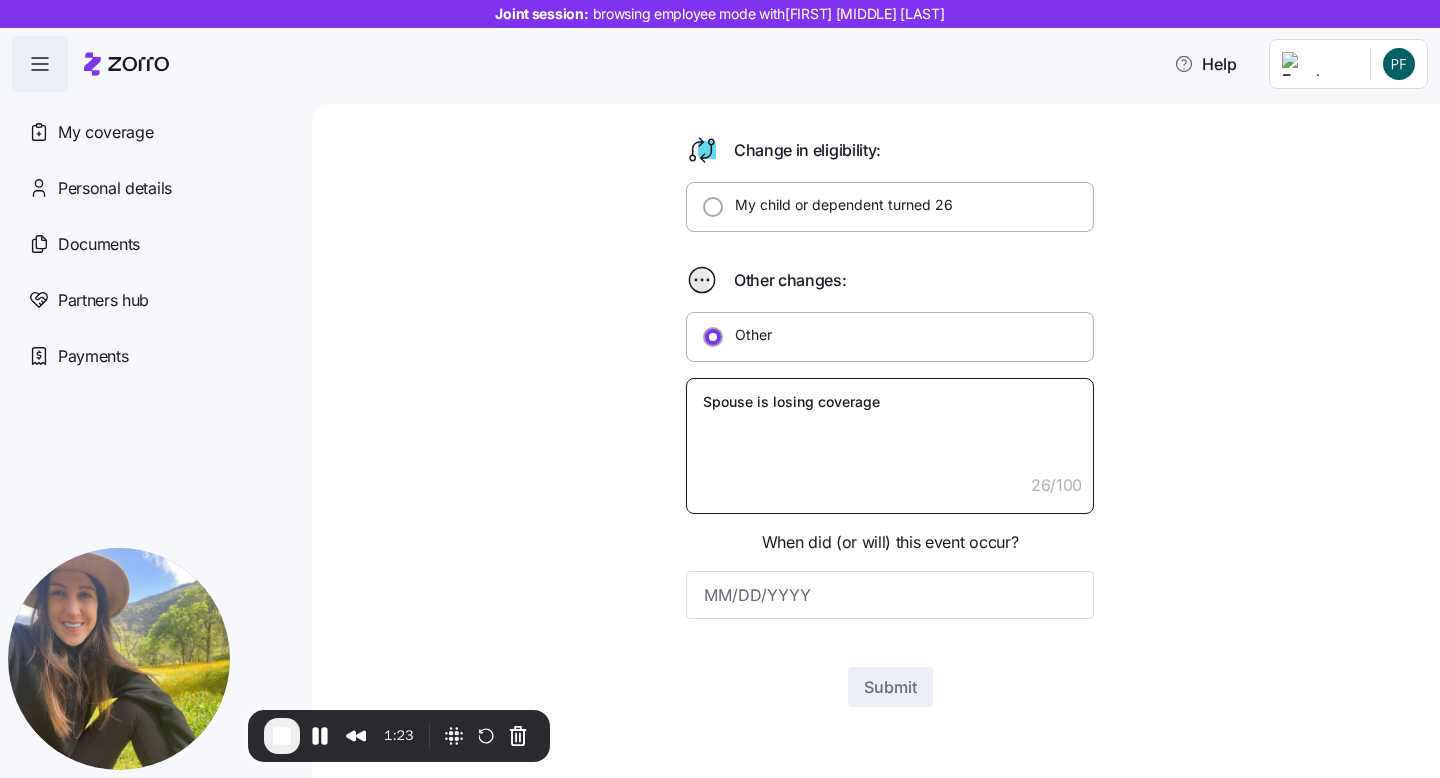 type on "x" 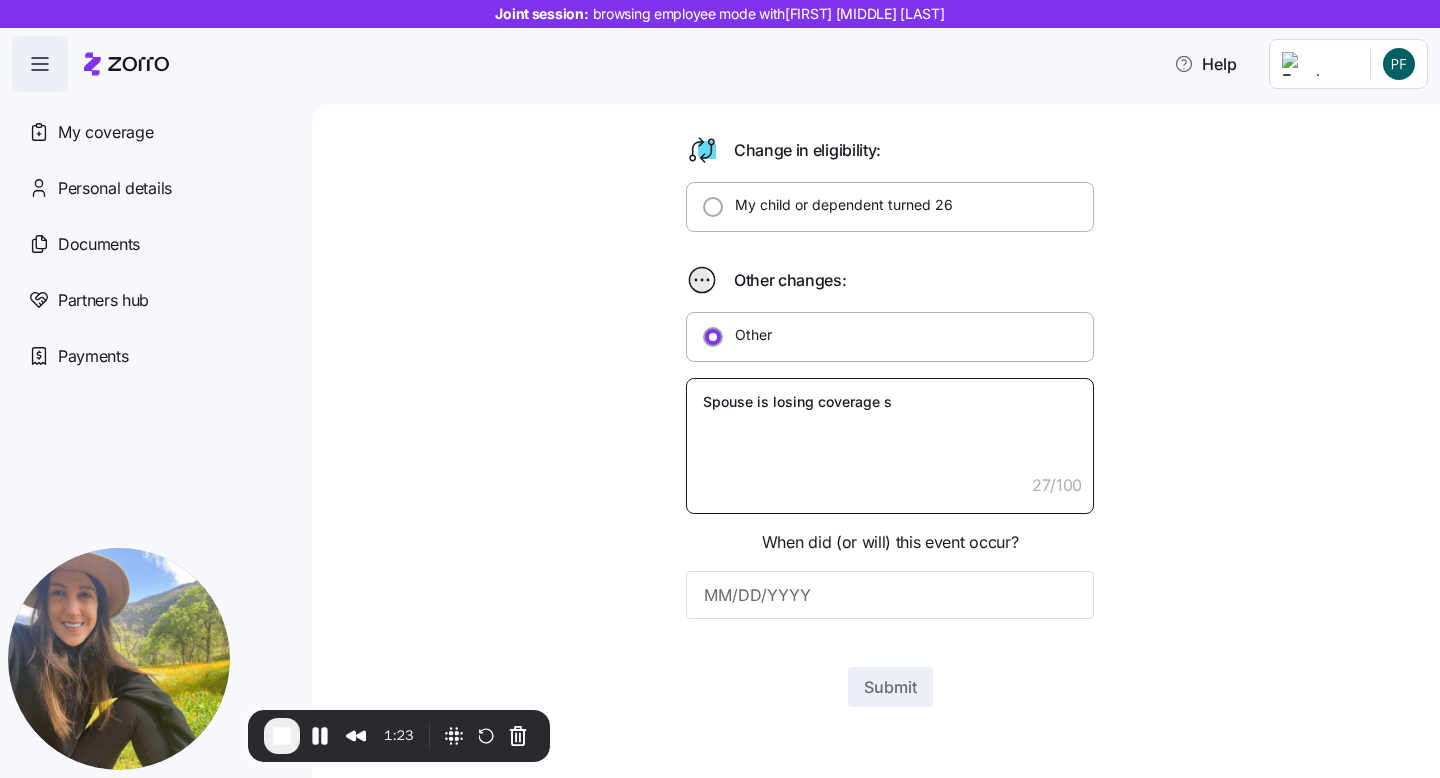 type on "x" 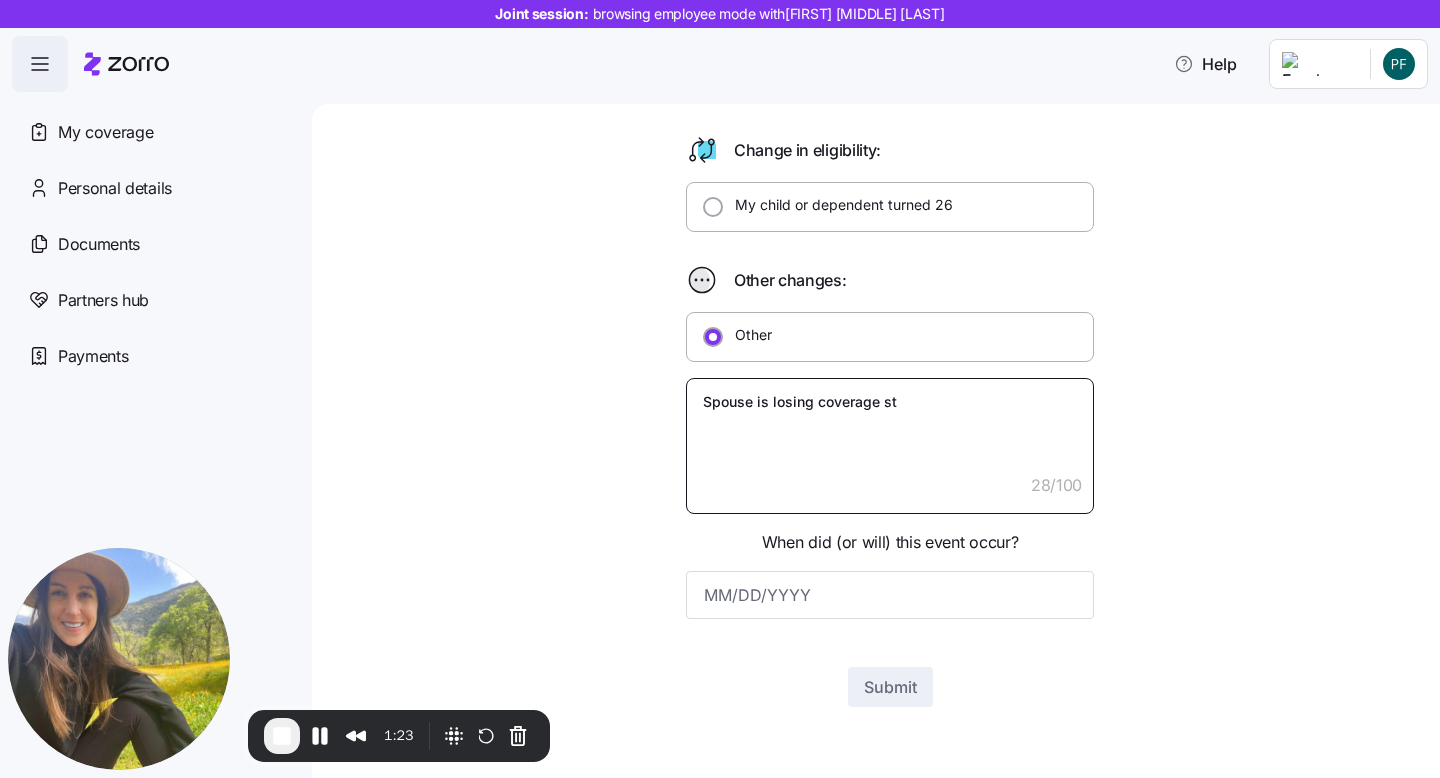 type on "x" 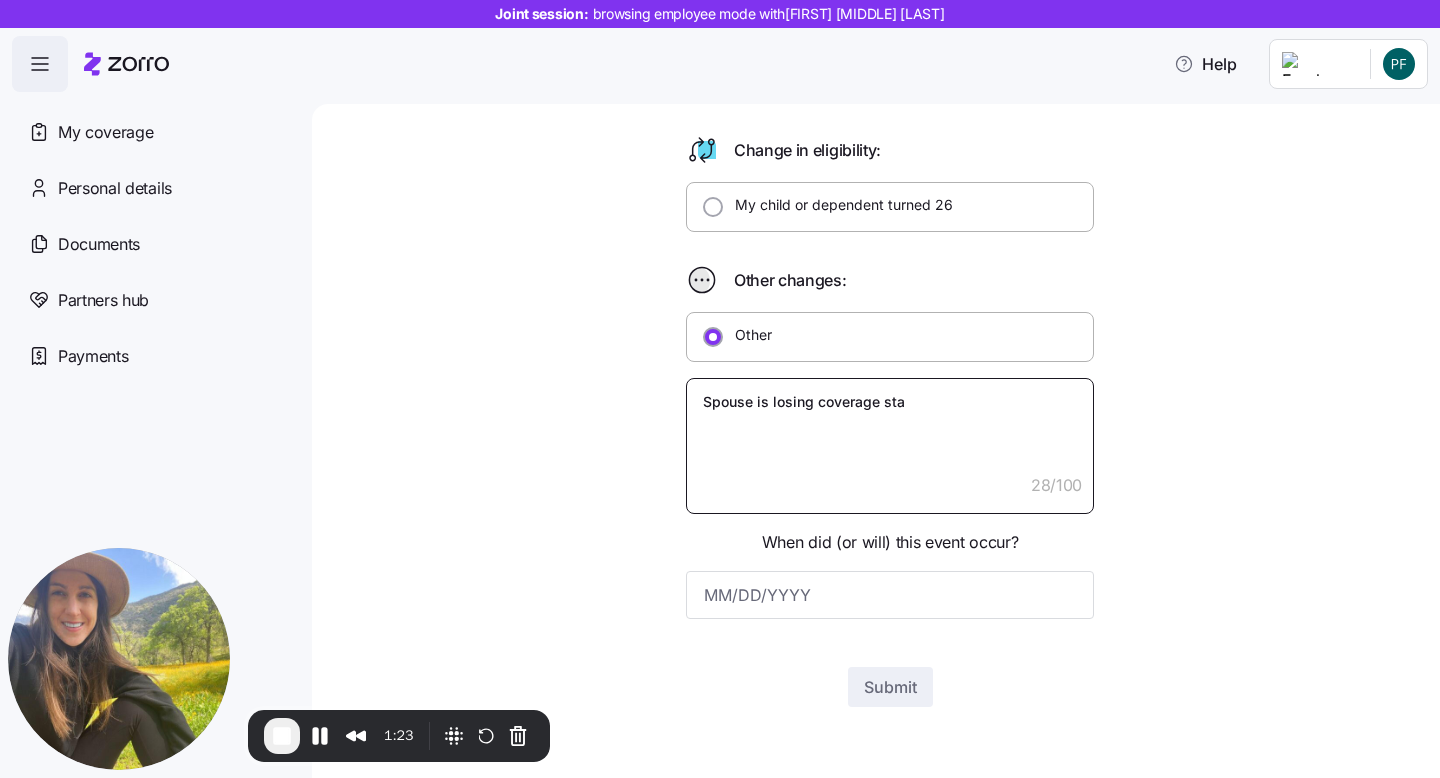 type on "x" 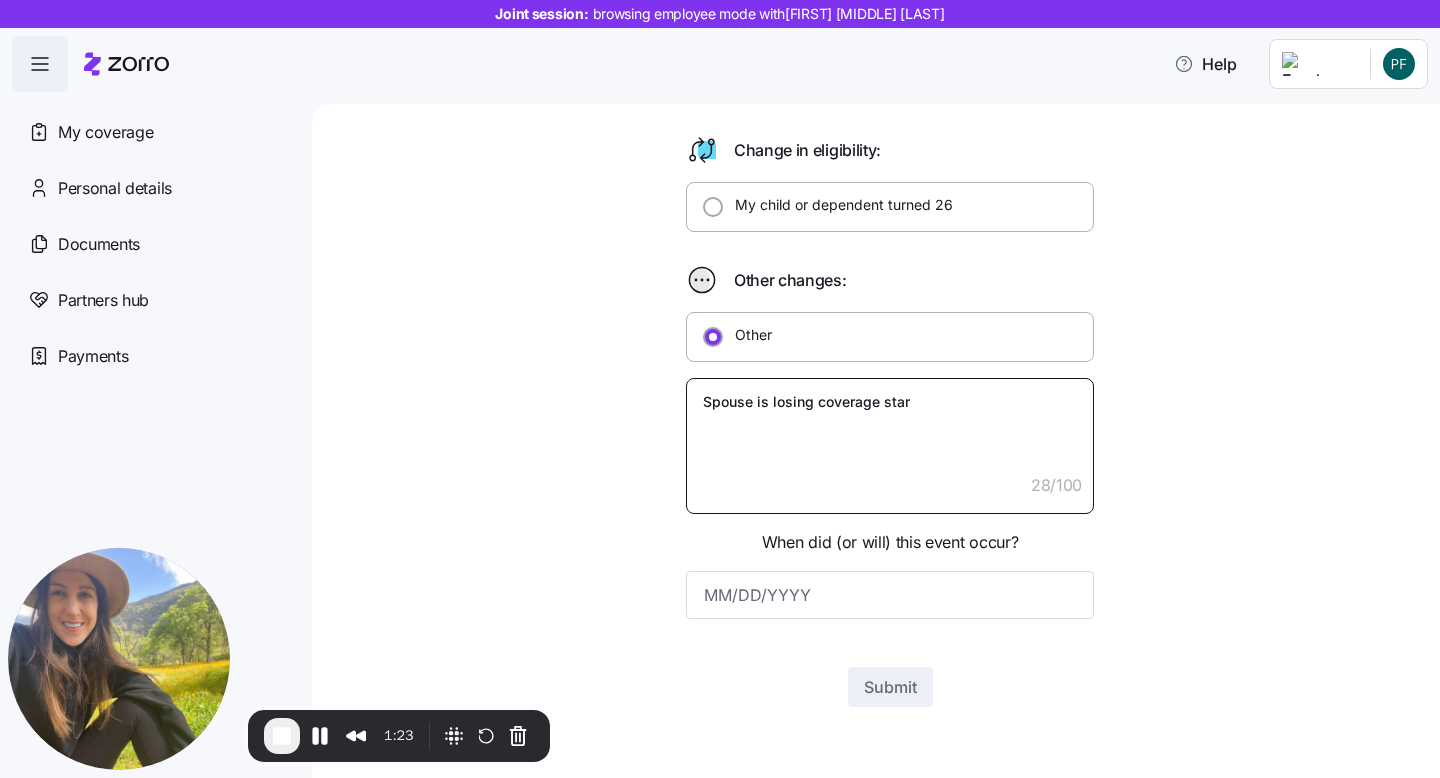 type on "x" 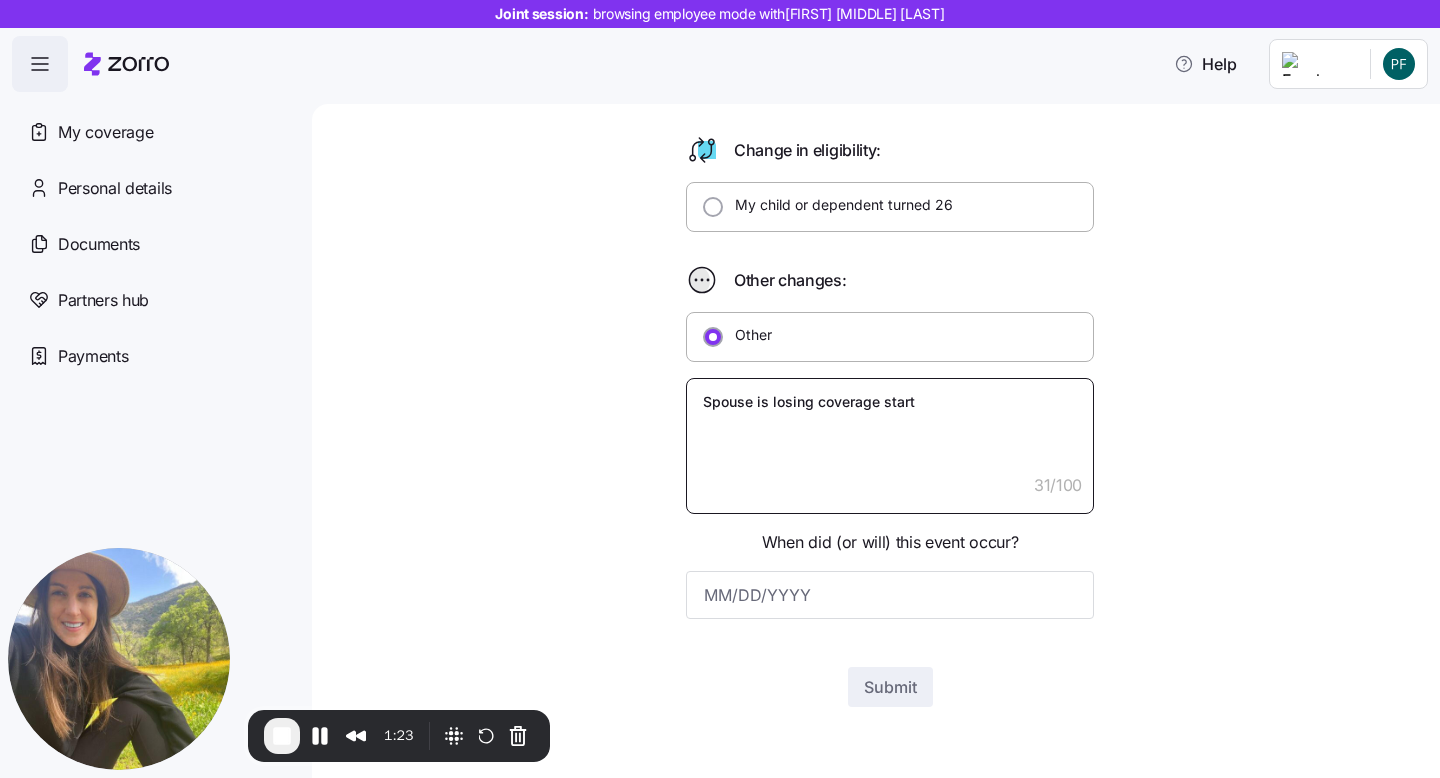type on "Spouse is losing coverage starti" 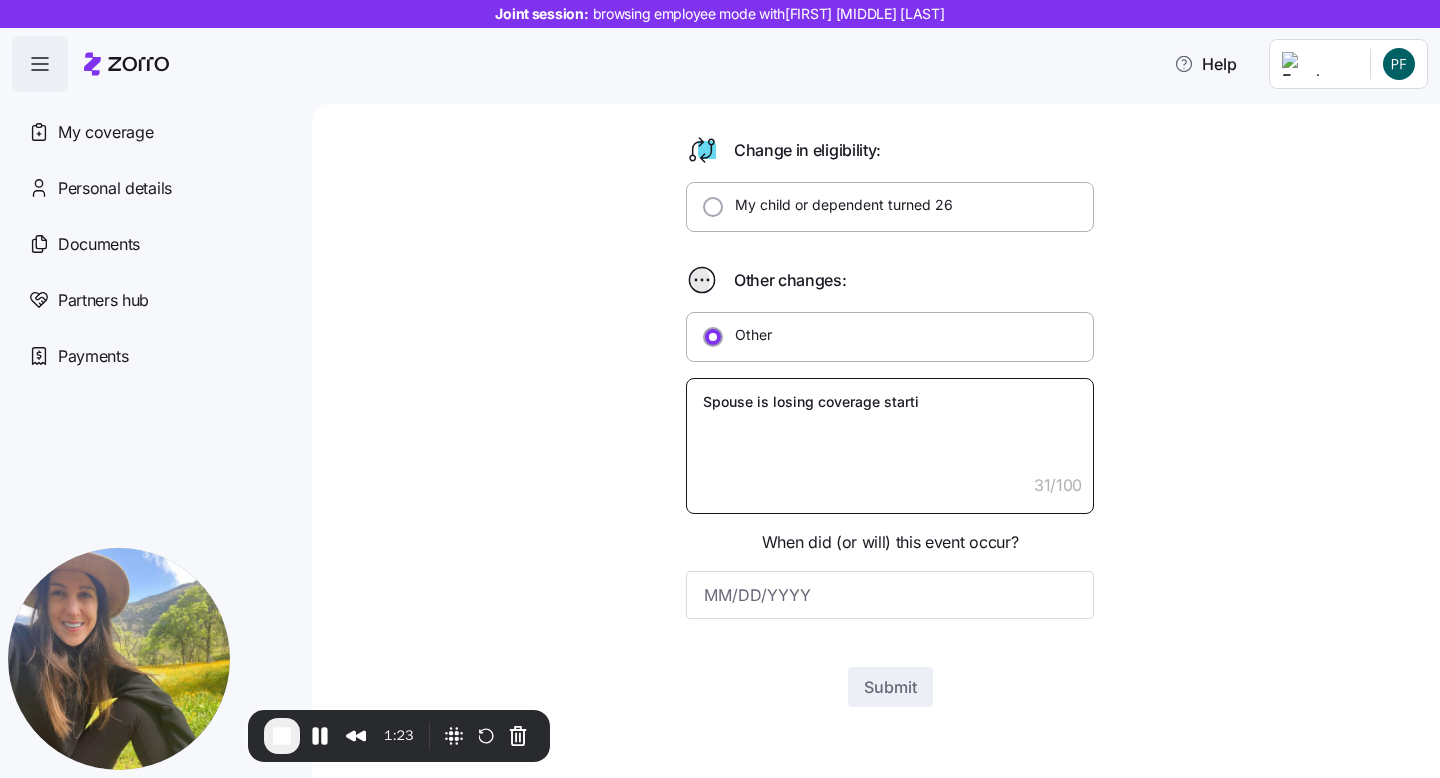 type on "x" 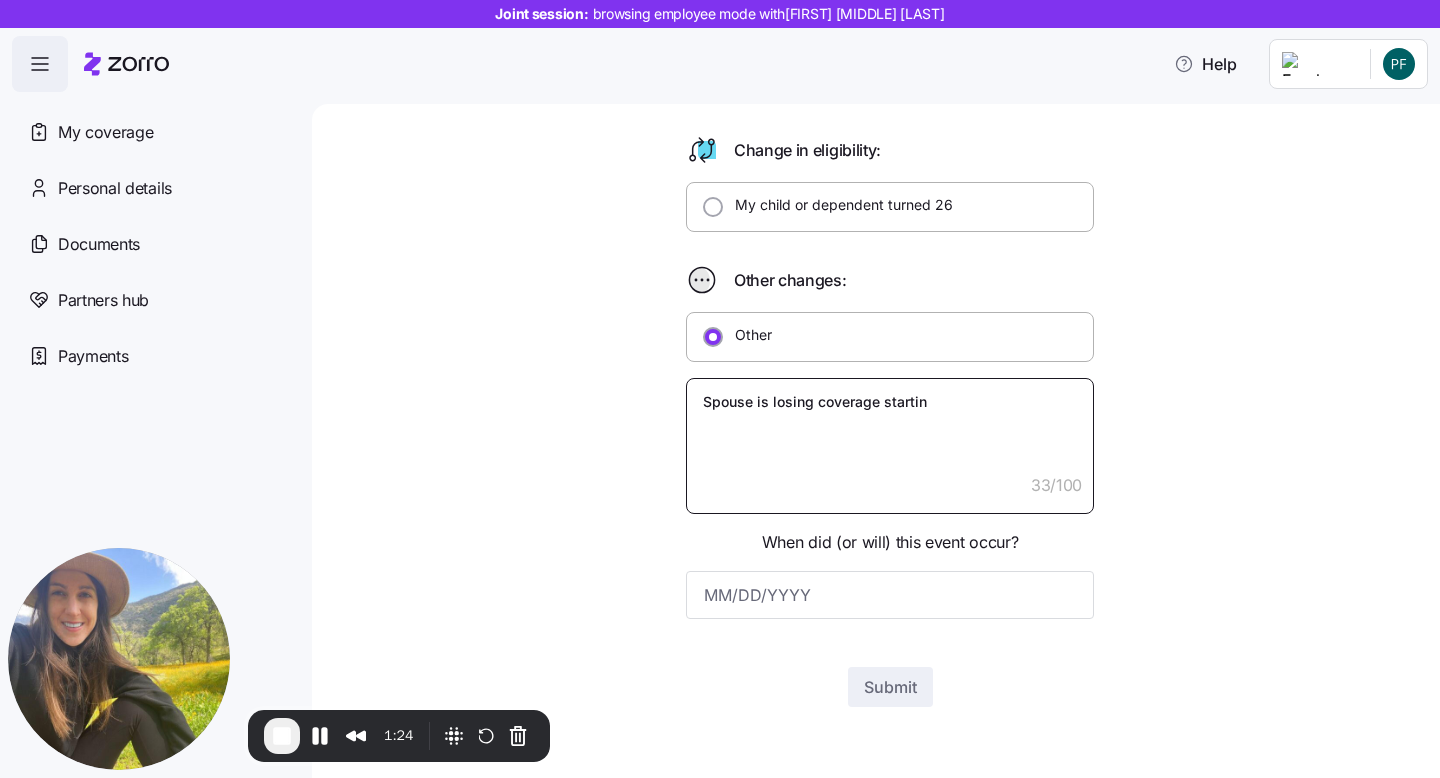 type on "x" 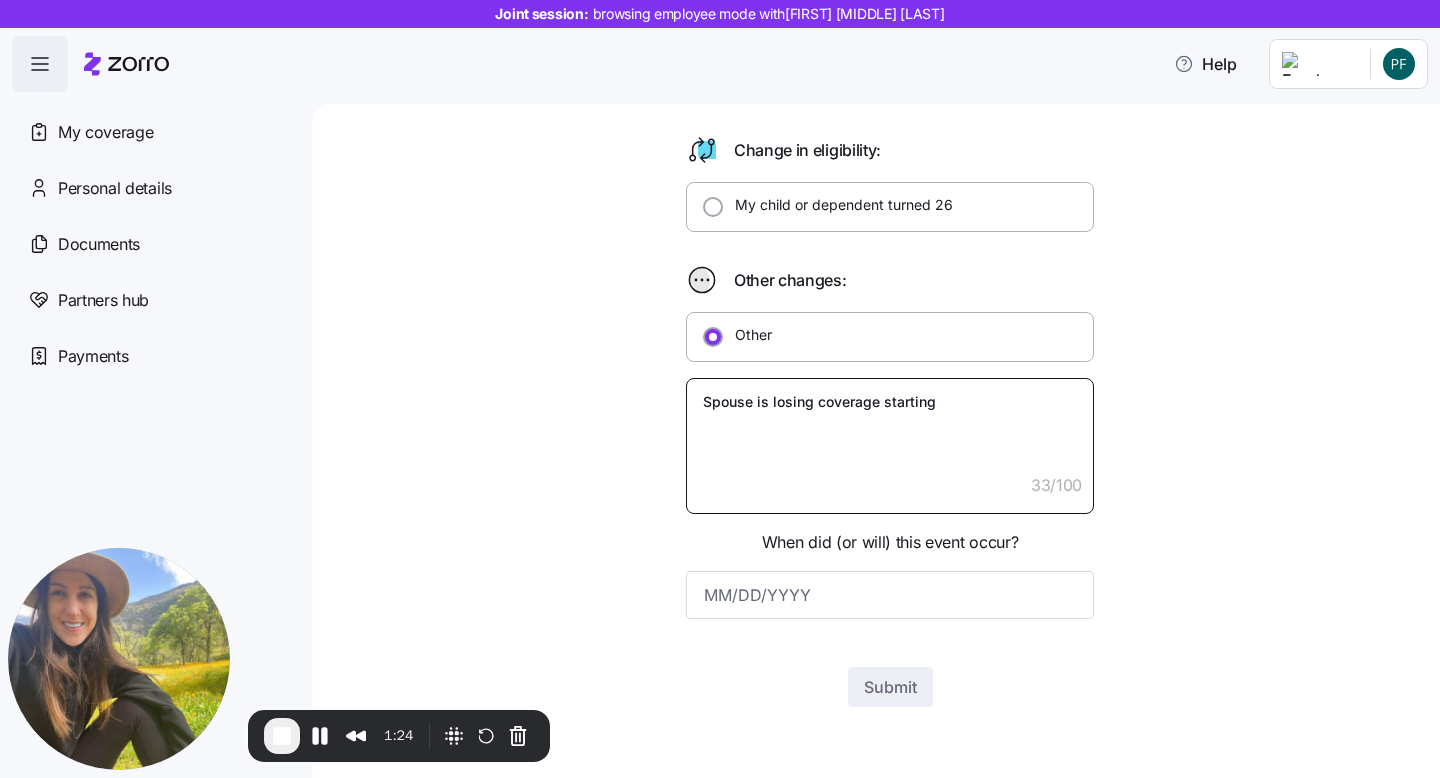 type on "x" 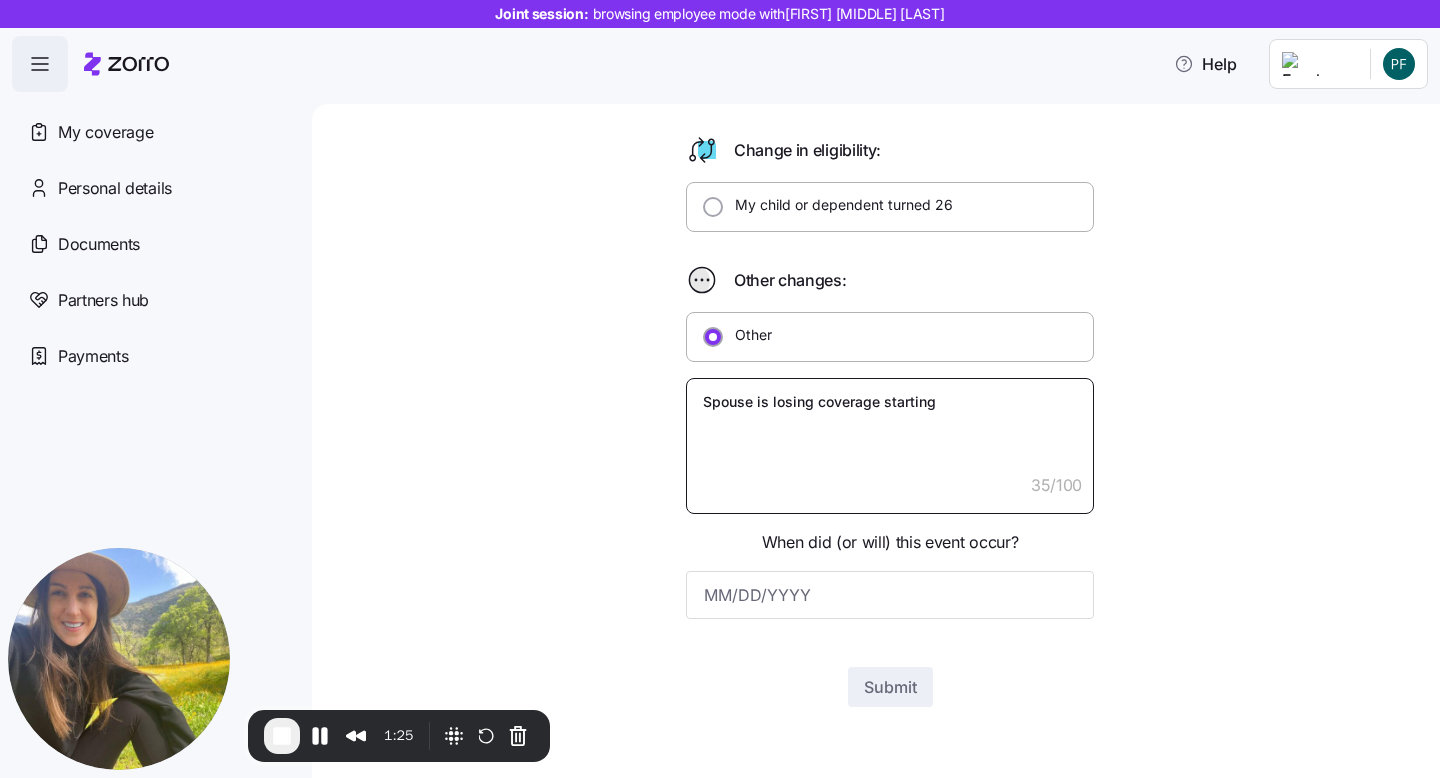 type on "x" 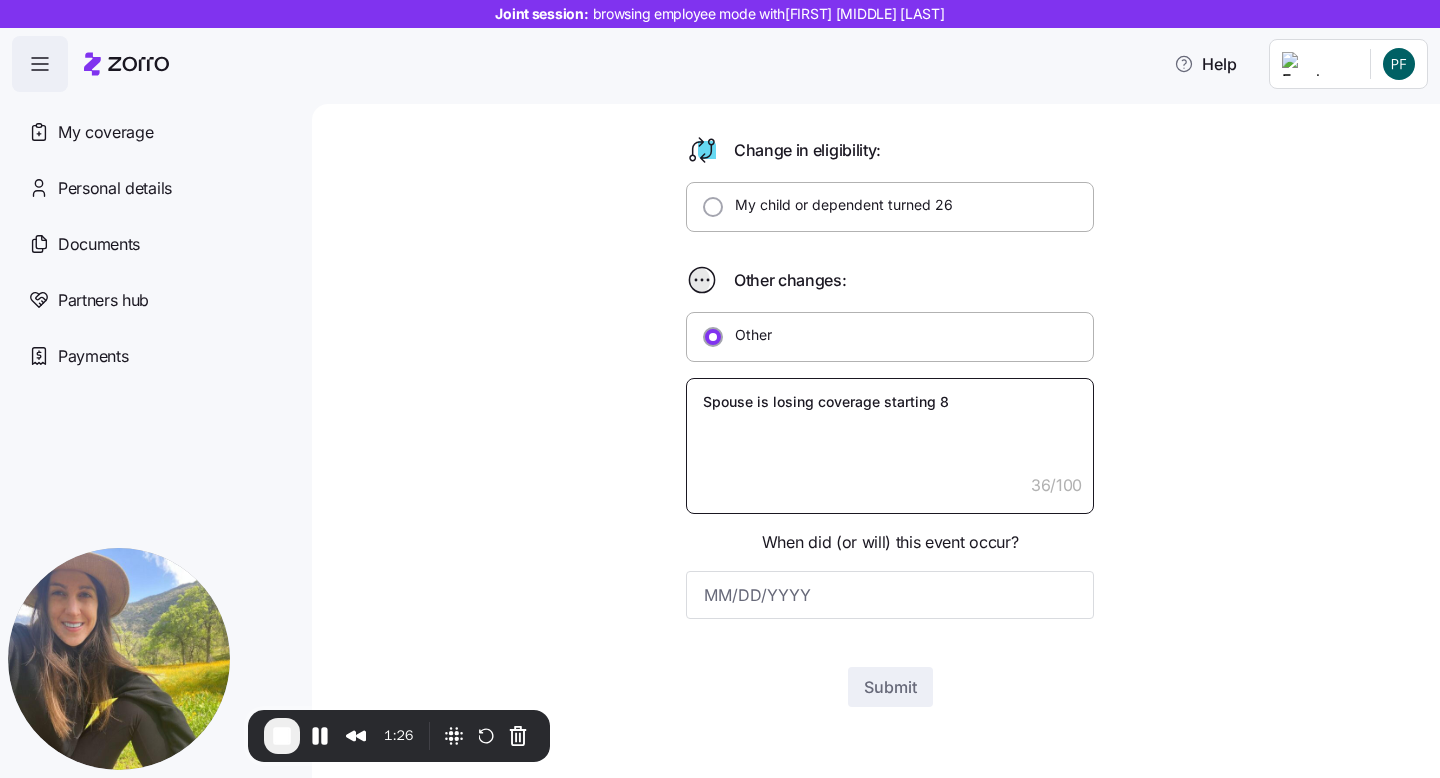 type on "x" 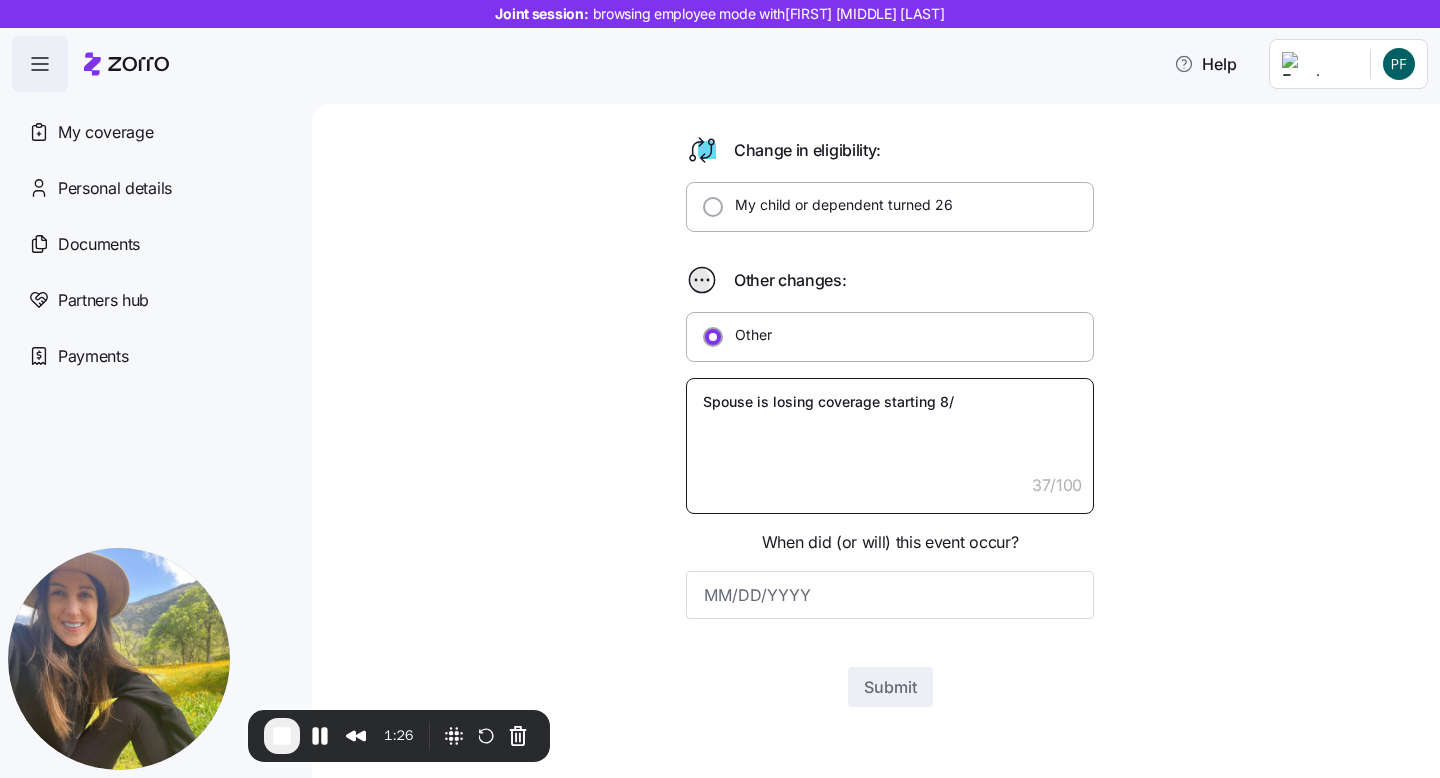 type on "x" 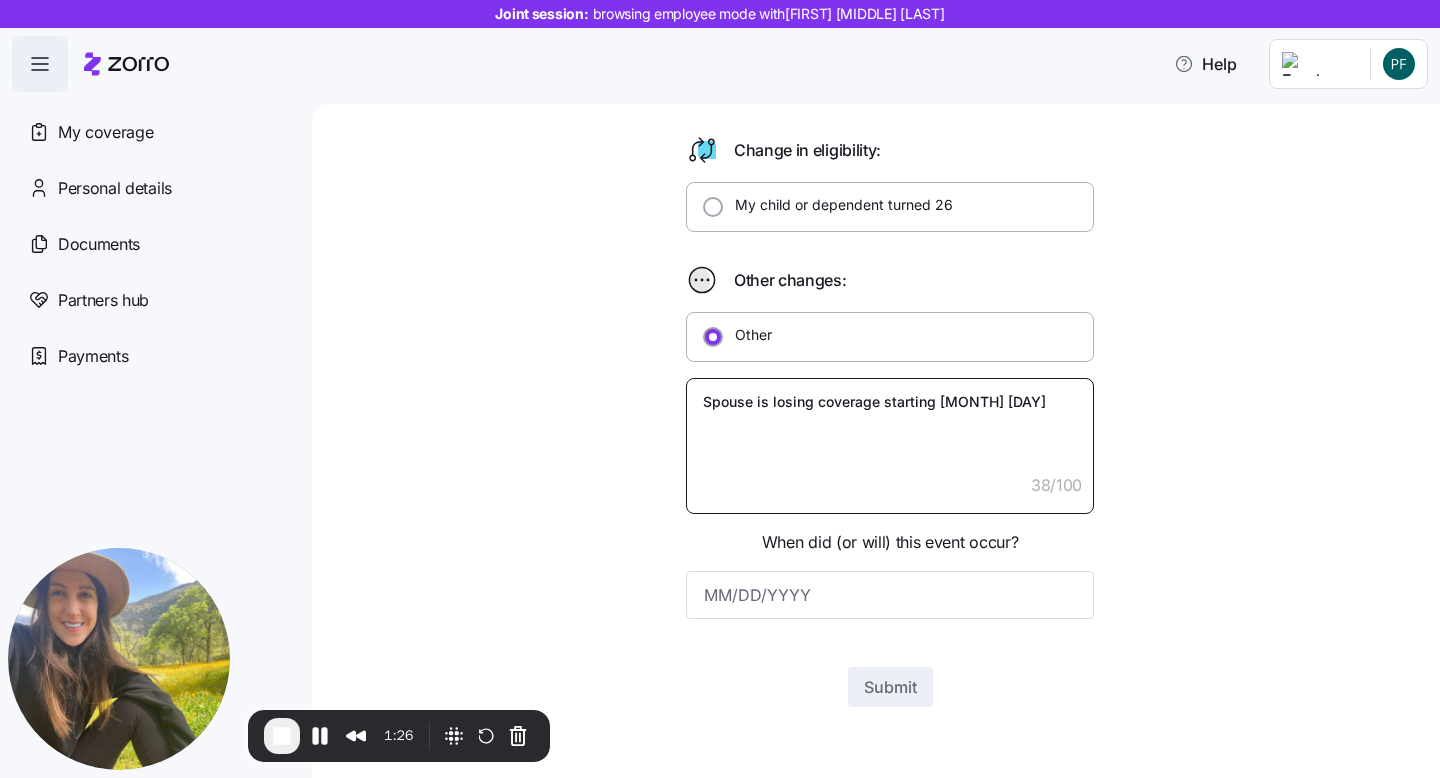 type on "x" 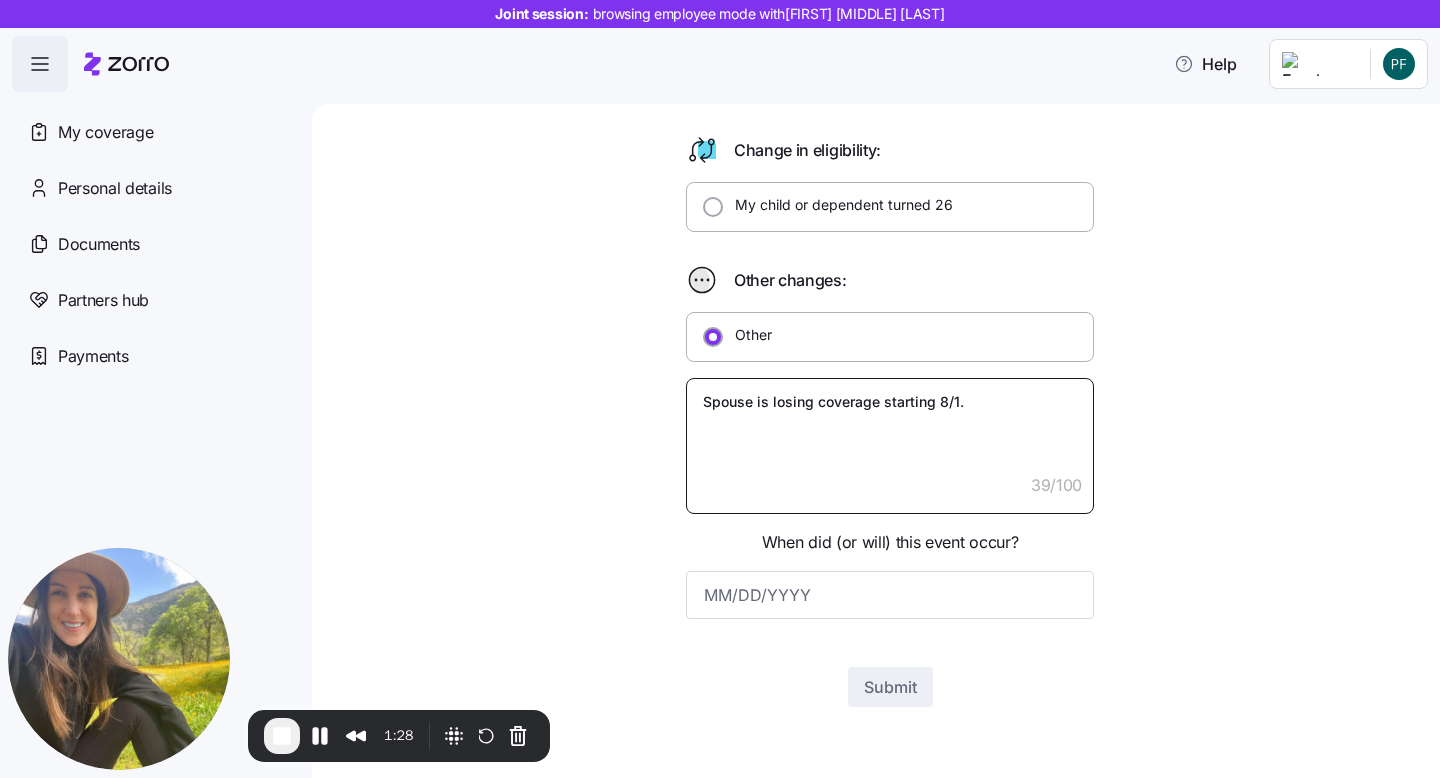 scroll, scrollTop: 549, scrollLeft: 0, axis: vertical 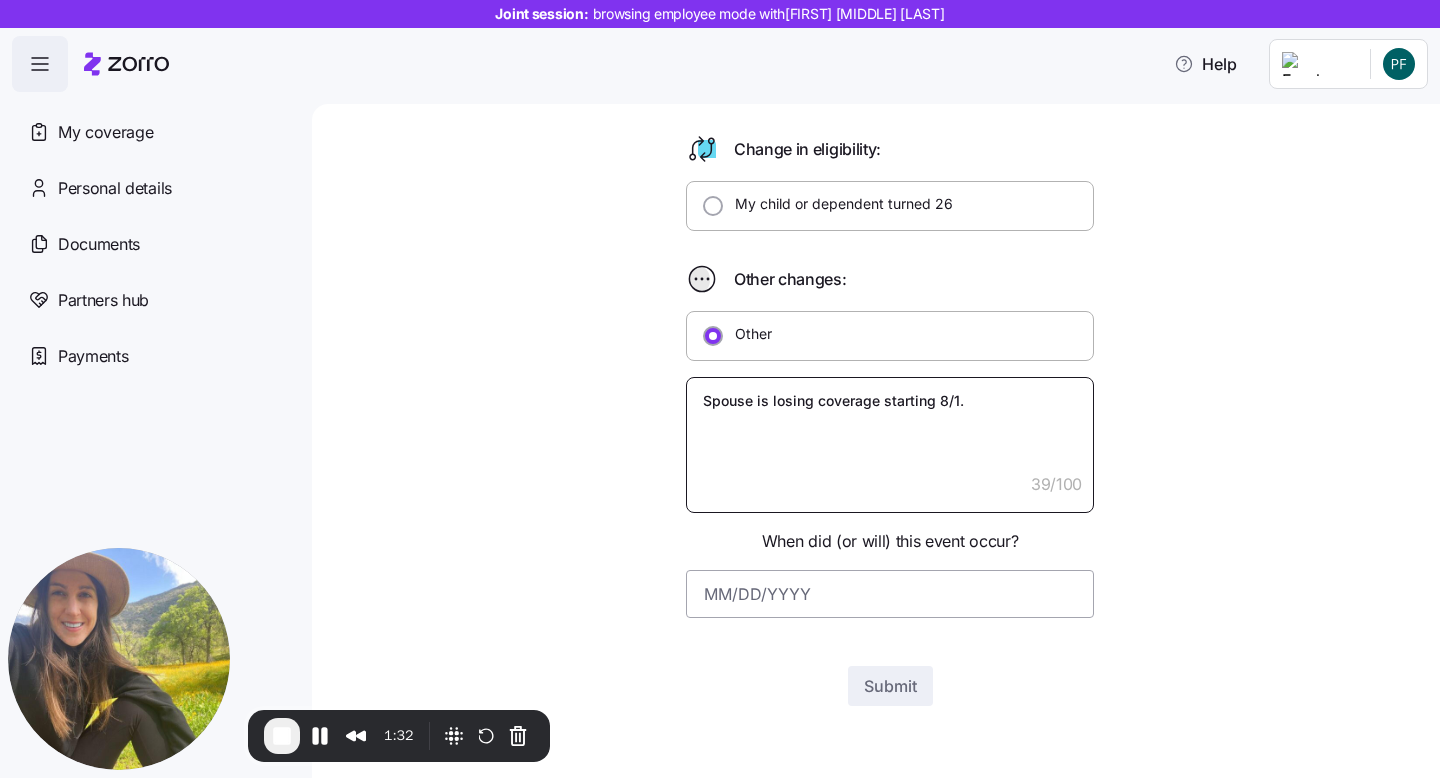 type on "Spouse is losing coverage starting 8/1." 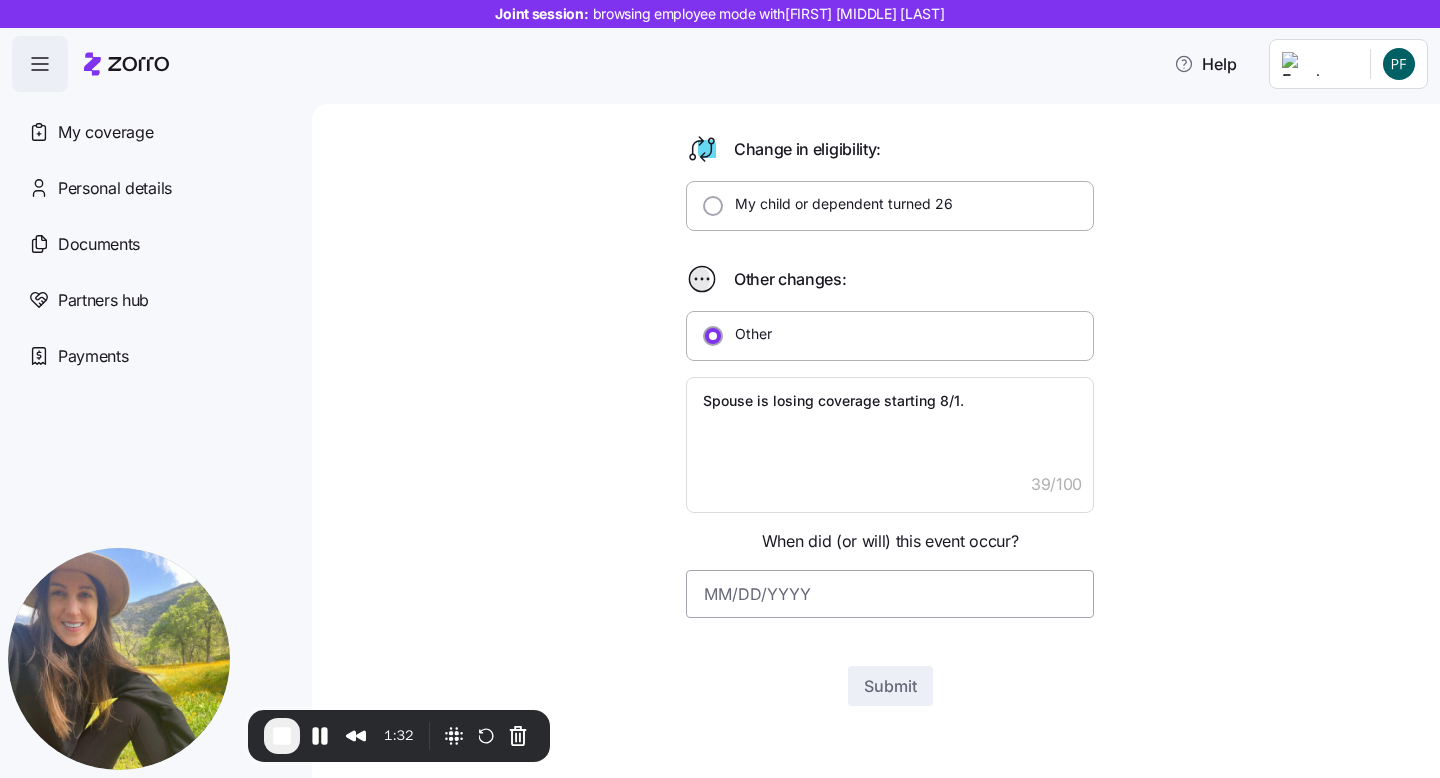 click at bounding box center [890, 594] 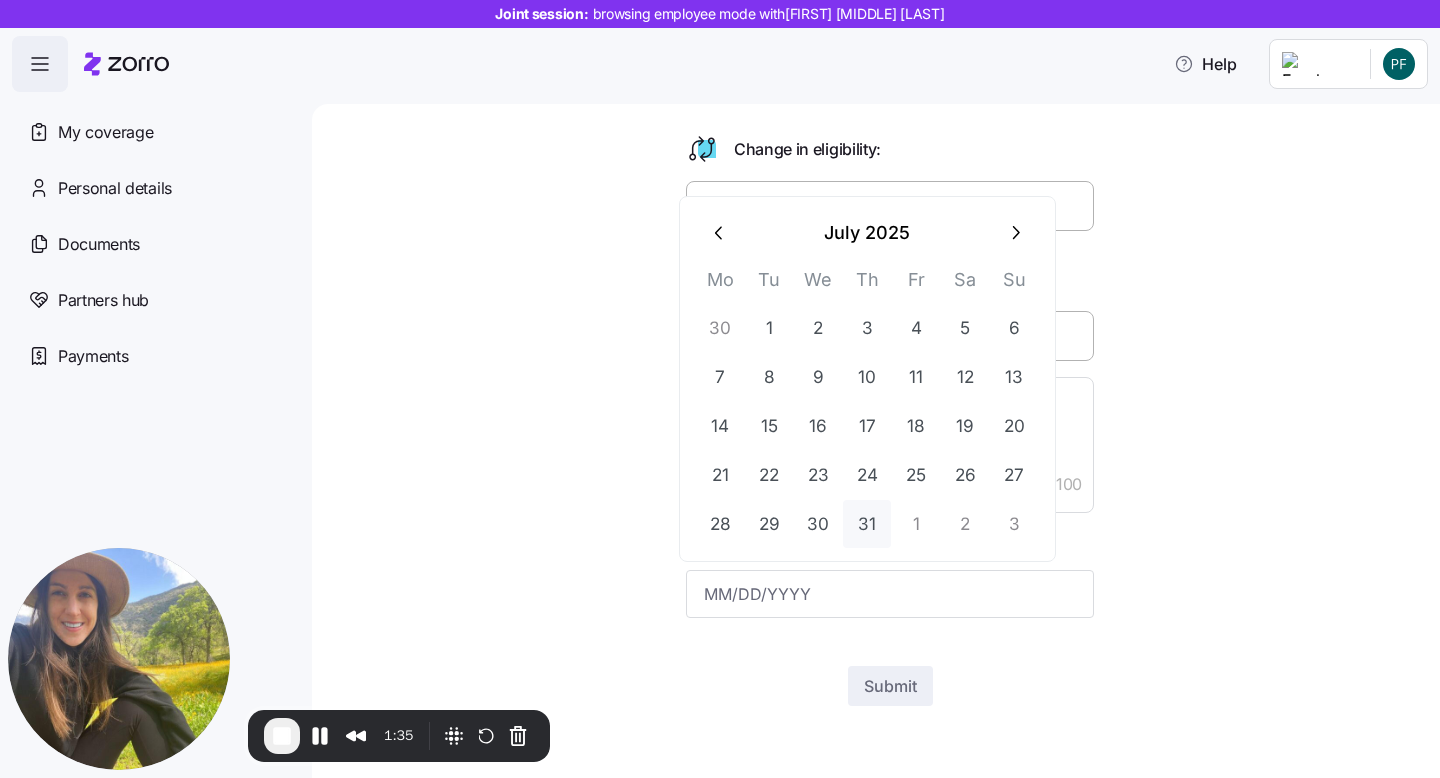 click on "31" at bounding box center [867, 524] 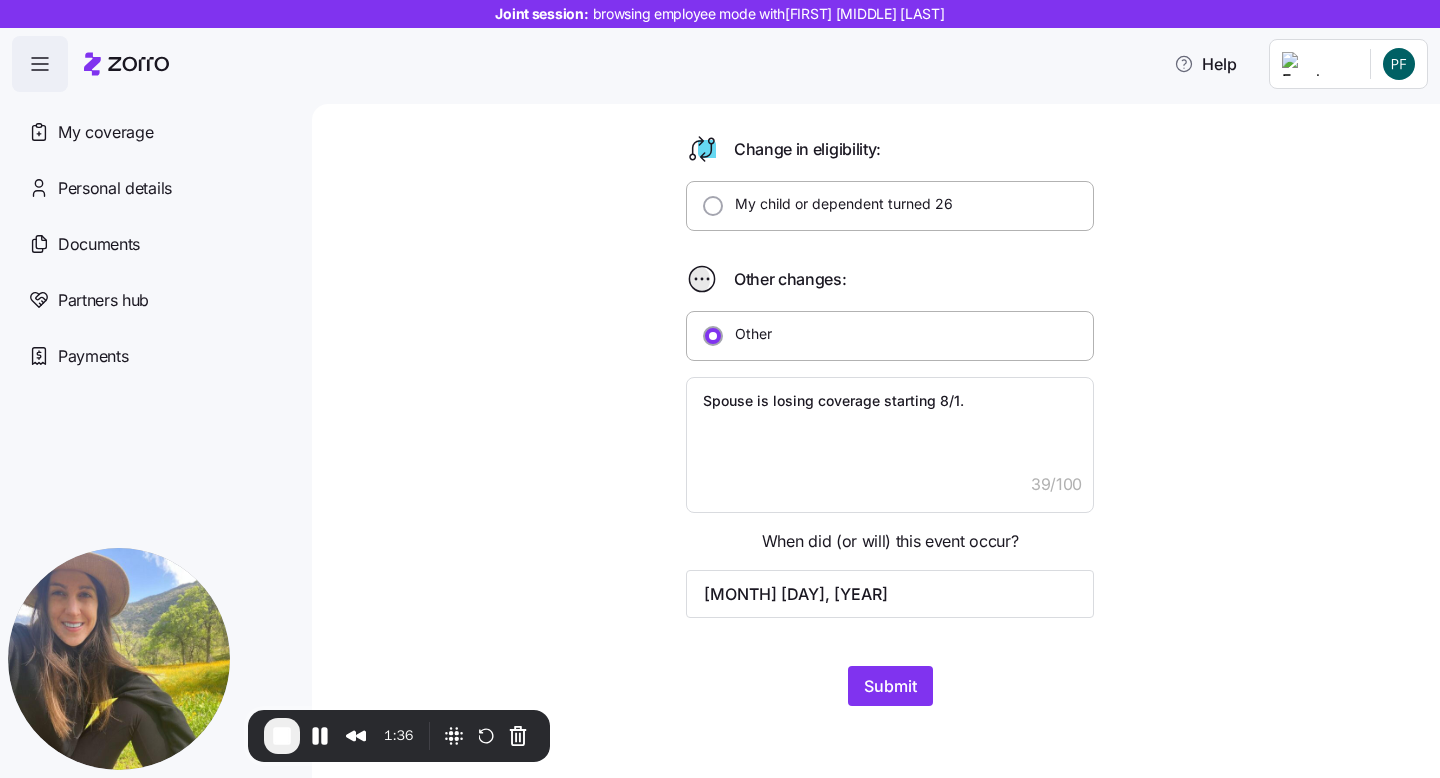 click on "Qualifying Life Event Report Form What type of life change did you experience? Change in my family: I got married I got divorced I had (or adopted) a baby or have a new dependent I experienced a death in the family Change in residence: I moved Change in eligibility: My child or dependent turned 26 Other changes: Other Spouse is losing coverage starting 8/1. 39 / 100 When did (or will) this event occur? July 31, 2025 Submit" at bounding box center (890, 158) 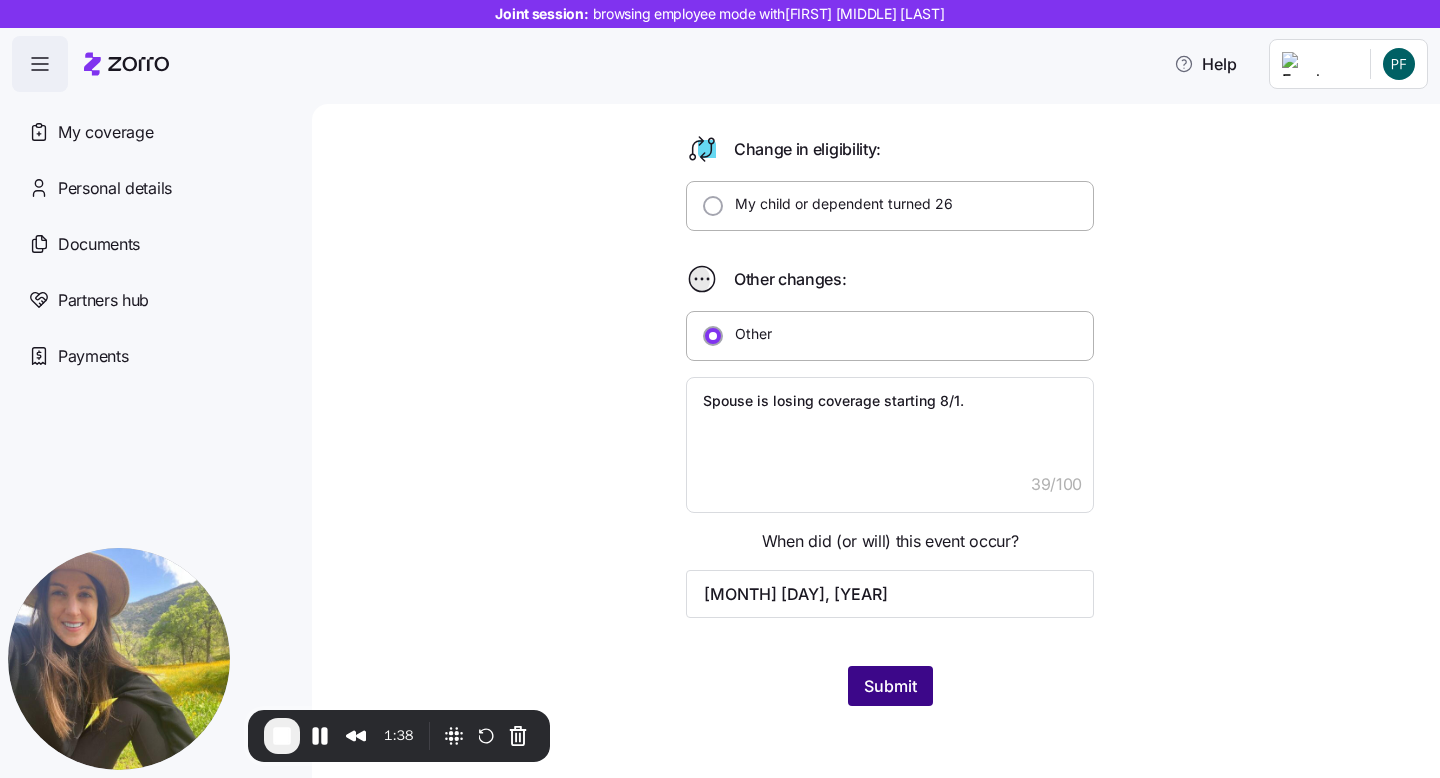 click on "Submit" at bounding box center (890, 686) 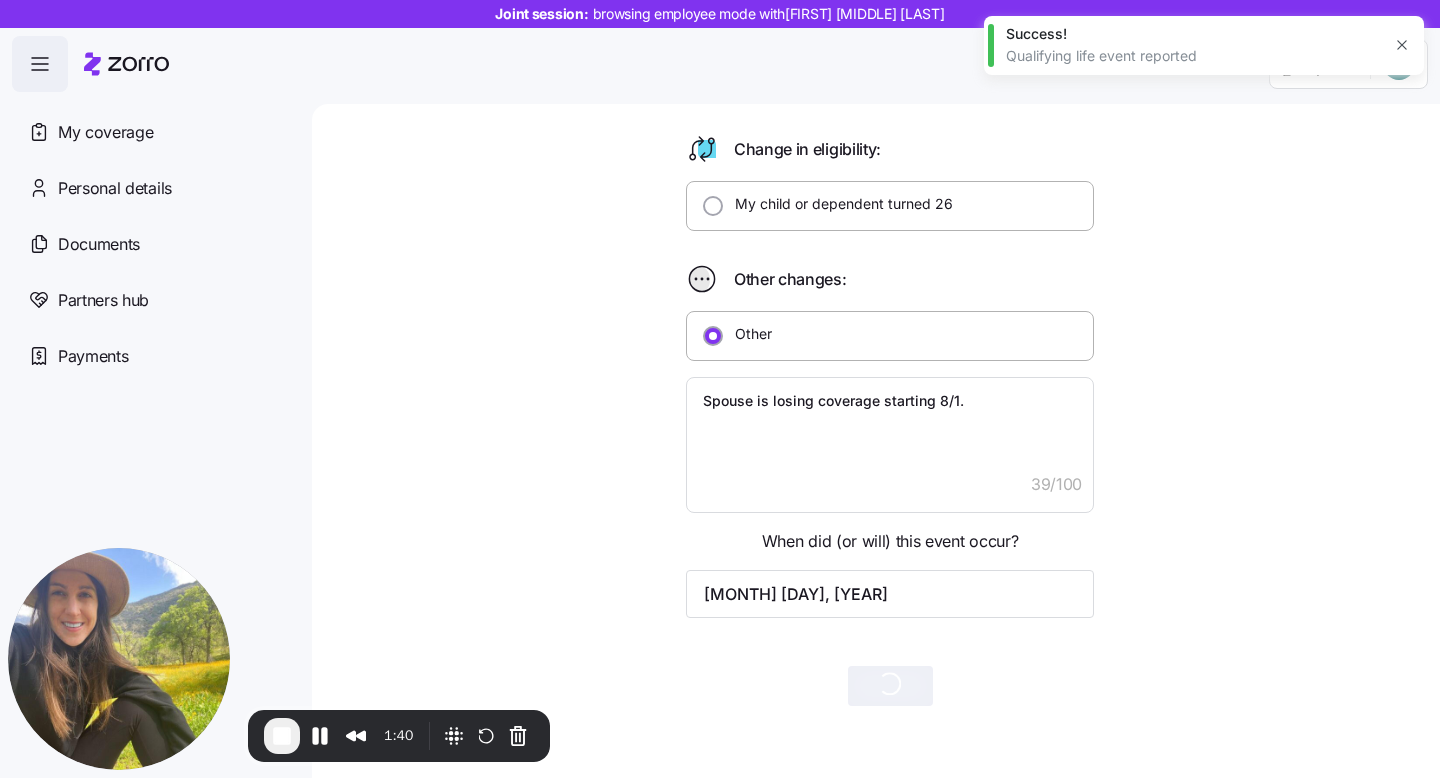 type on "x" 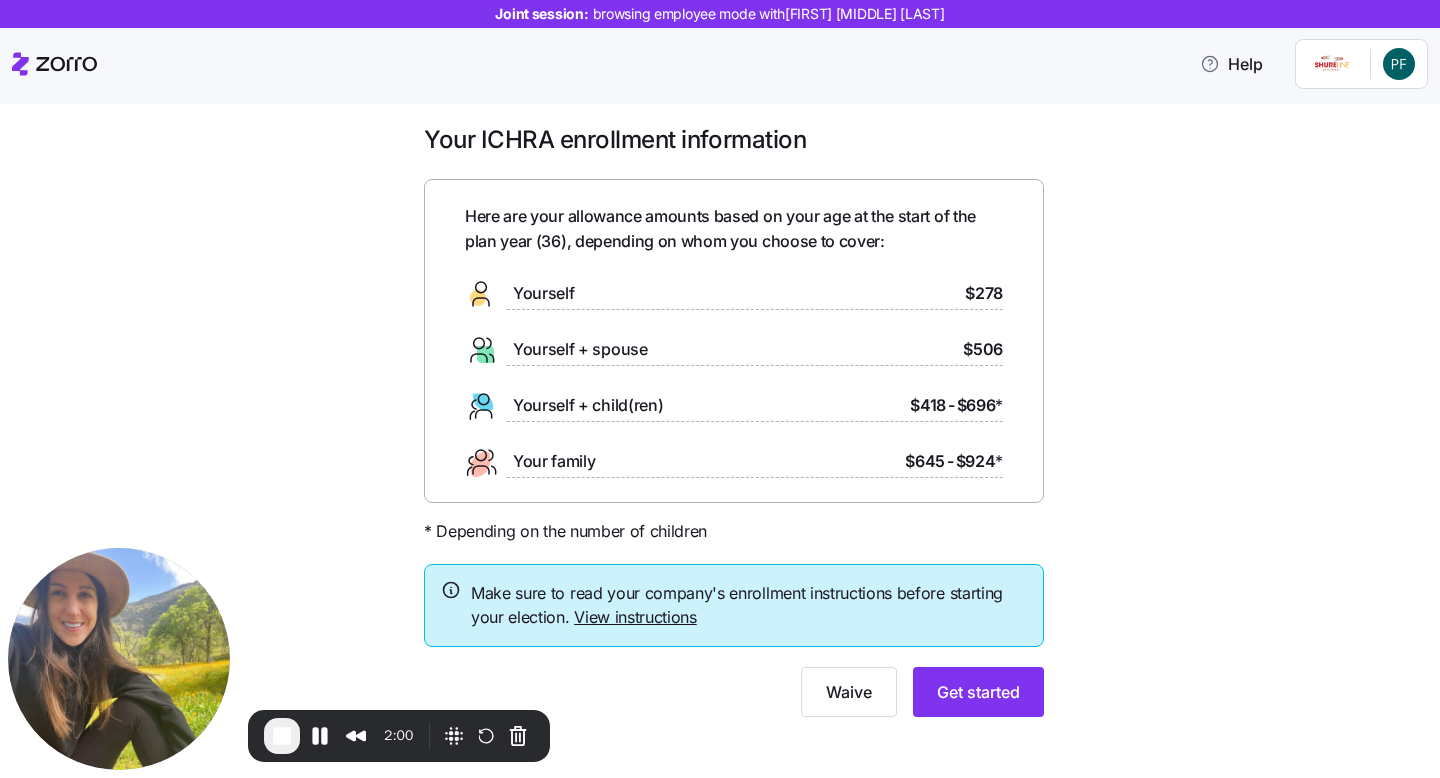 scroll, scrollTop: 23, scrollLeft: 0, axis: vertical 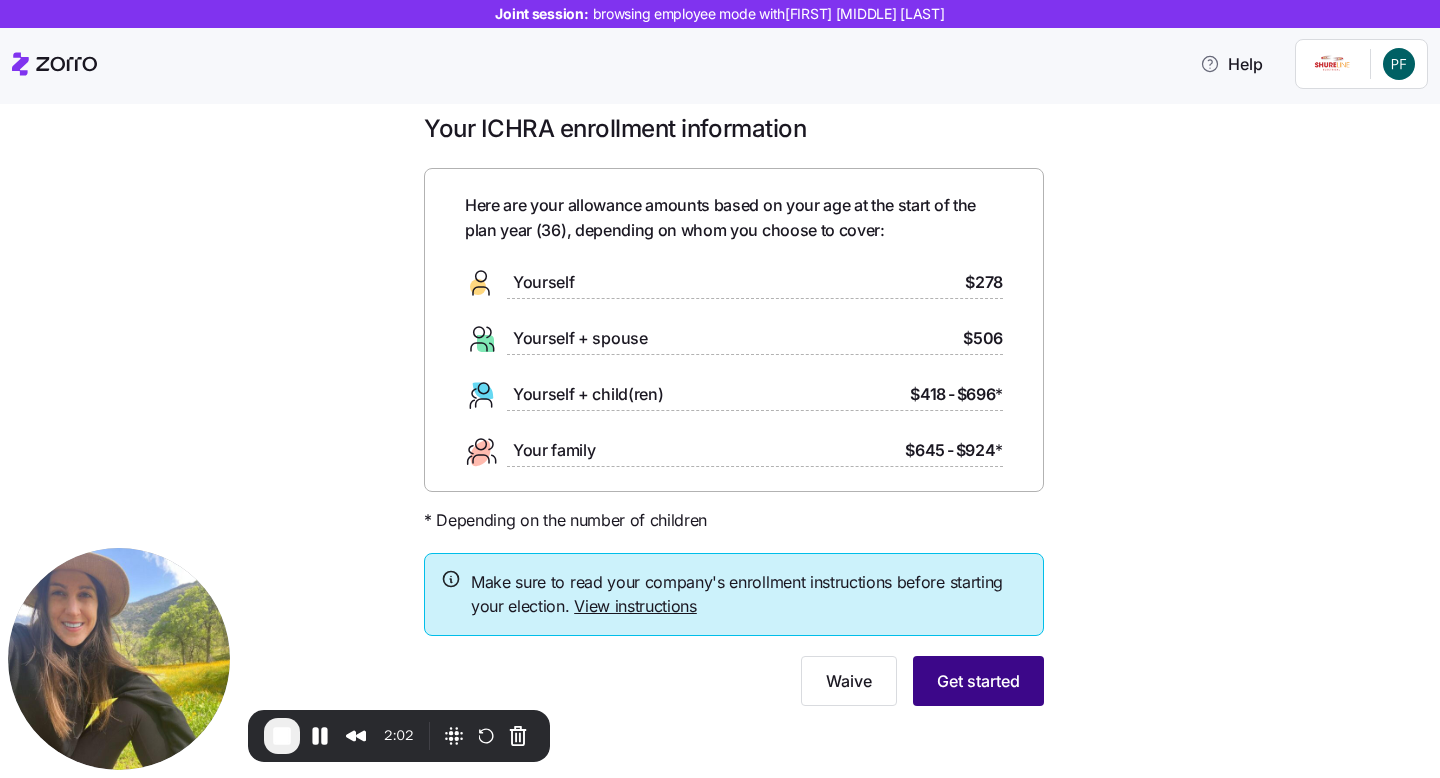 click on "Get started" at bounding box center [978, 681] 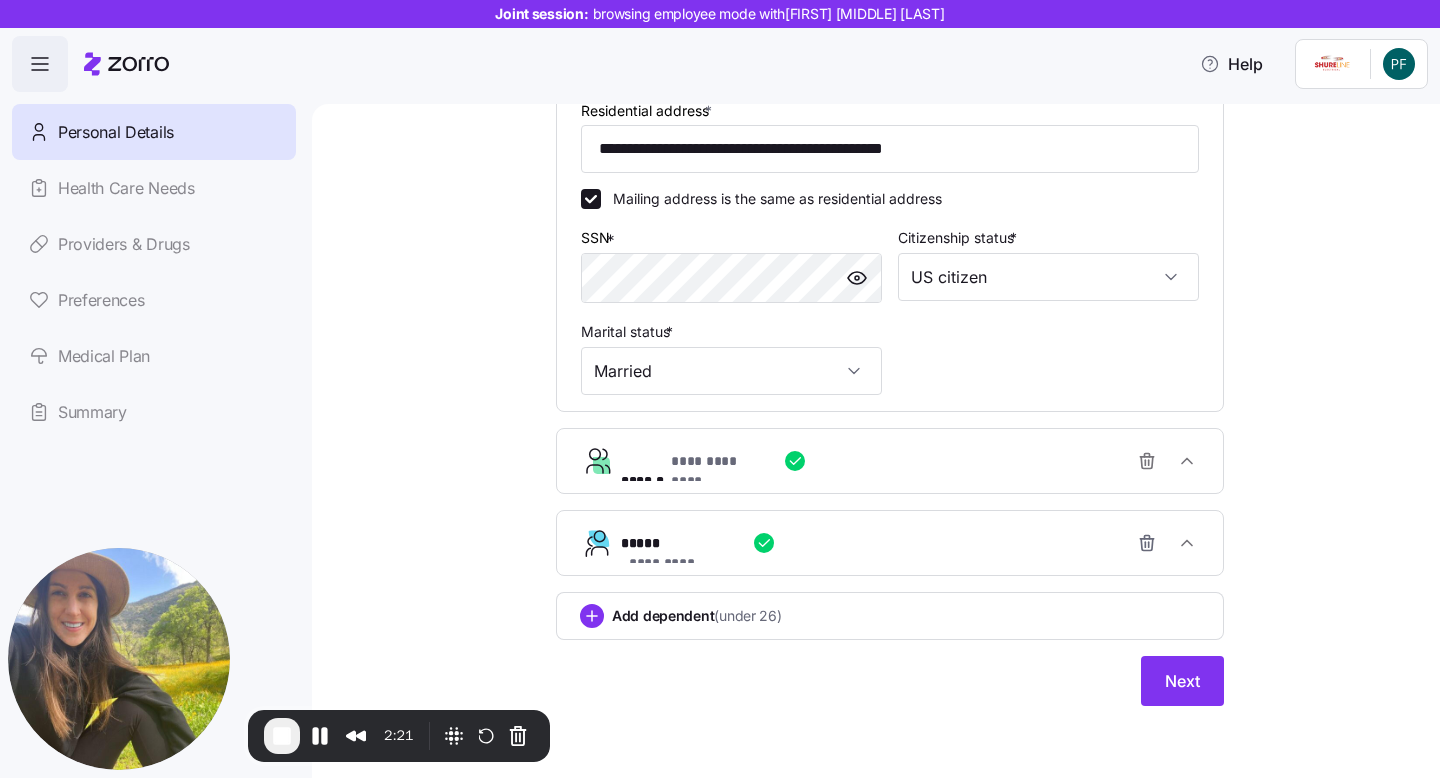 scroll, scrollTop: 455, scrollLeft: 0, axis: vertical 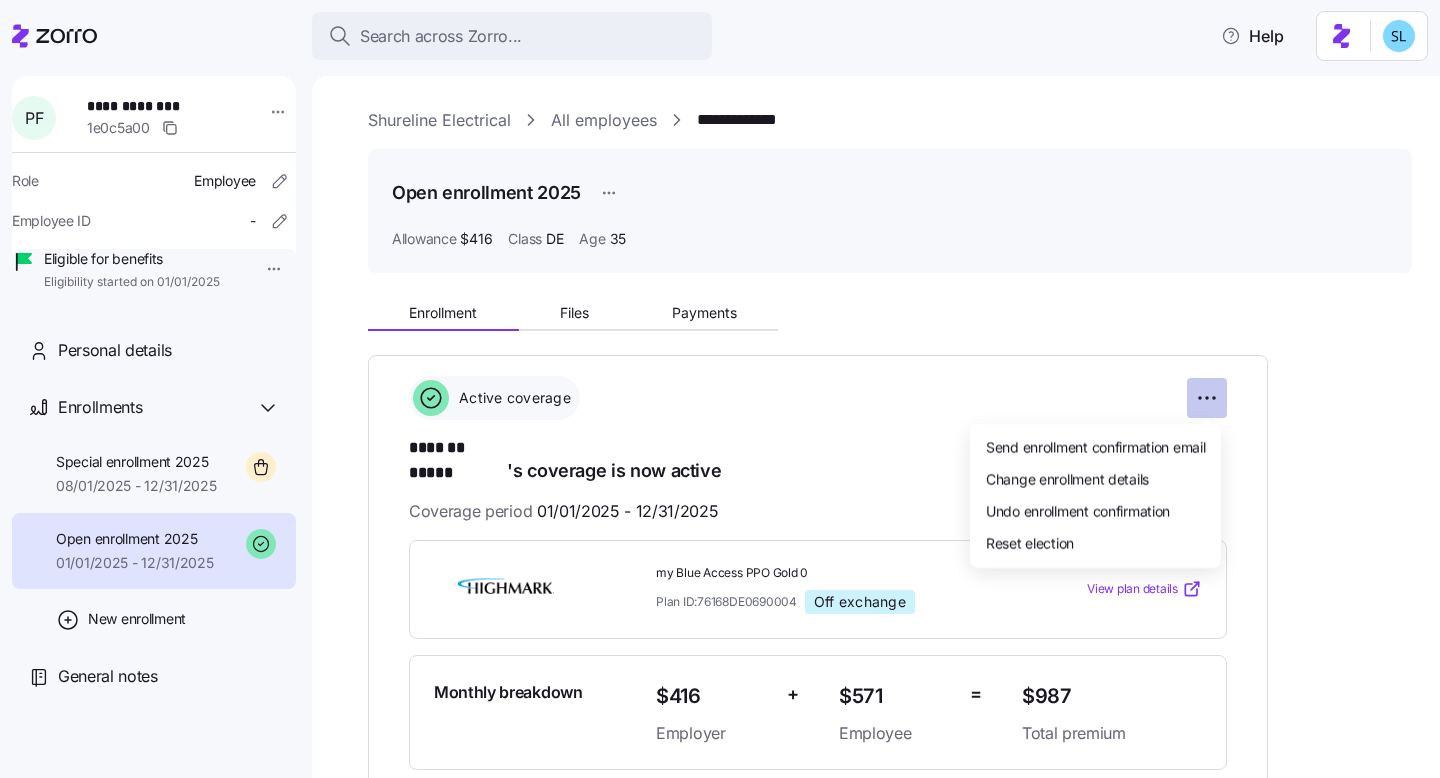 click on "**********" at bounding box center [720, 383] 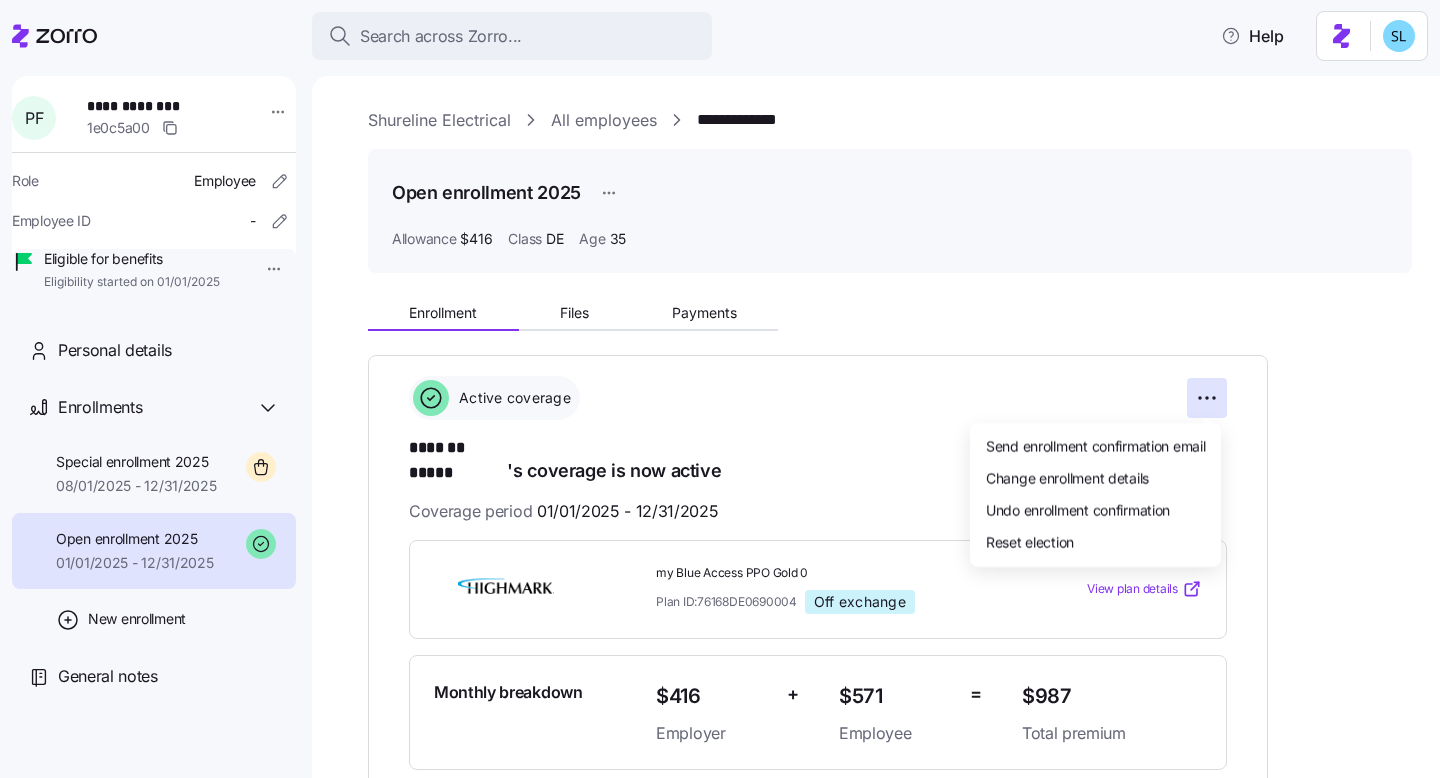 click on "**********" at bounding box center (720, 383) 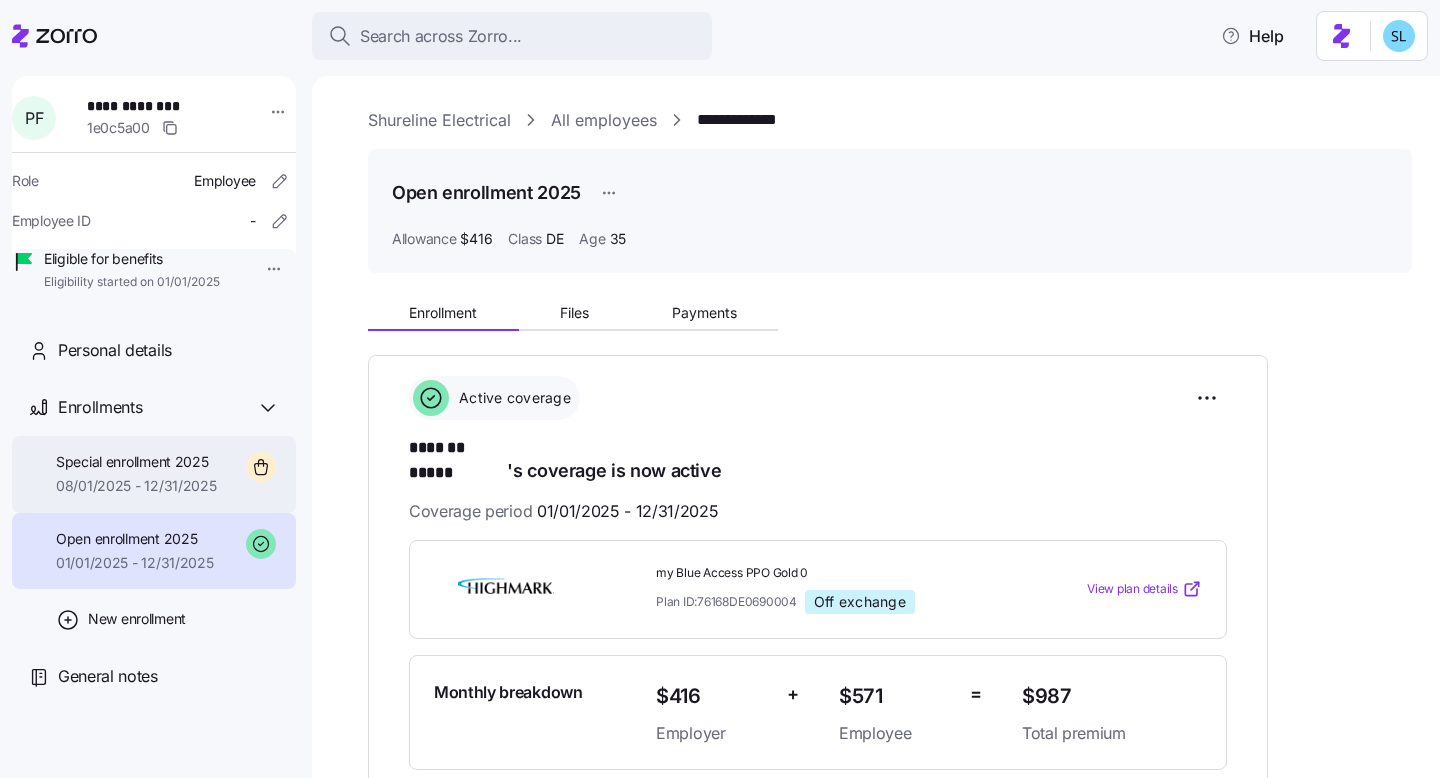click on "Special enrollment 2025 08/01/2025 - 12/31/2025" at bounding box center (136, 474) 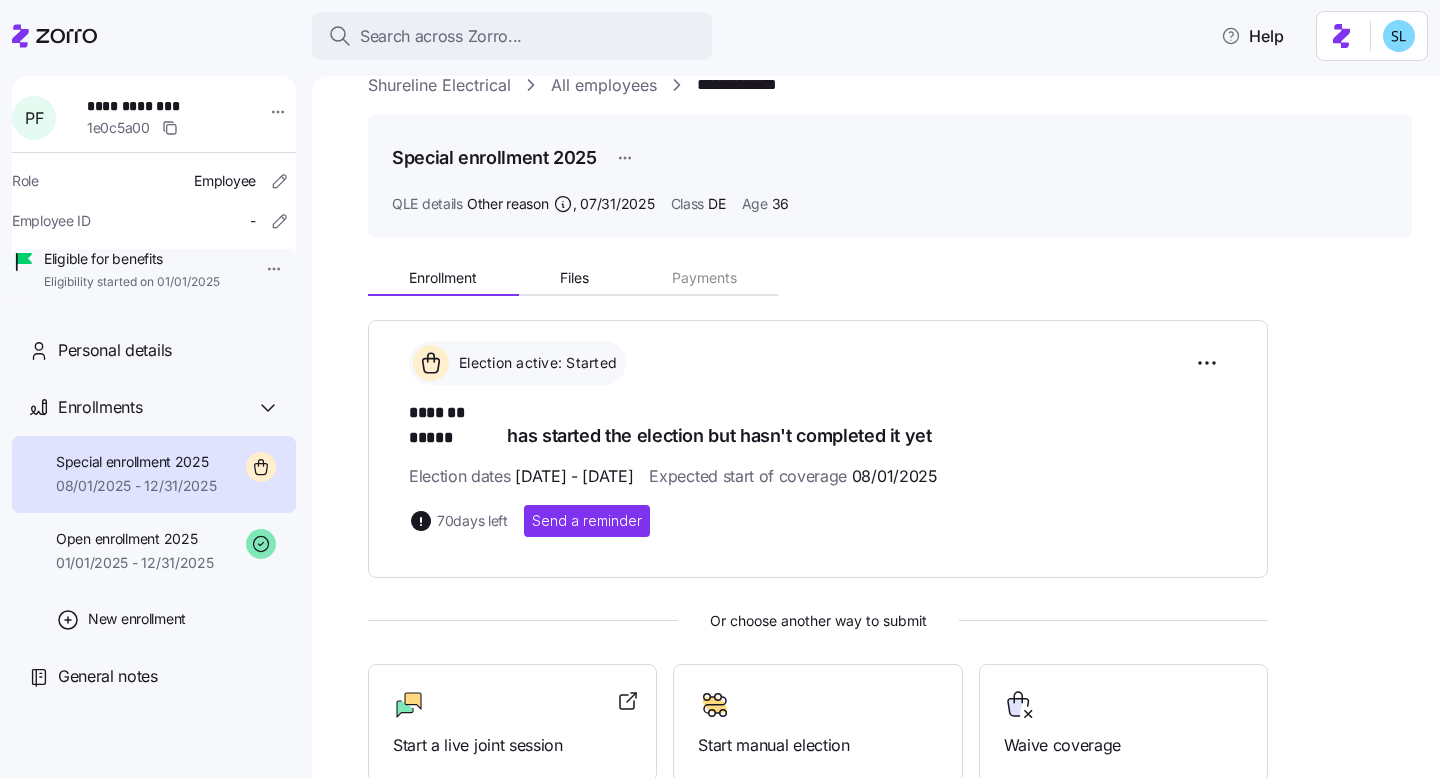 scroll, scrollTop: 126, scrollLeft: 0, axis: vertical 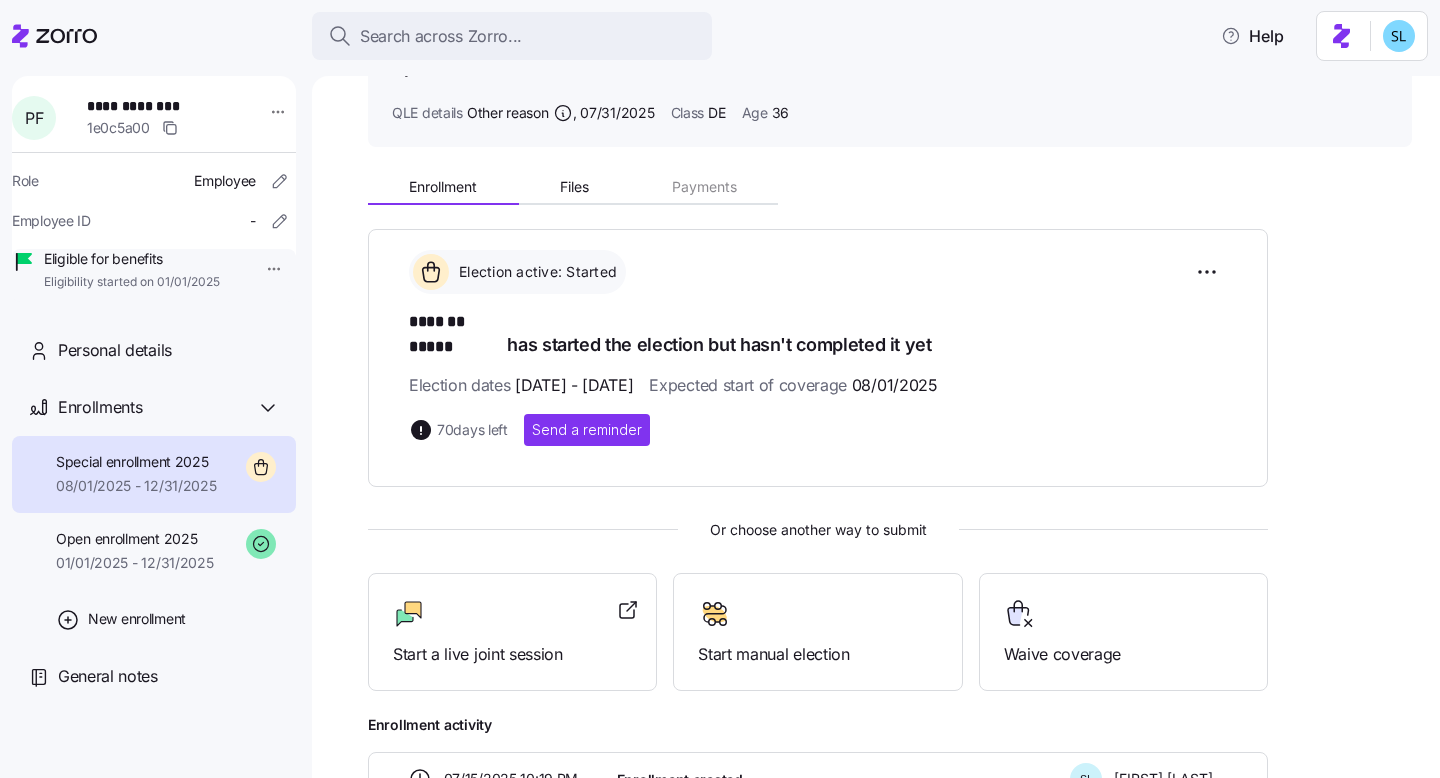 drag, startPoint x: 412, startPoint y: 367, endPoint x: 689, endPoint y: 374, distance: 277.08844 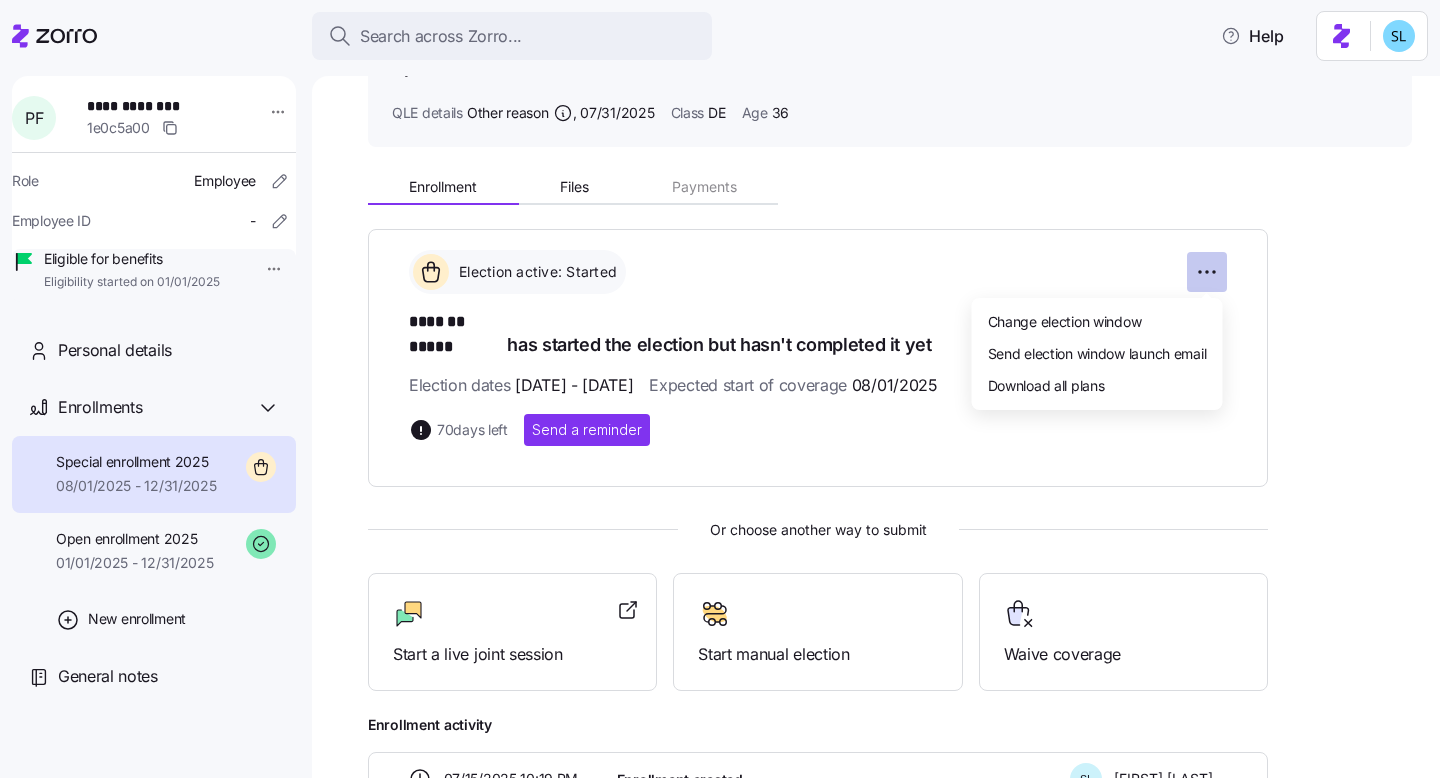 click on "**********" at bounding box center [720, 383] 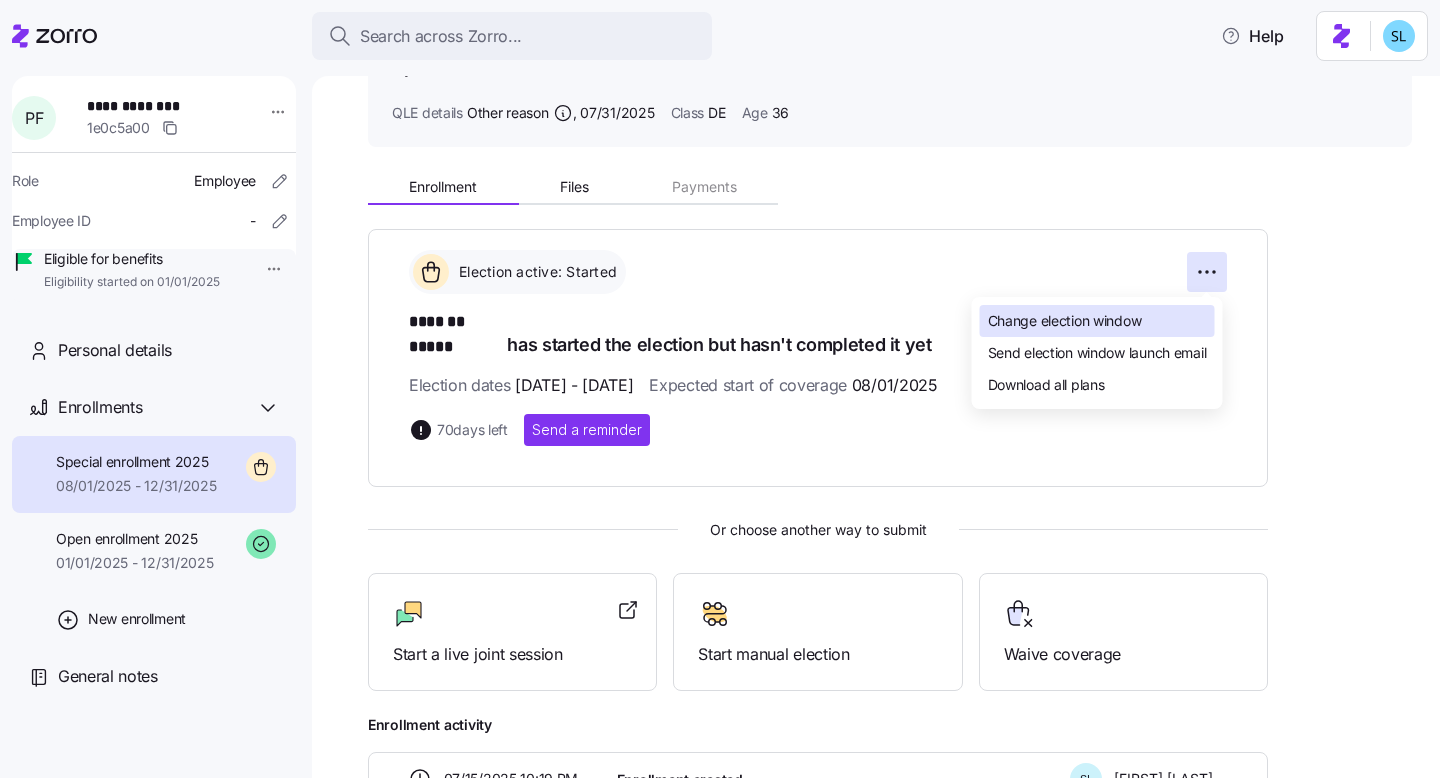 click on "Change election window" at bounding box center (1065, 321) 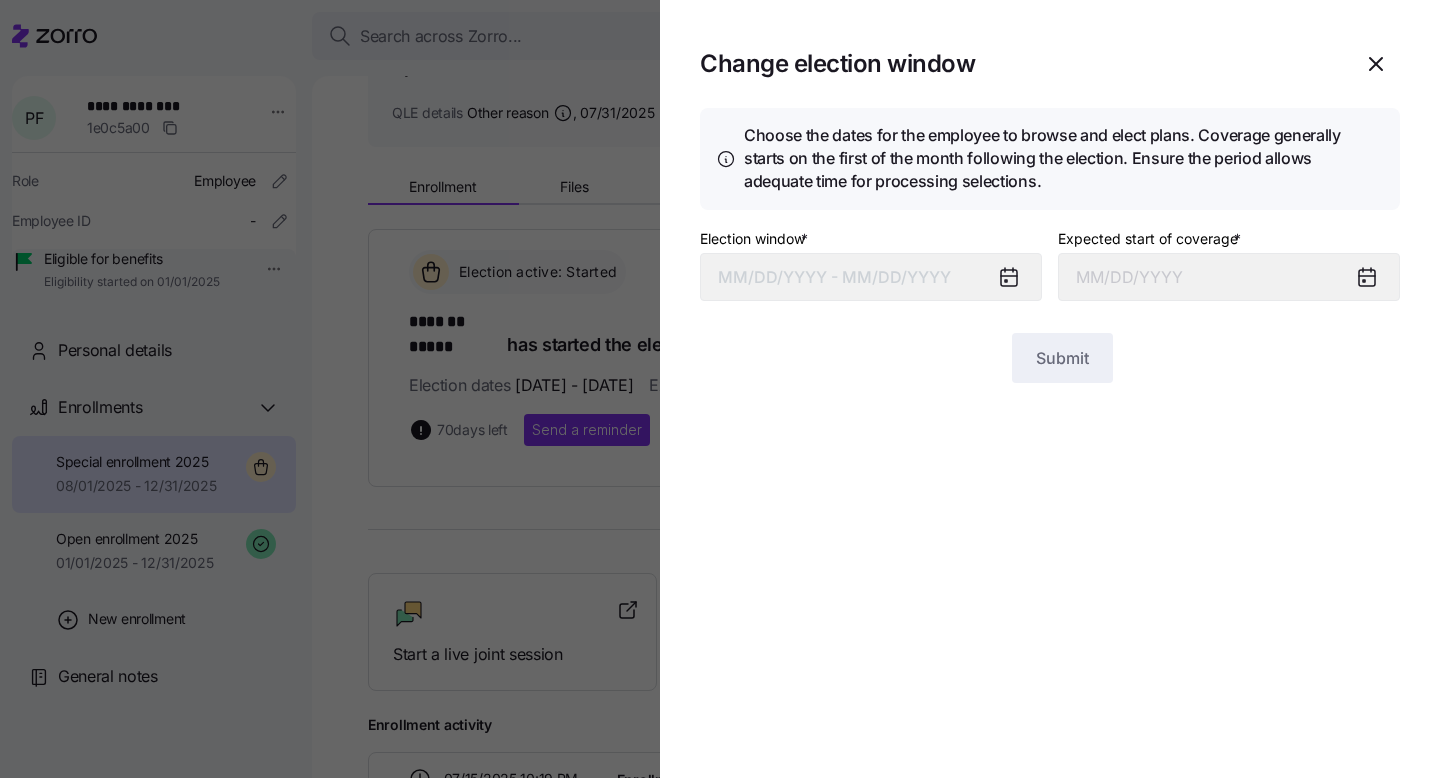 type on "August 1, 2025" 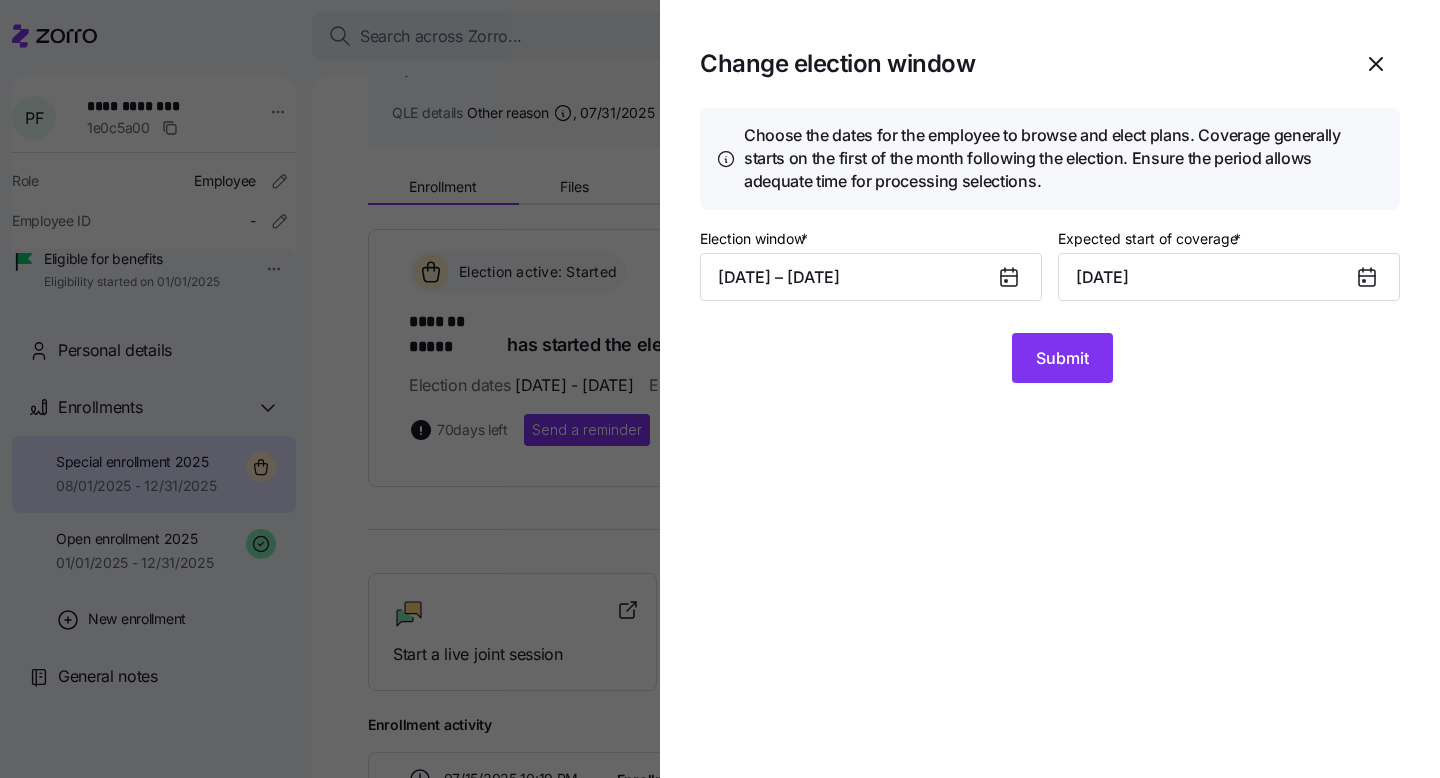 click 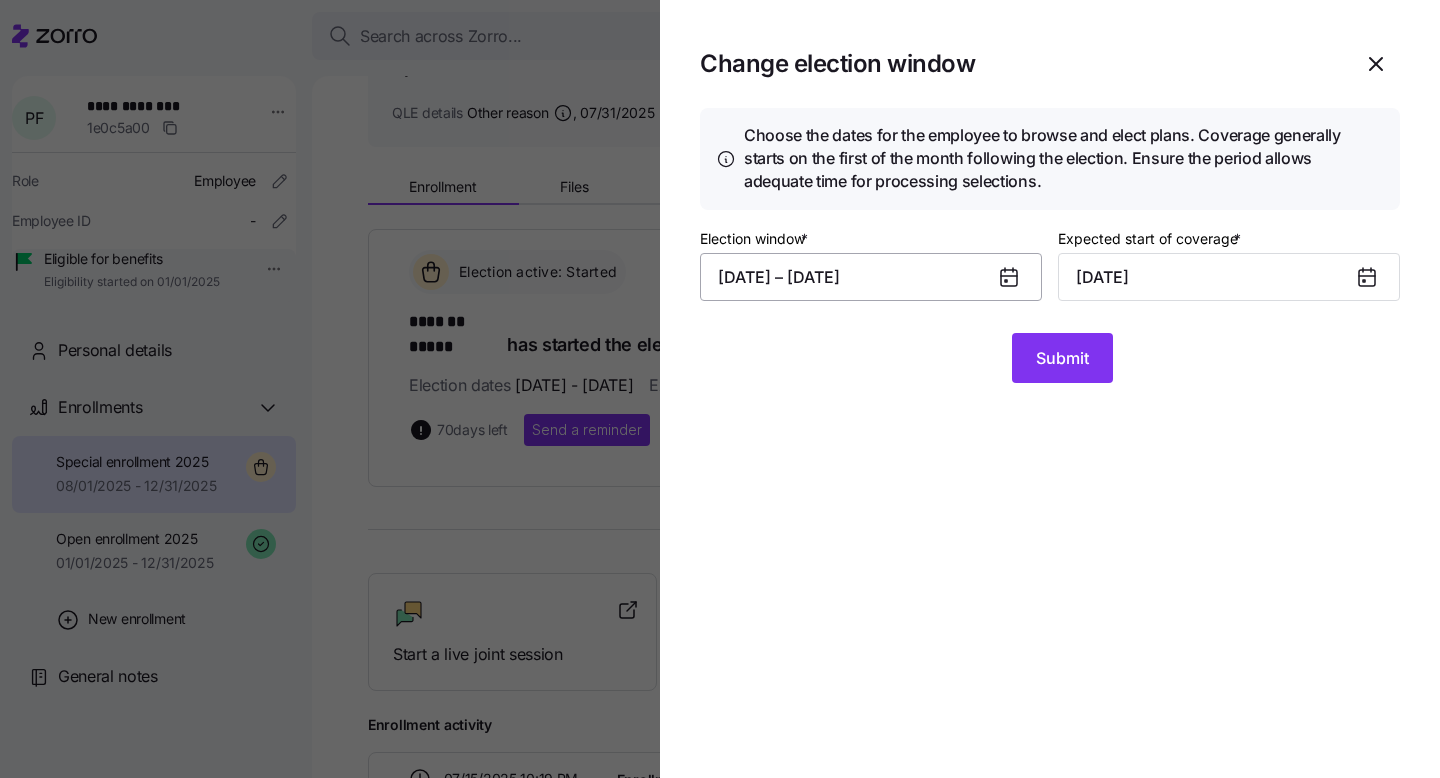 click on "07/15/2025 – 09/24/2025" at bounding box center (871, 277) 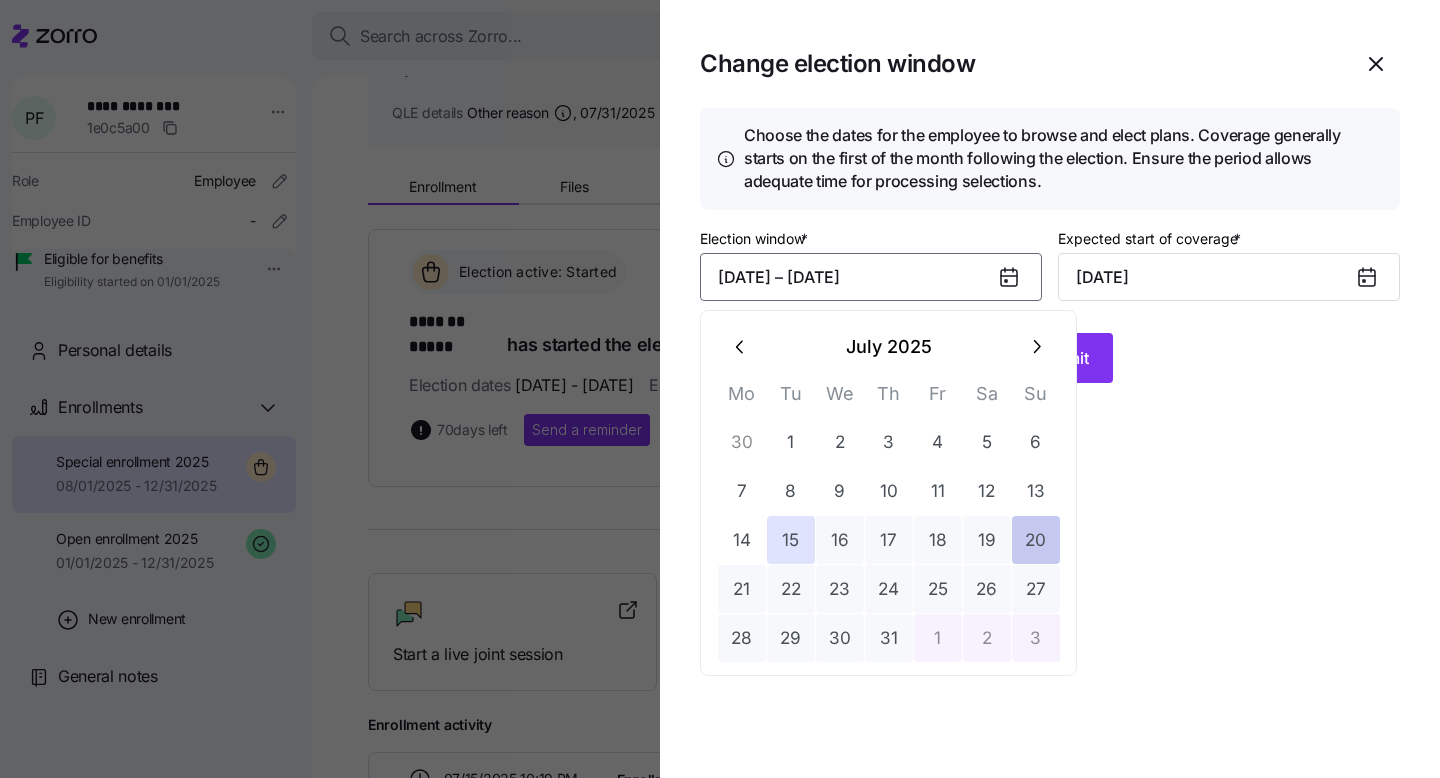 click on "20" at bounding box center (1036, 540) 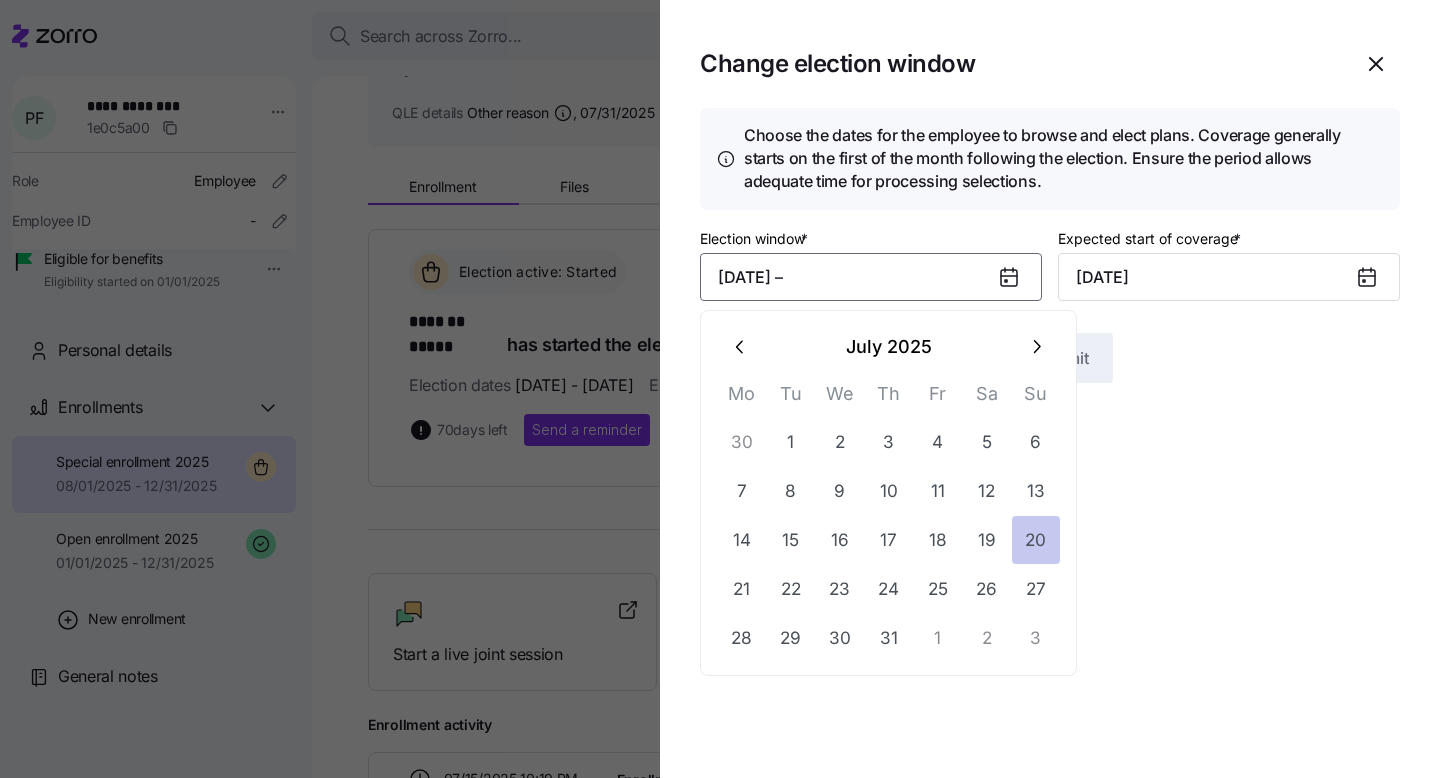 click on "20" at bounding box center (1036, 540) 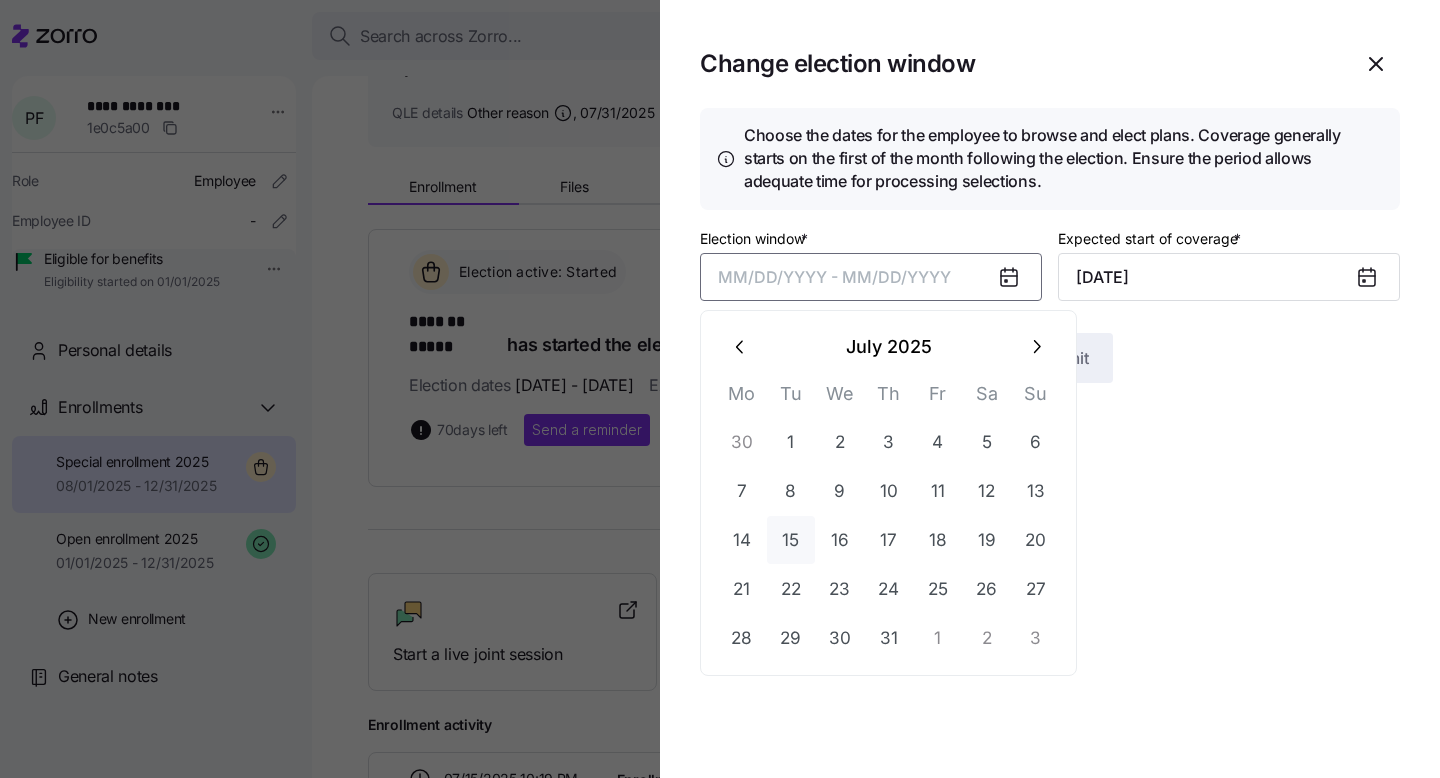 click on "15" at bounding box center [791, 540] 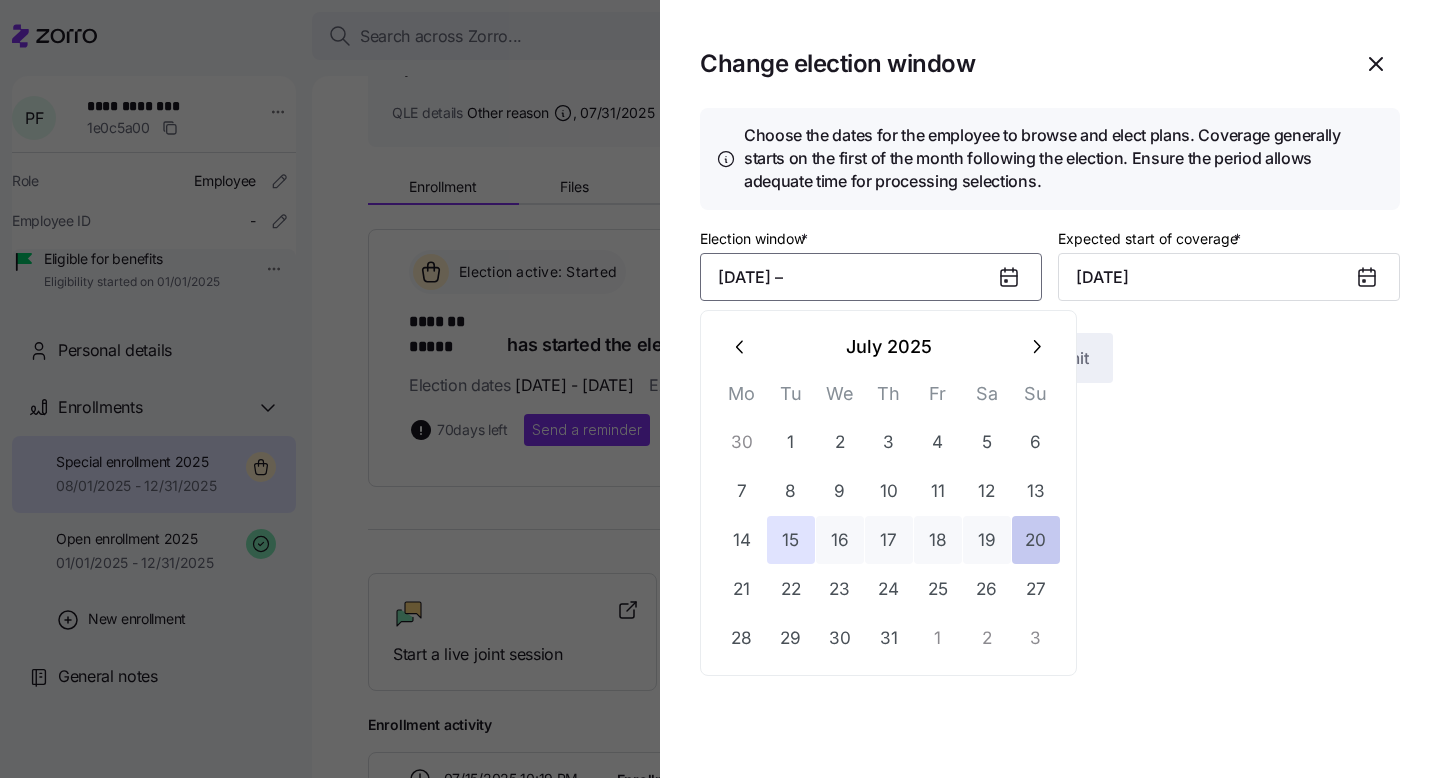 click on "20" at bounding box center [1036, 540] 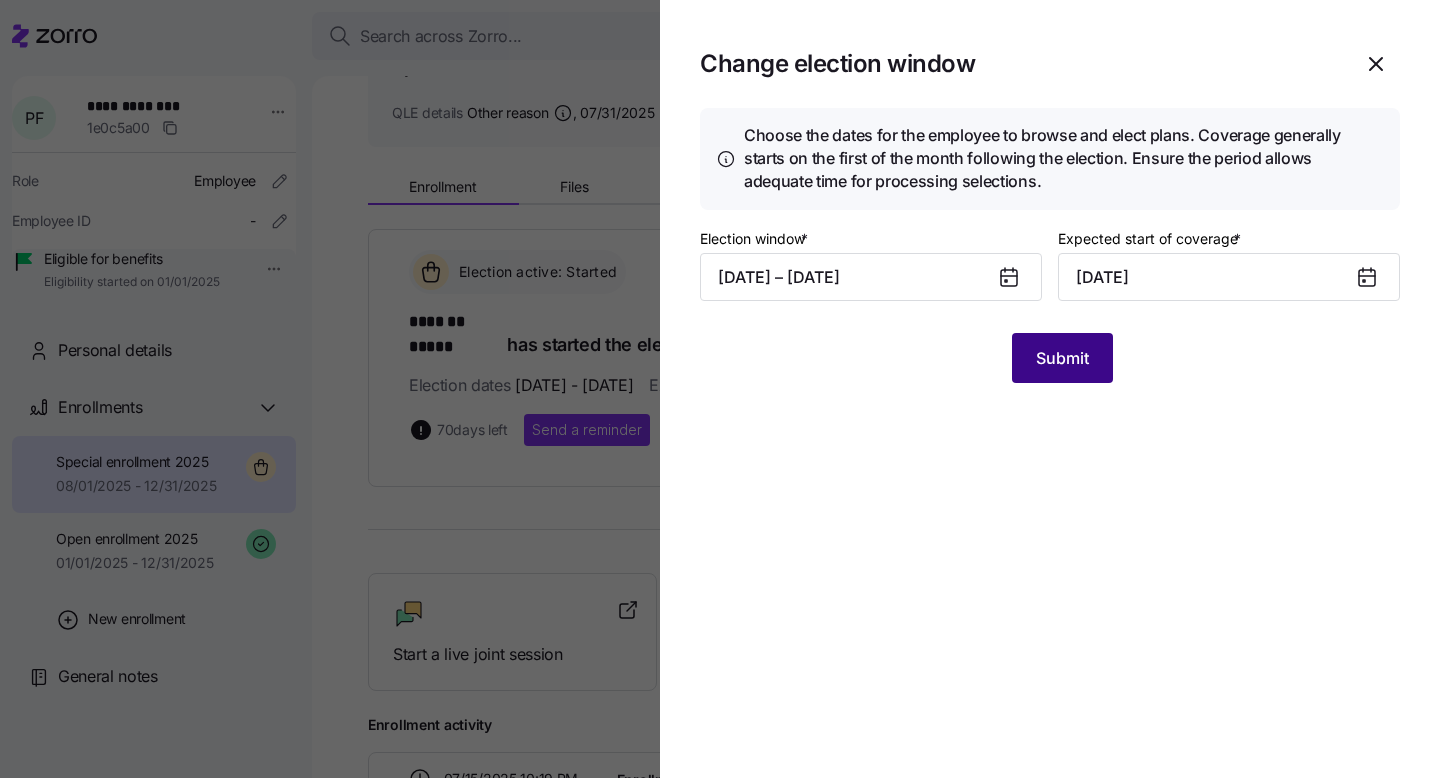 click on "Submit" at bounding box center (1062, 358) 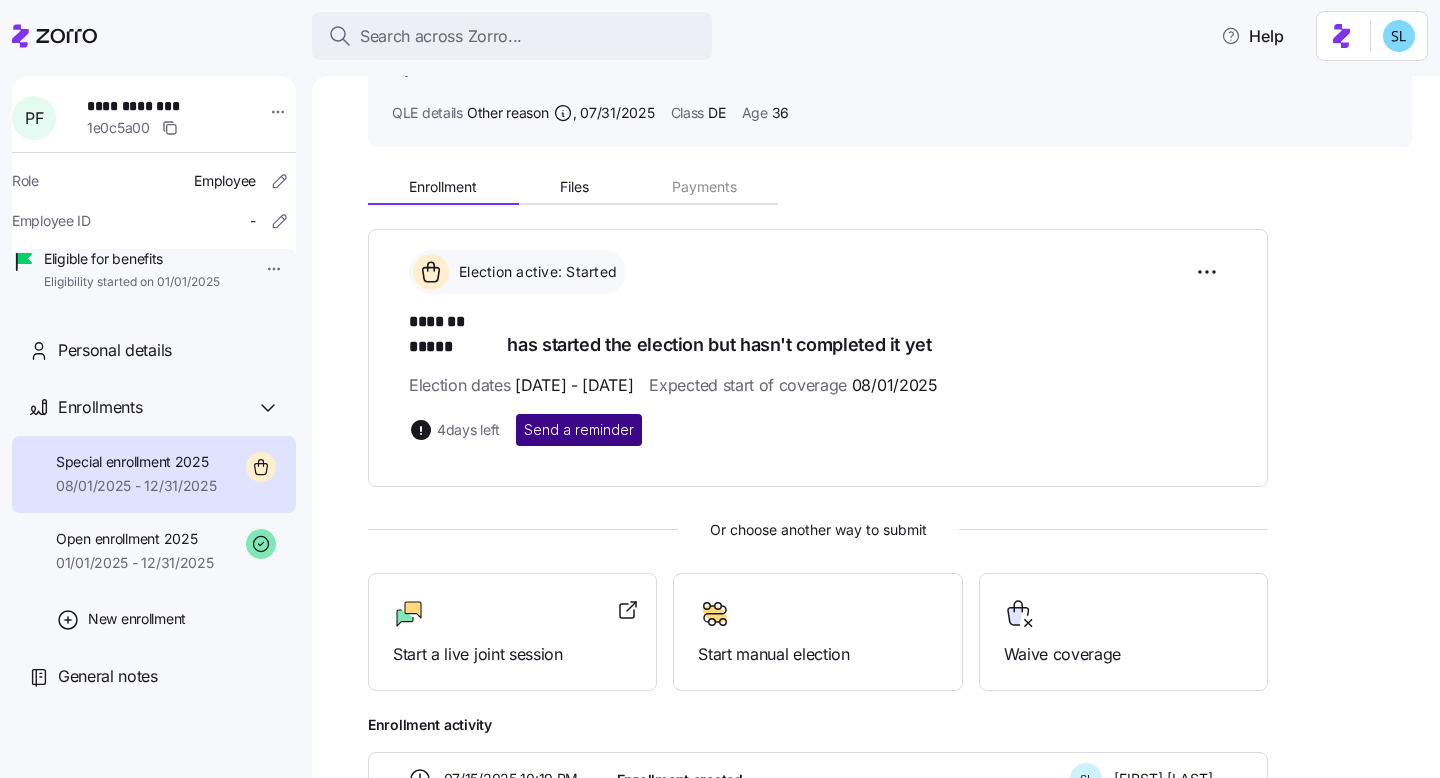 click on "Send a reminder" at bounding box center [579, 430] 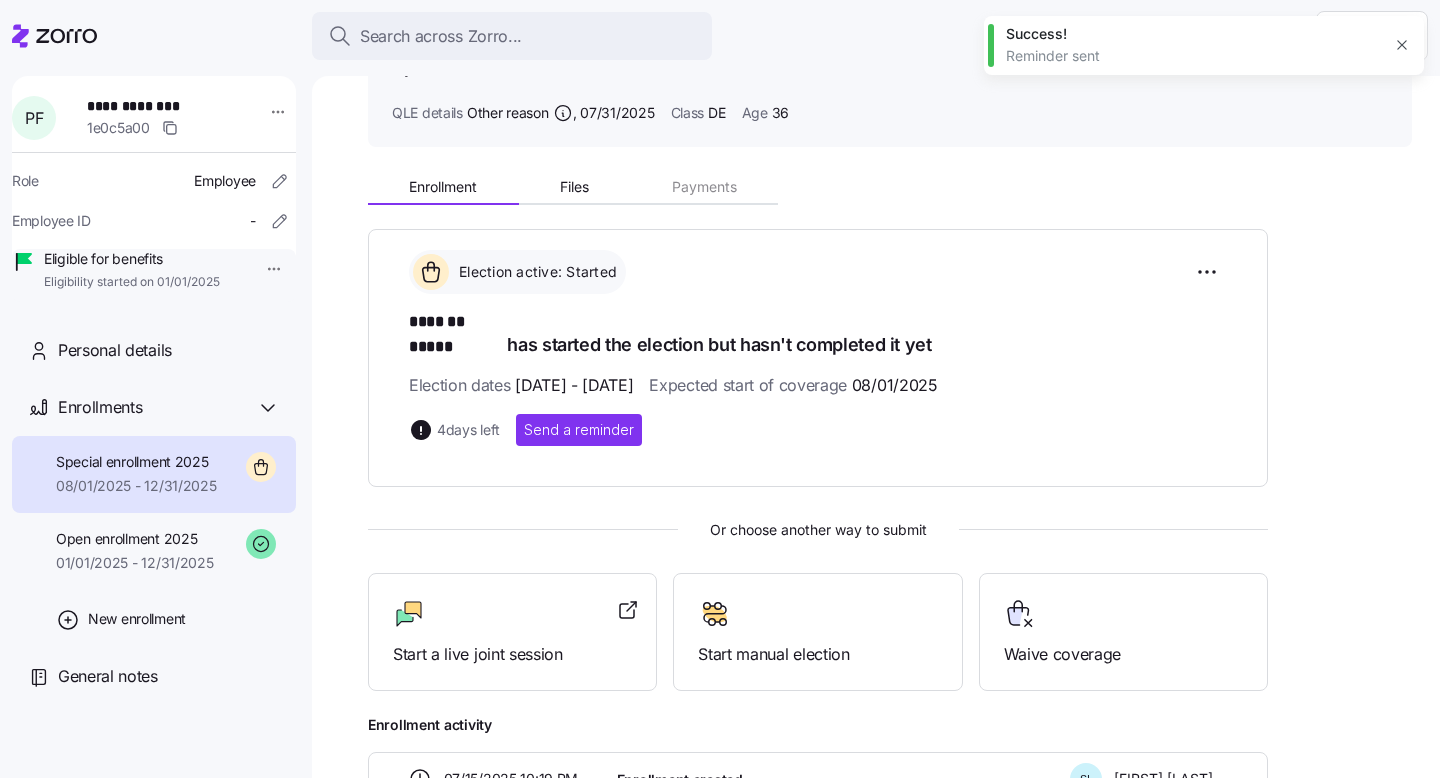 click 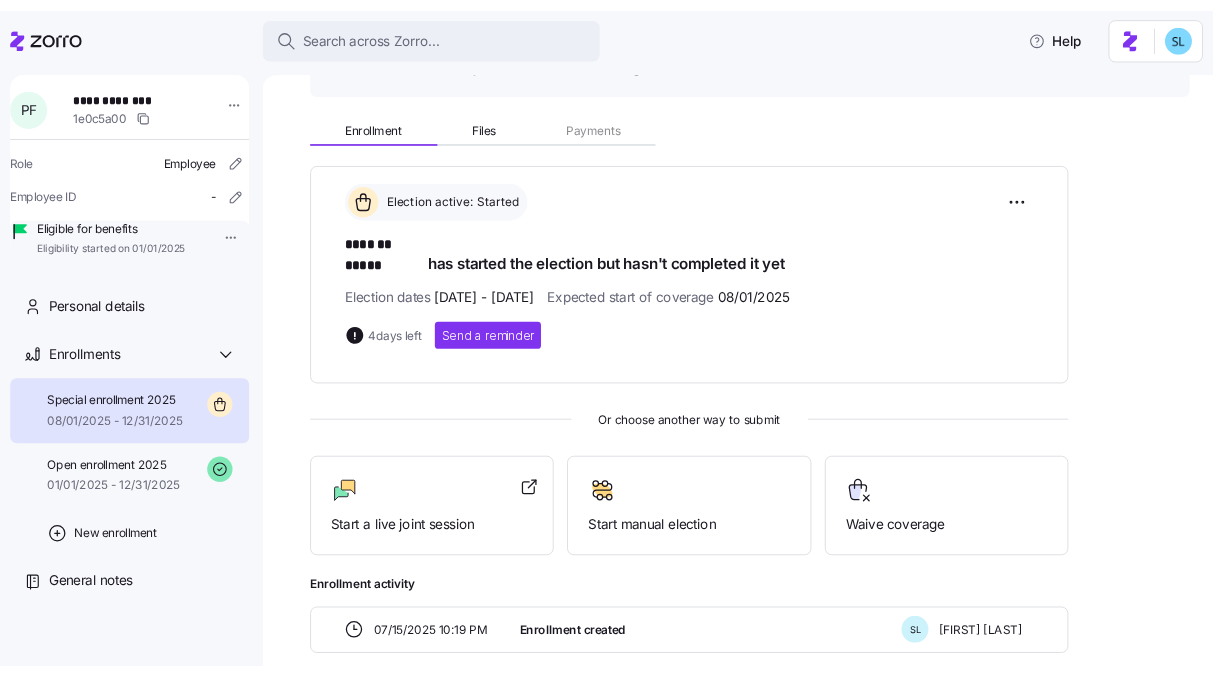 scroll, scrollTop: 253, scrollLeft: 0, axis: vertical 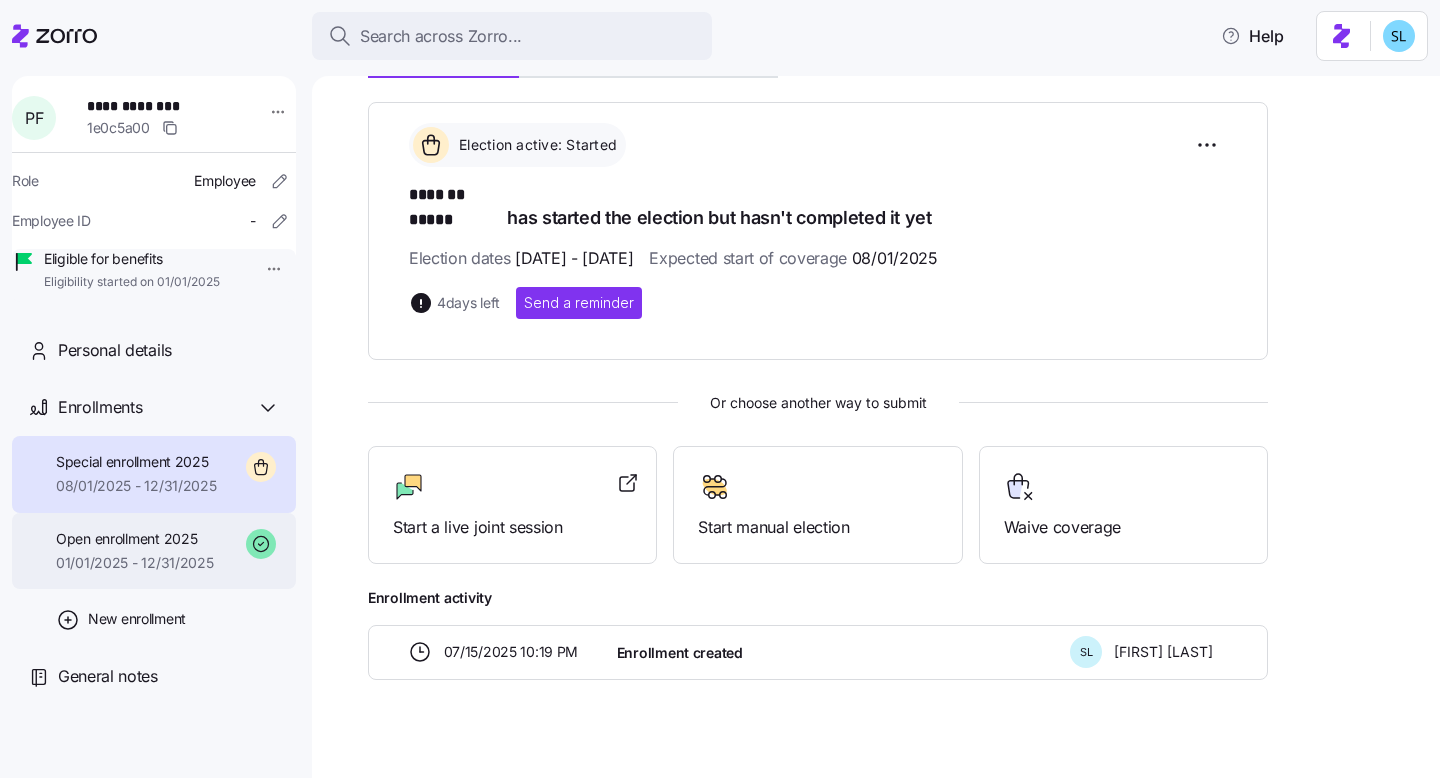 click on "01/01/2025 - 12/31/2025" at bounding box center [135, 563] 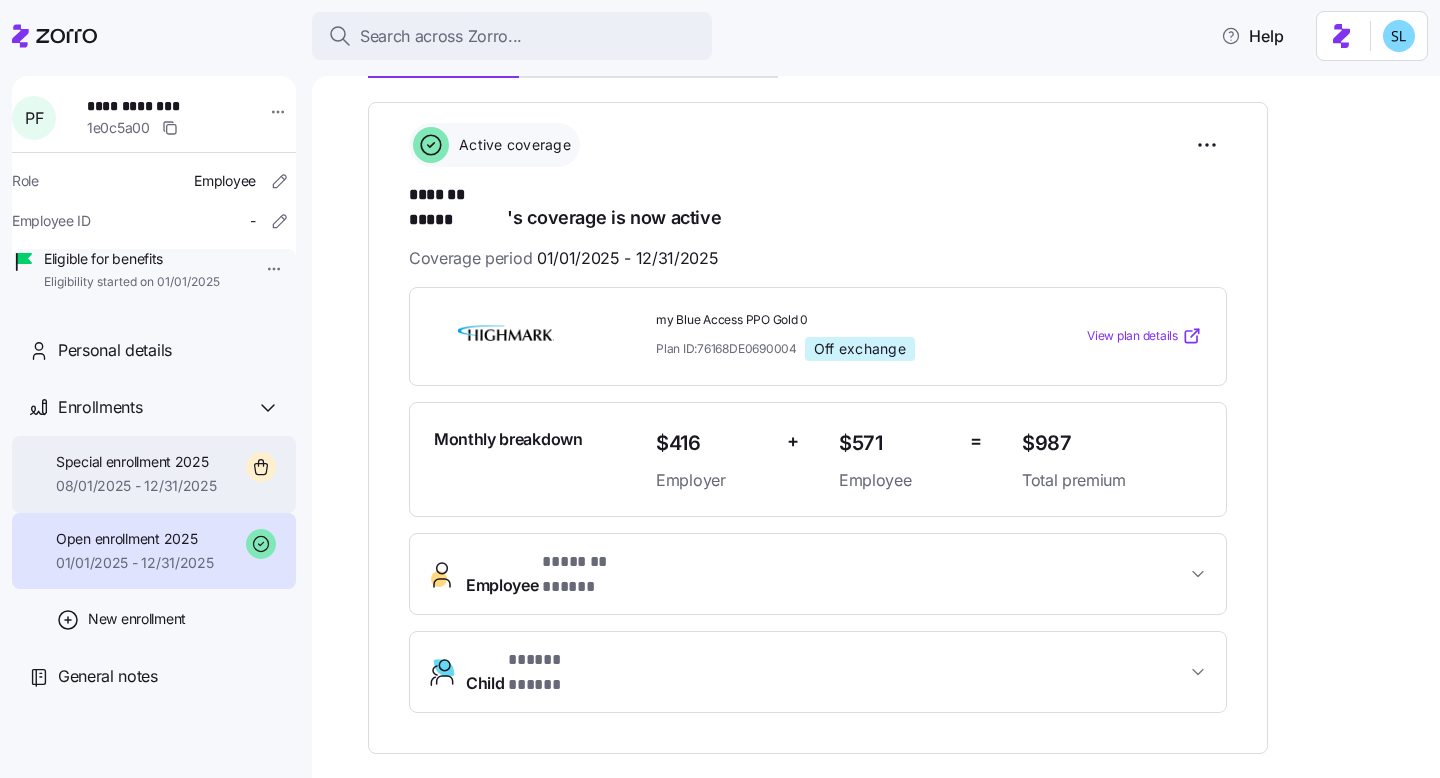 click on "08/01/2025 - 12/31/2025" at bounding box center (136, 486) 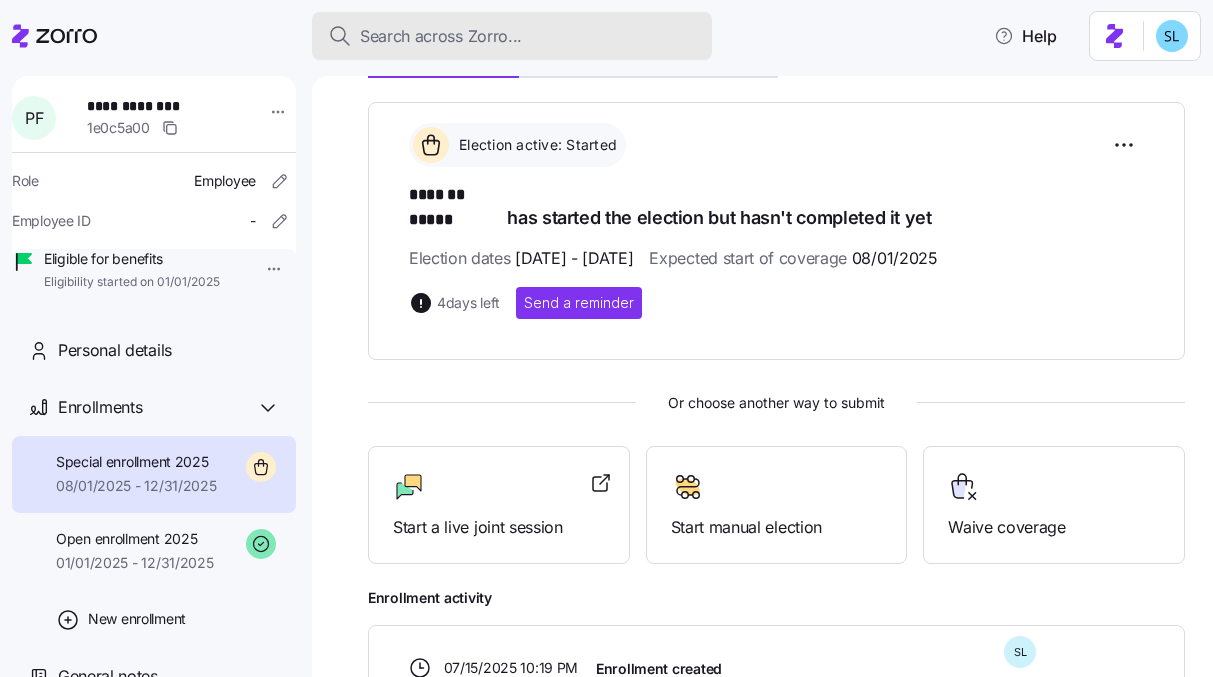 click on "Search across Zorro..." at bounding box center [512, 36] 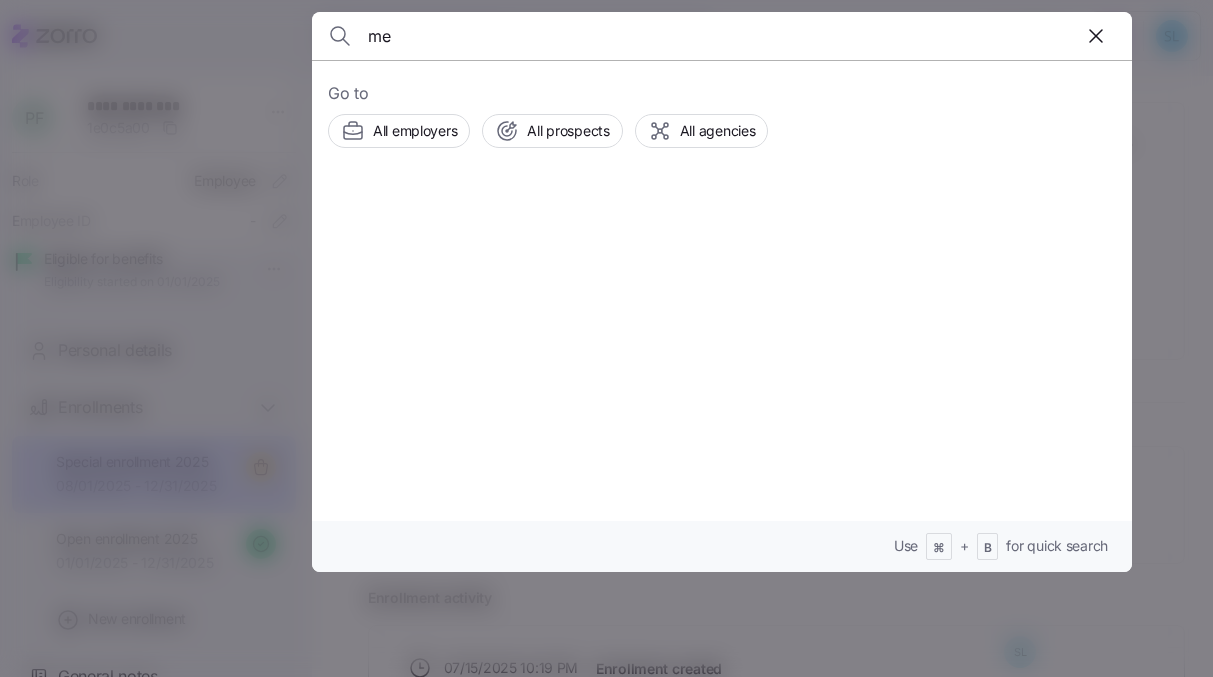 type on "m" 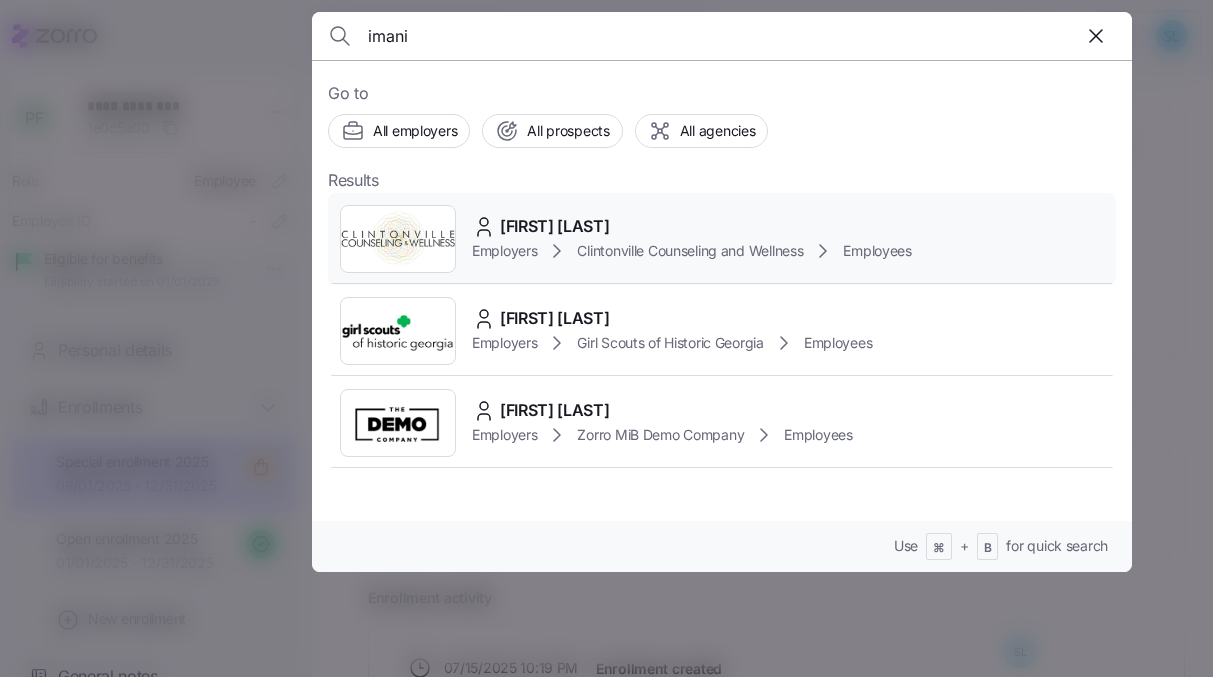 type on "imani" 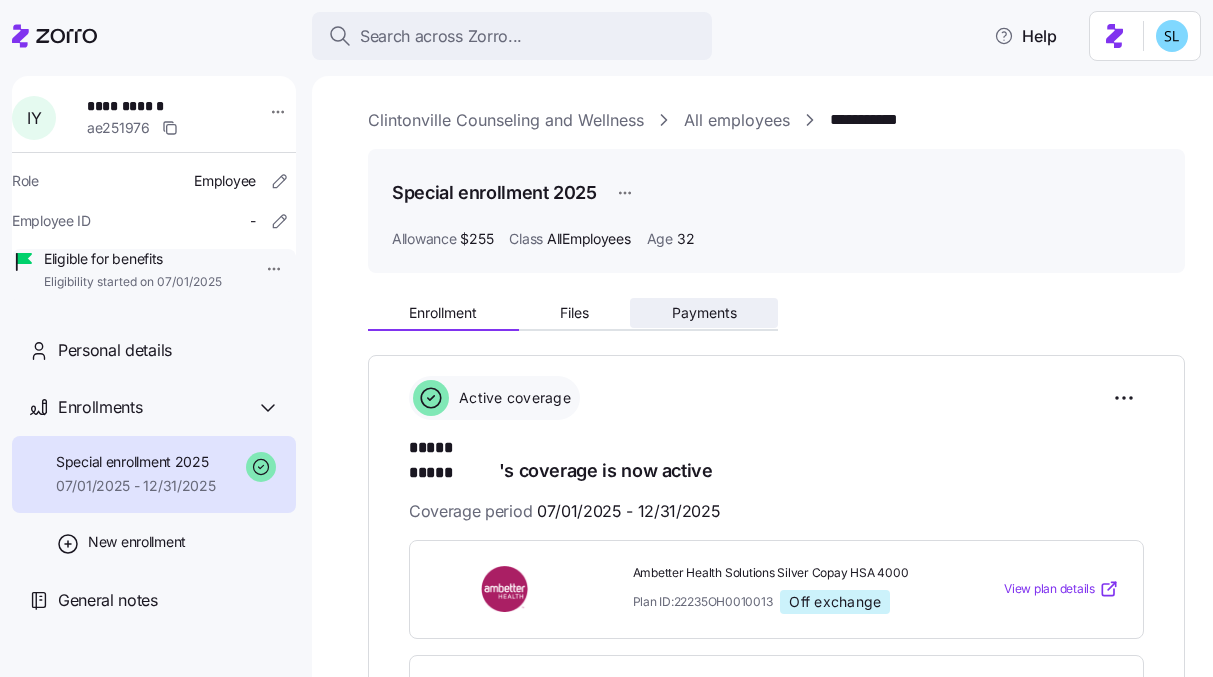 click on "Payments" at bounding box center (704, 313) 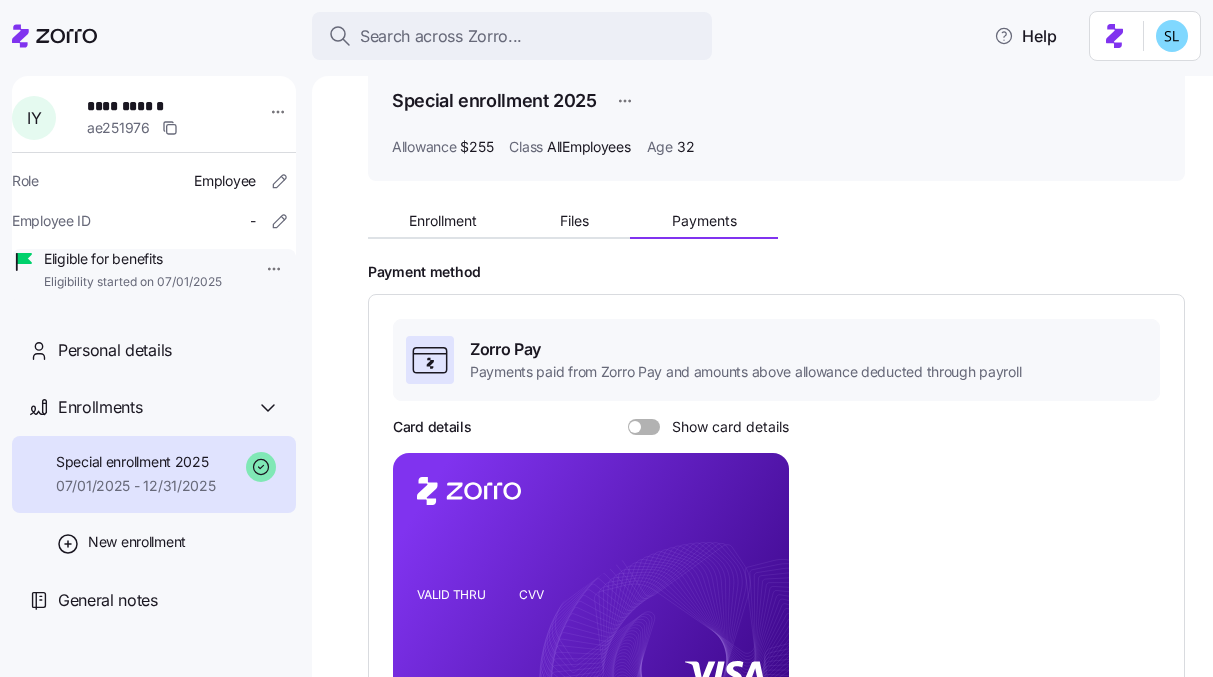 scroll, scrollTop: 451, scrollLeft: 0, axis: vertical 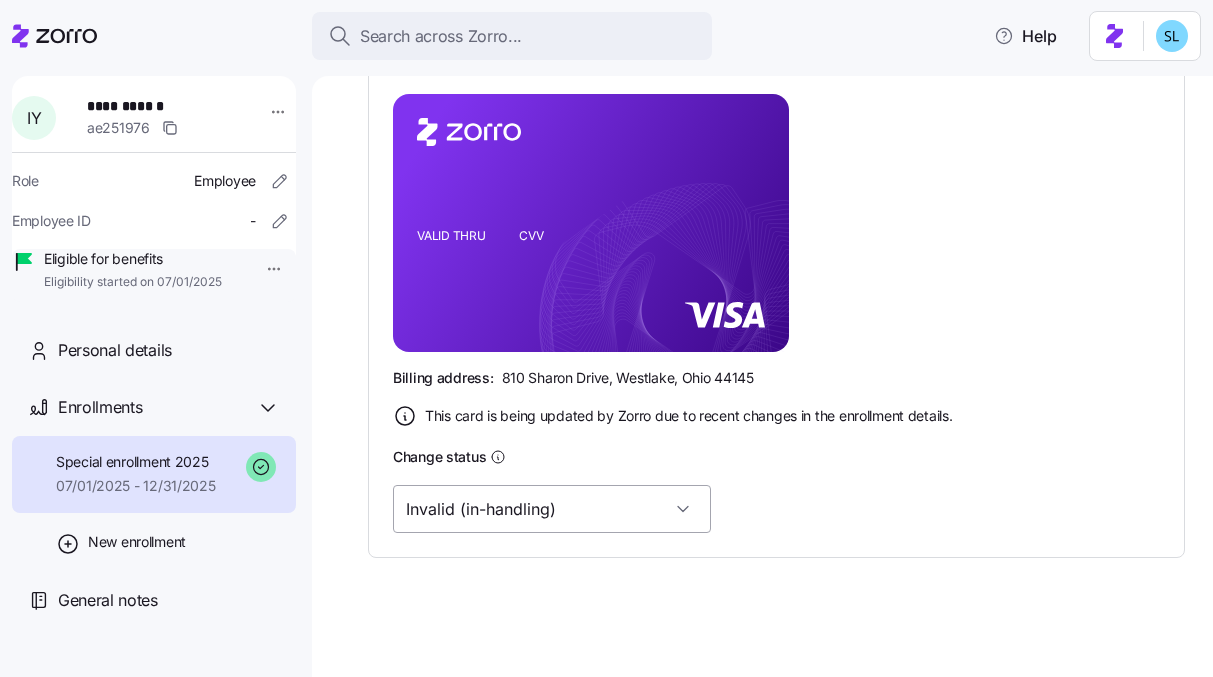 click on "Invalid (in-handling)" at bounding box center [552, 509] 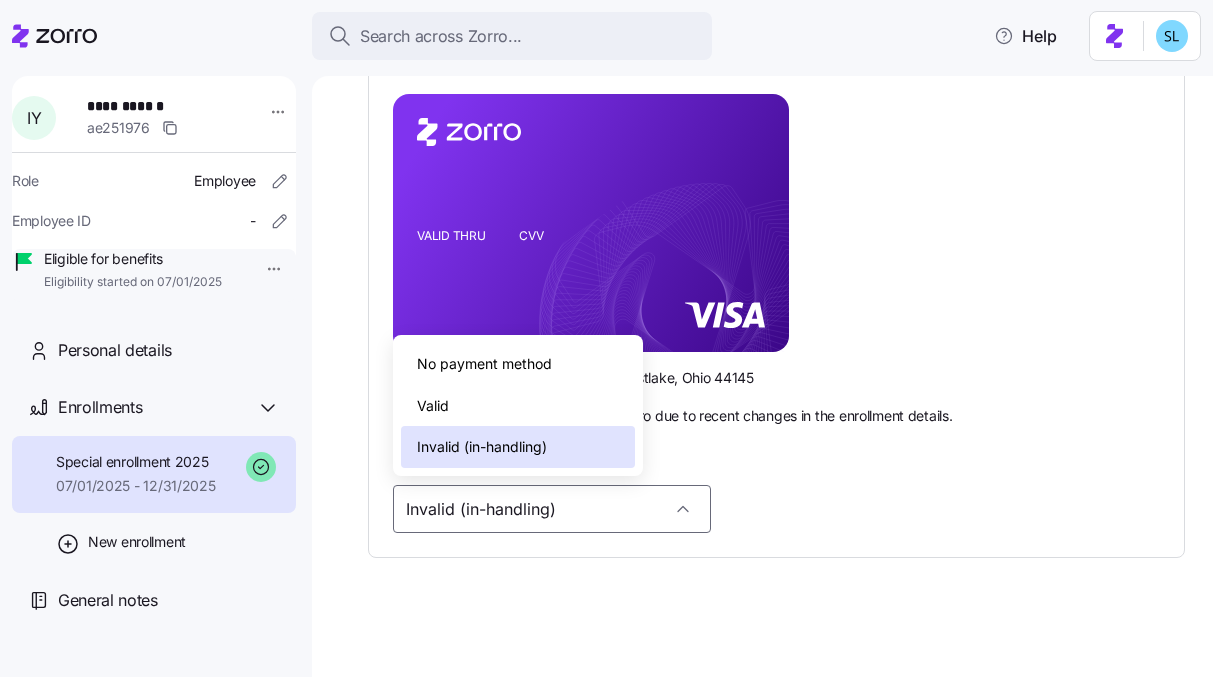 click on "Invalid (in-handling)" at bounding box center (776, 509) 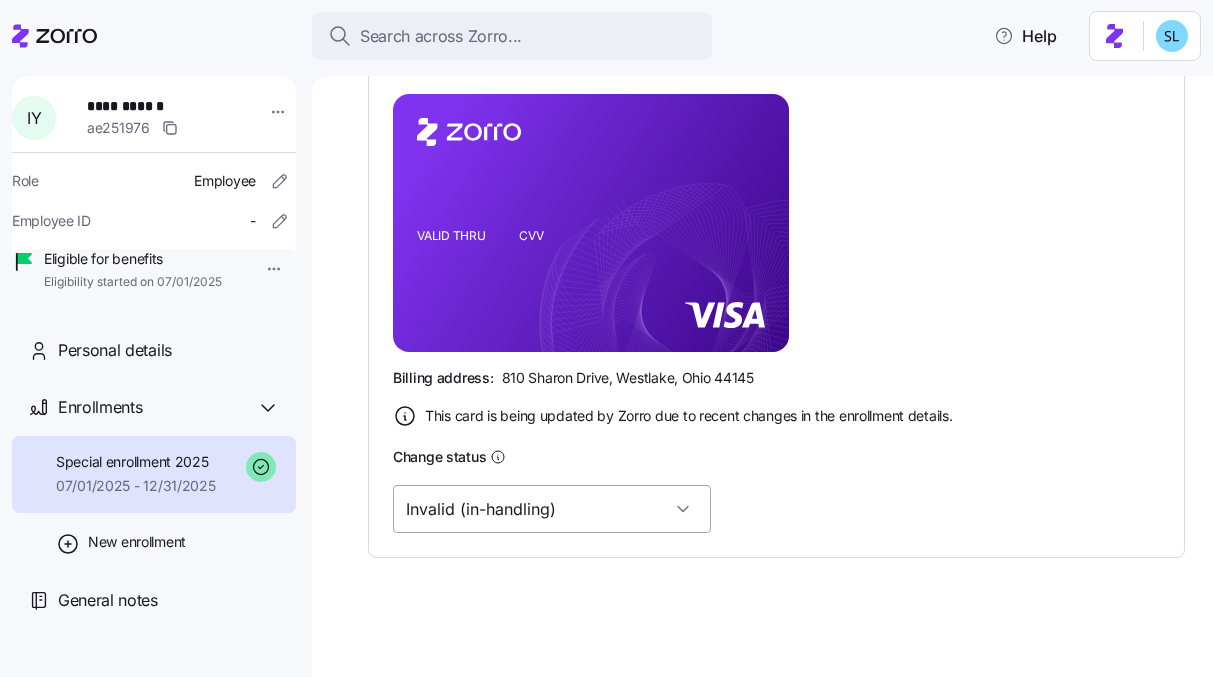click on "Invalid (in-handling)" at bounding box center [552, 509] 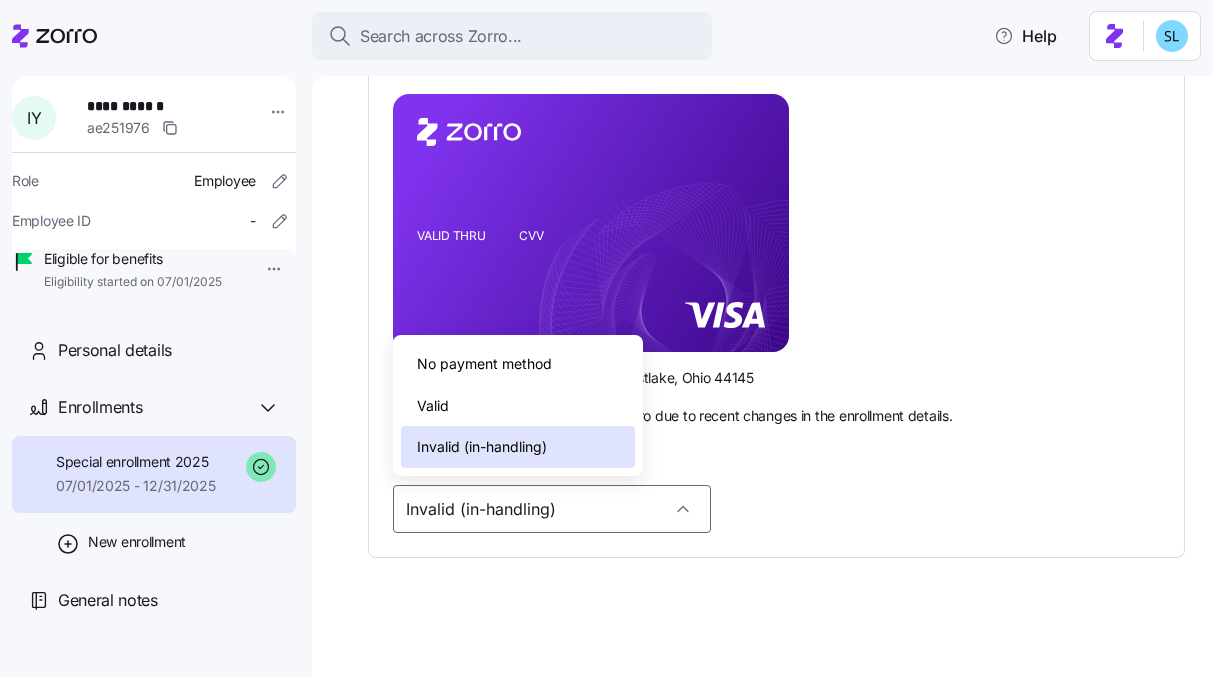 click on "Valid" at bounding box center (518, 406) 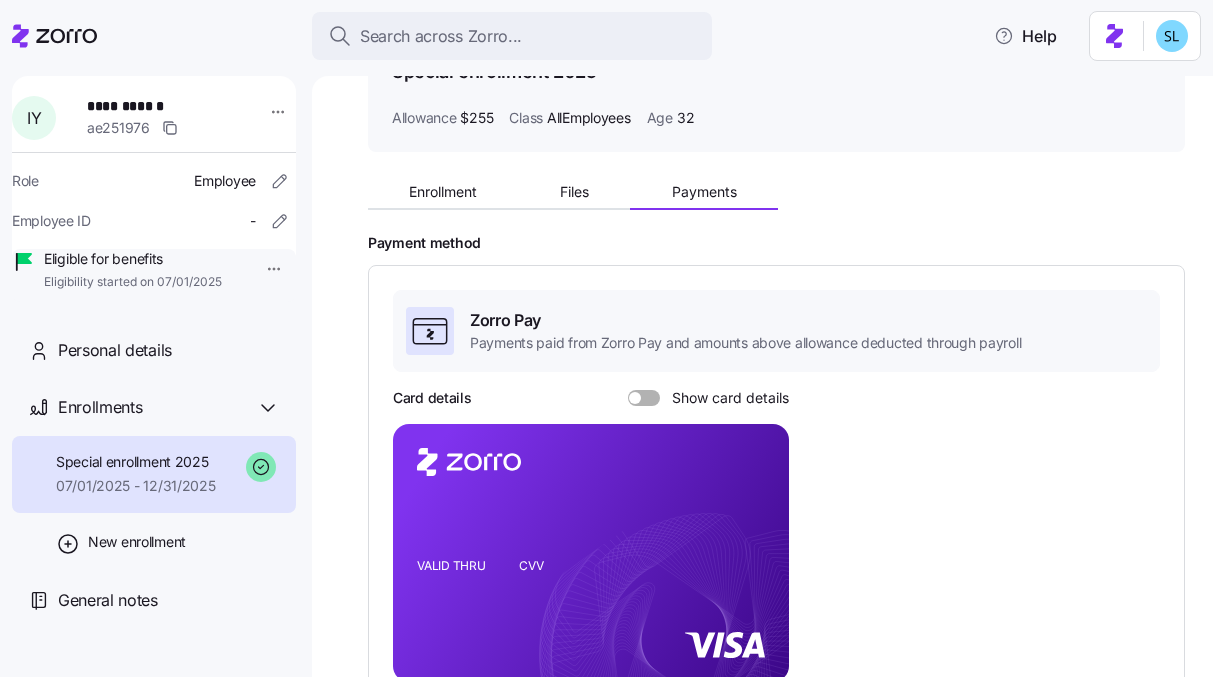 scroll, scrollTop: 116, scrollLeft: 0, axis: vertical 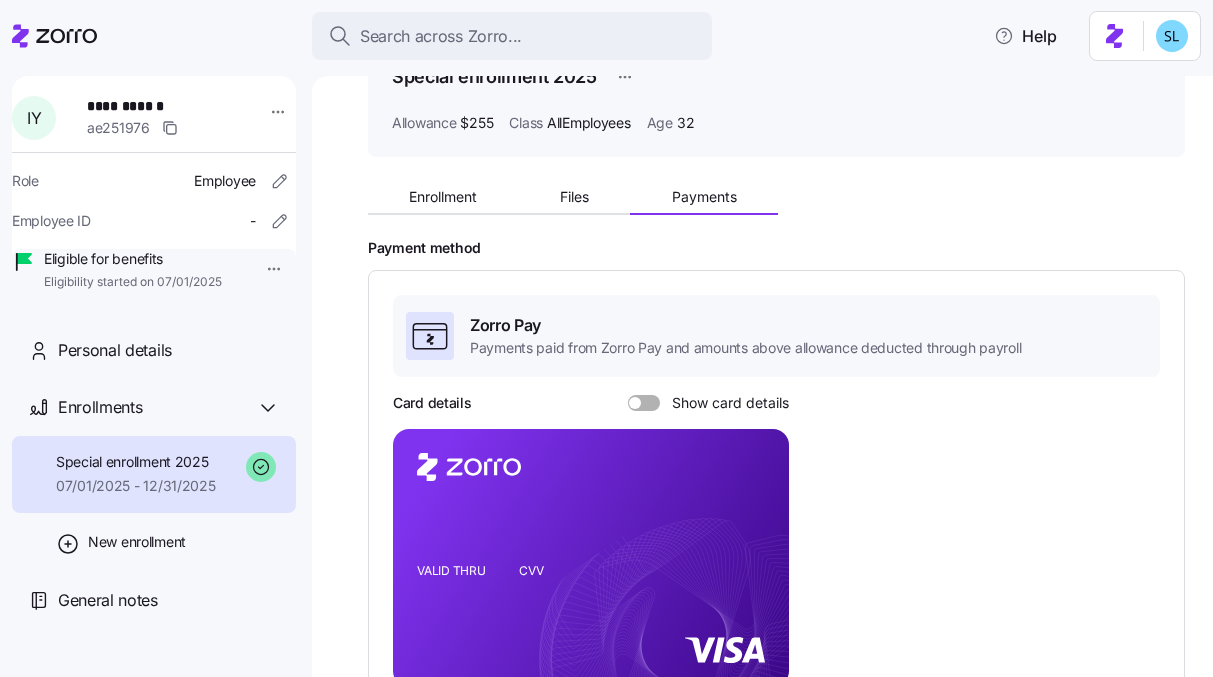 type on "Valid" 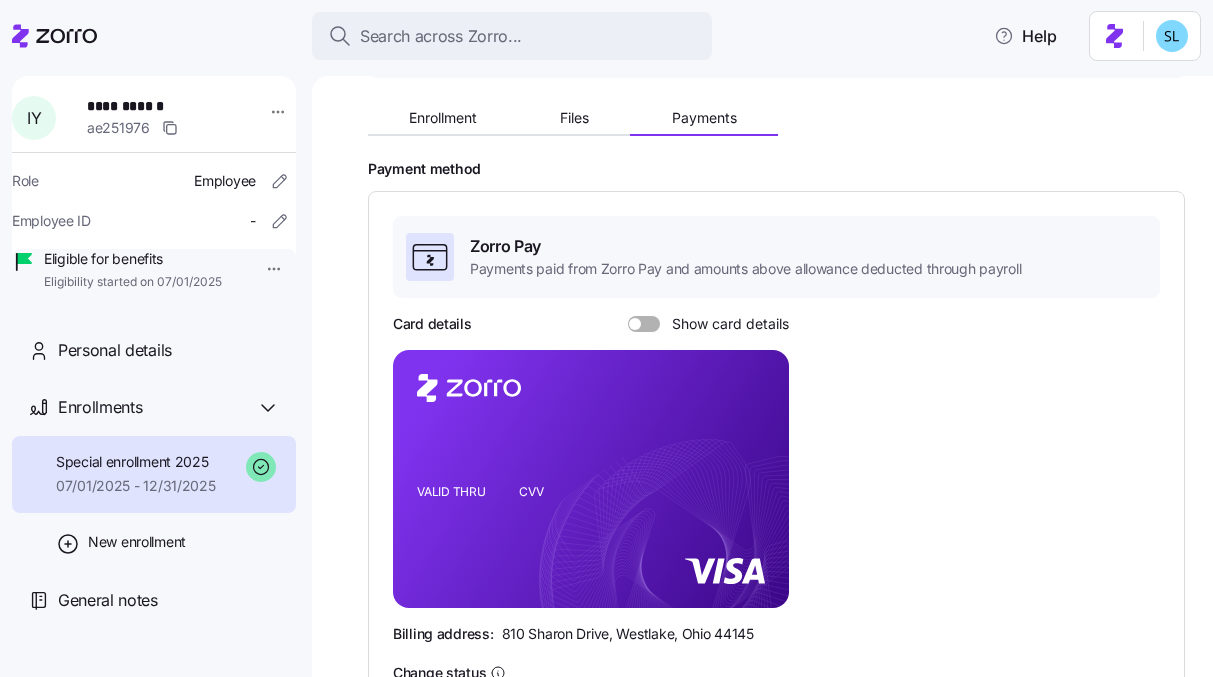 scroll, scrollTop: 39, scrollLeft: 0, axis: vertical 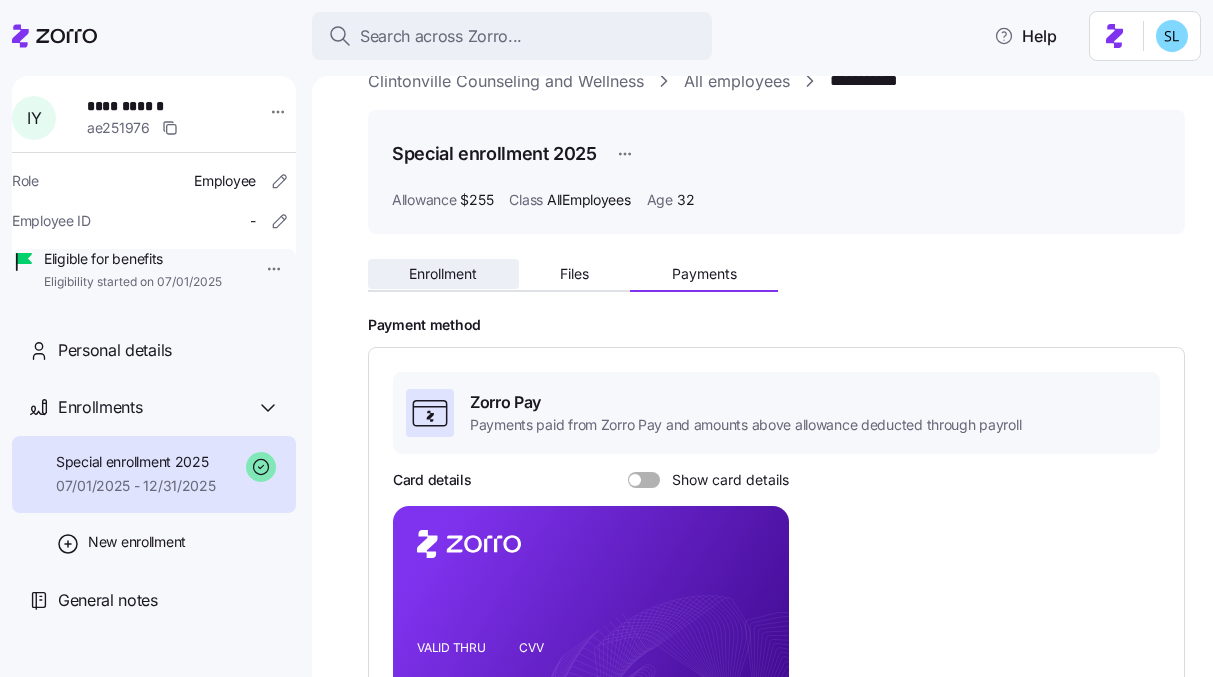 click on "Enrollment" at bounding box center [443, 274] 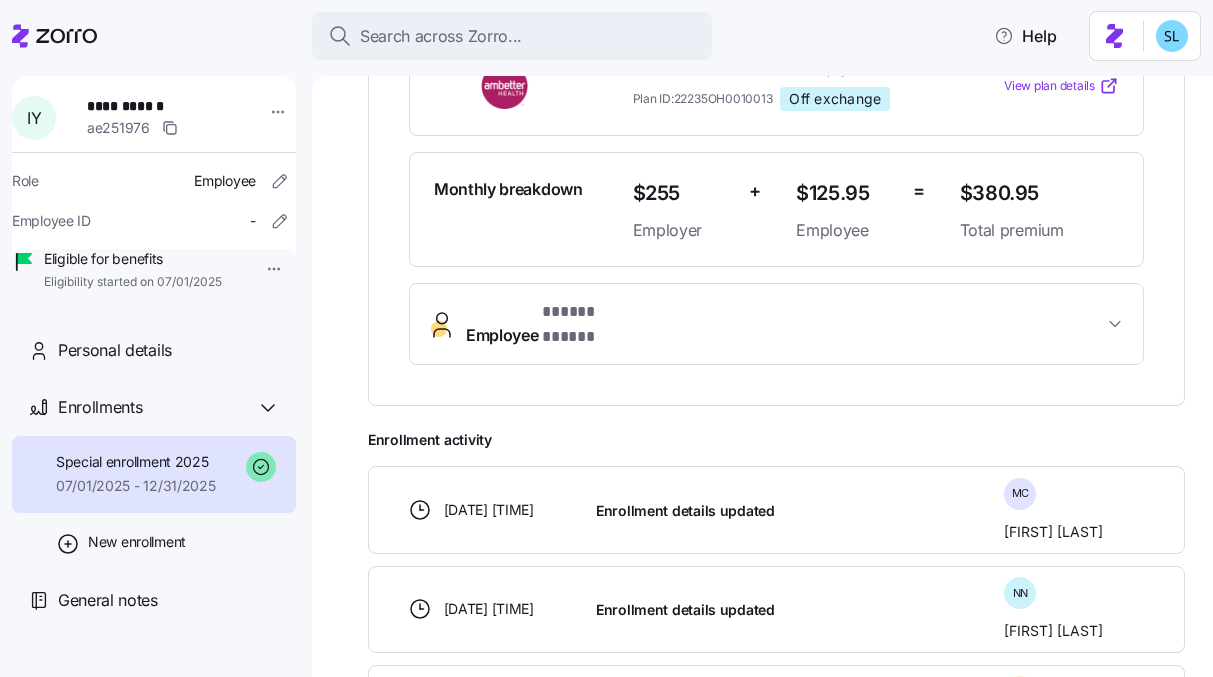 scroll, scrollTop: 501, scrollLeft: 0, axis: vertical 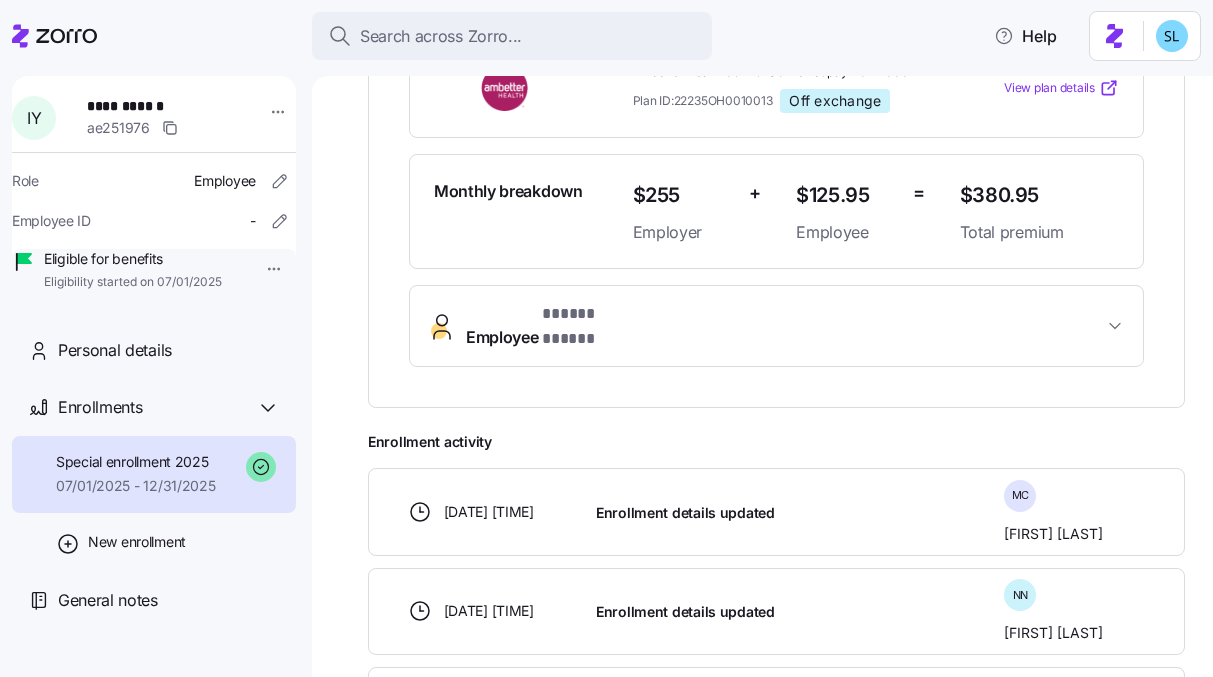 click on "Enrollment details updated" at bounding box center (685, 513) 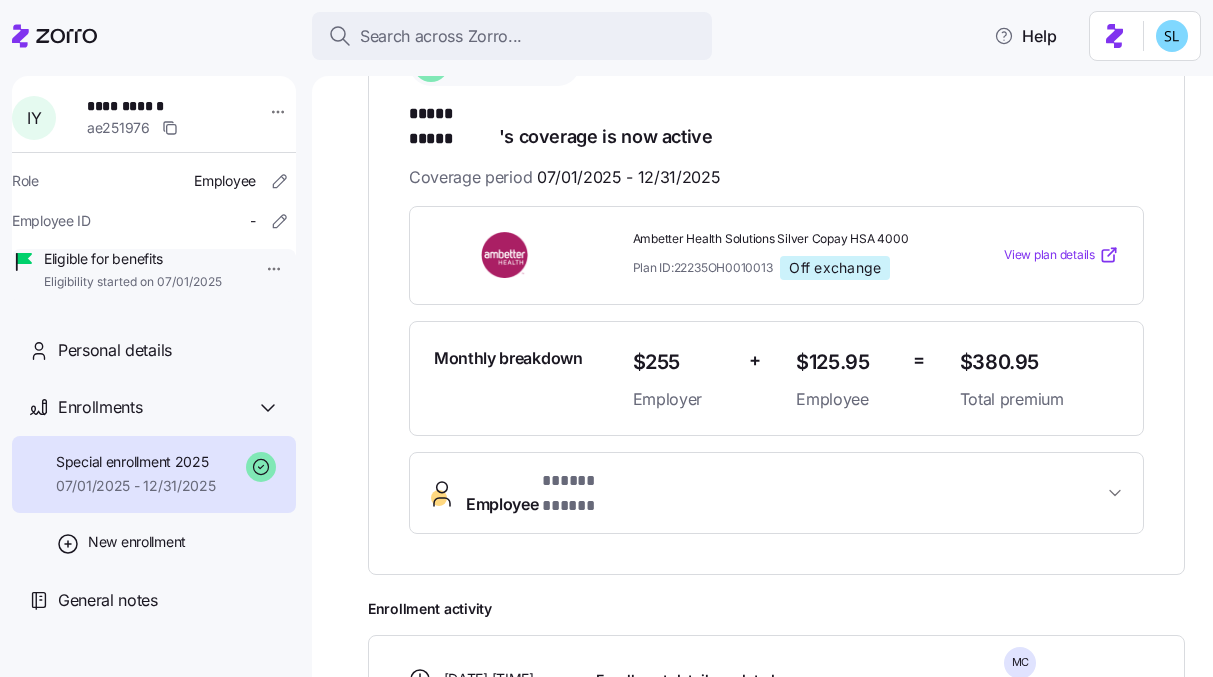scroll, scrollTop: 358, scrollLeft: 0, axis: vertical 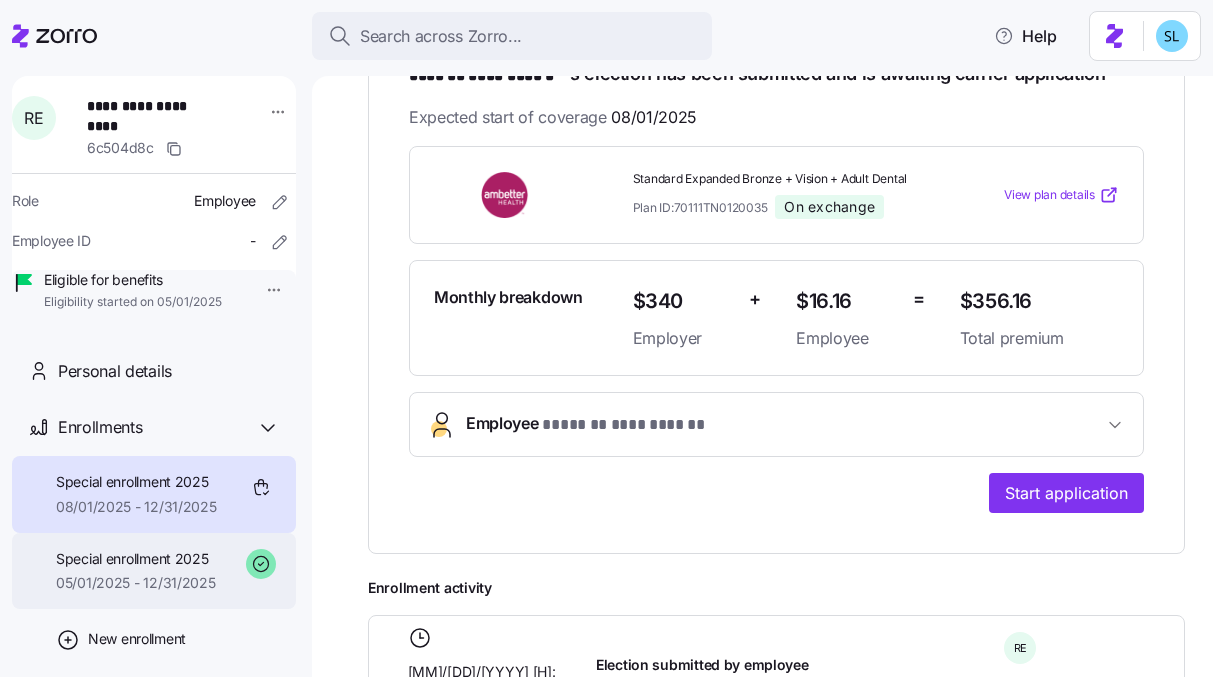 click on "Special enrollment 2025" at bounding box center [136, 559] 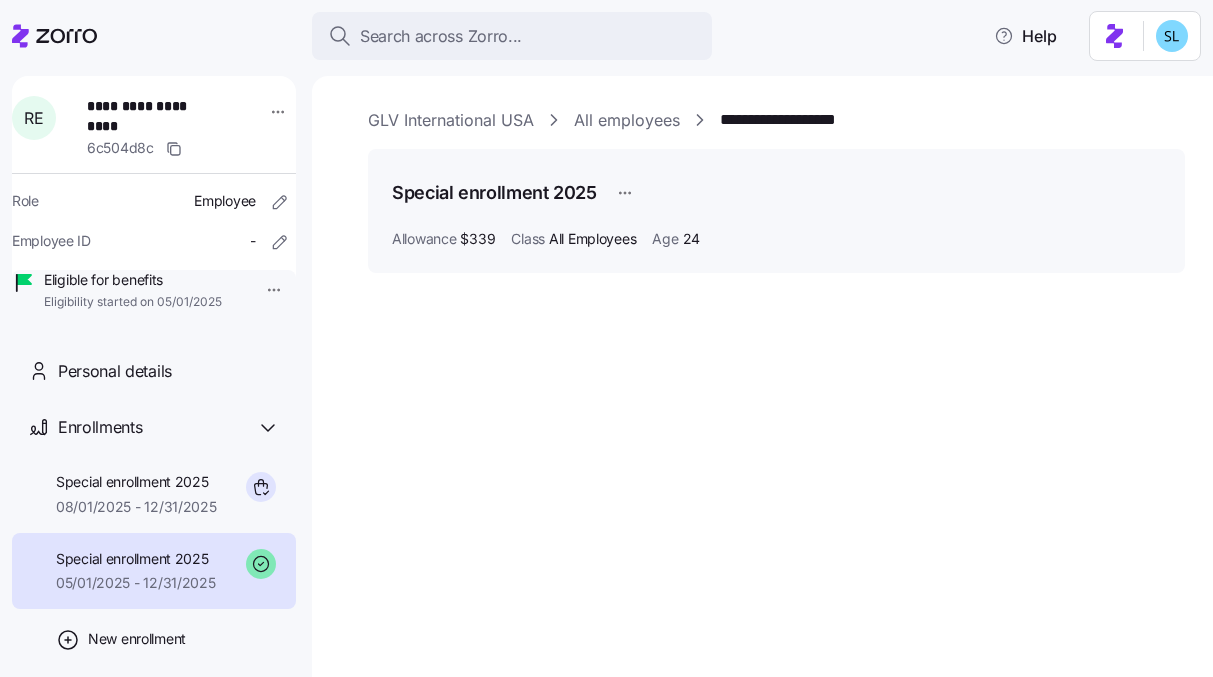 scroll, scrollTop: 0, scrollLeft: 0, axis: both 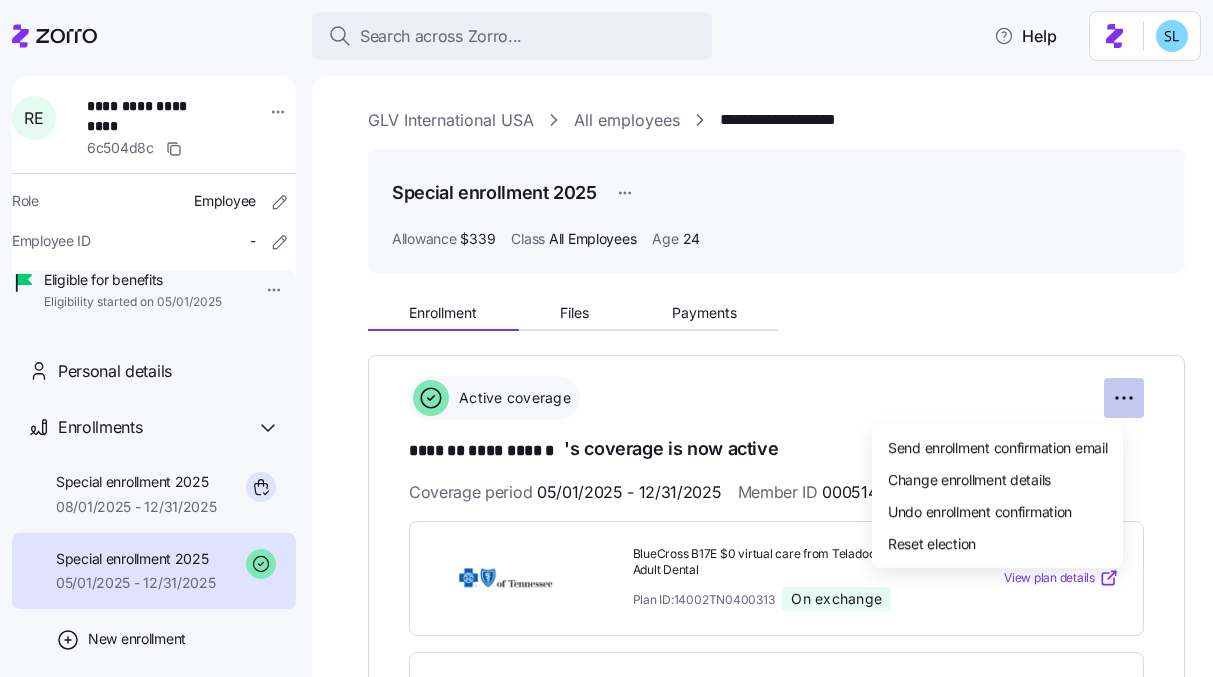 click on "**********" at bounding box center (606, 332) 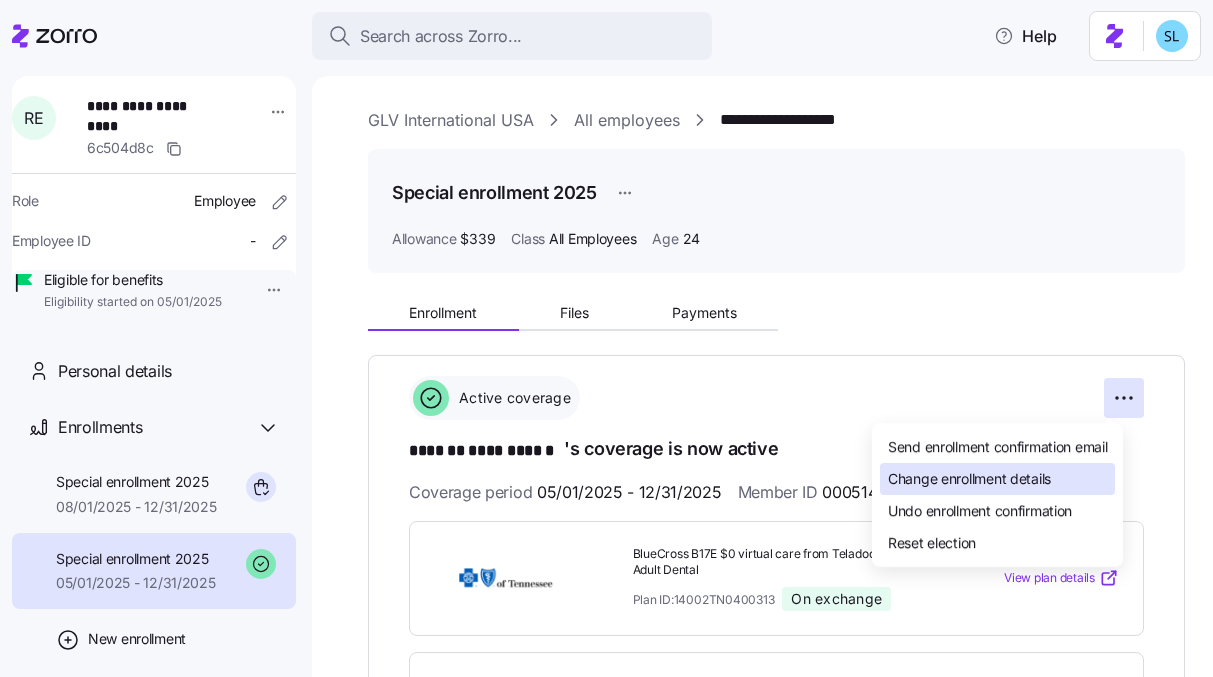 click on "Change enrollment details" at bounding box center [997, 479] 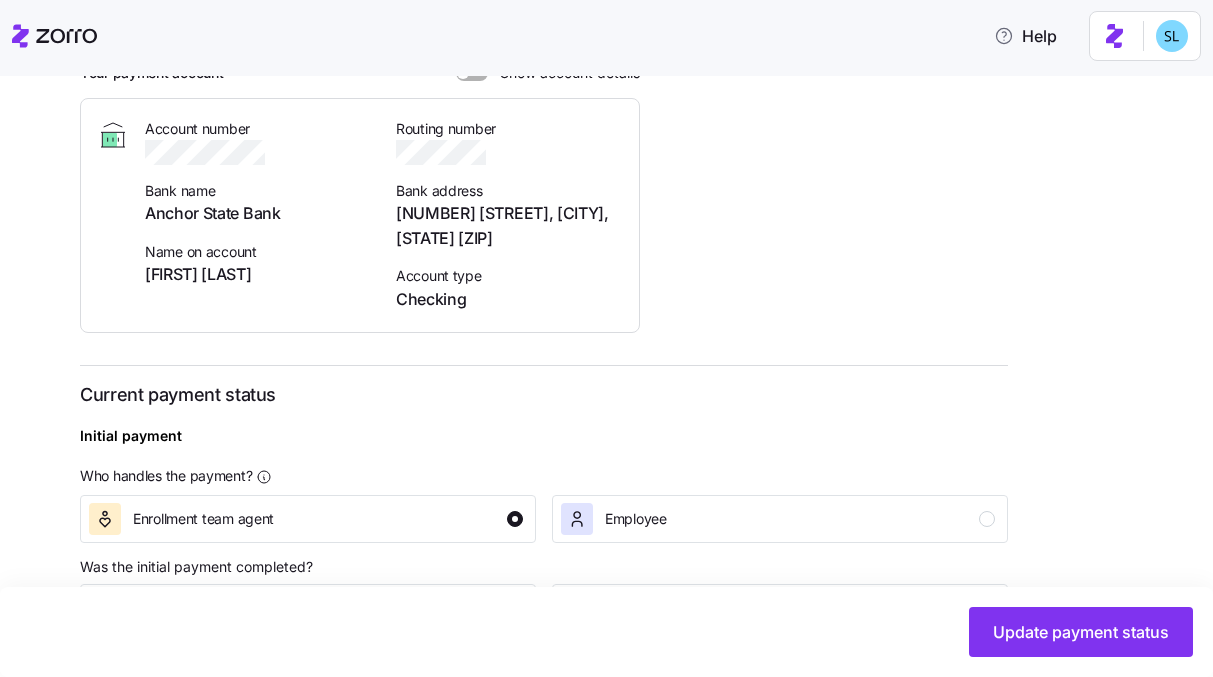 scroll, scrollTop: 795, scrollLeft: 0, axis: vertical 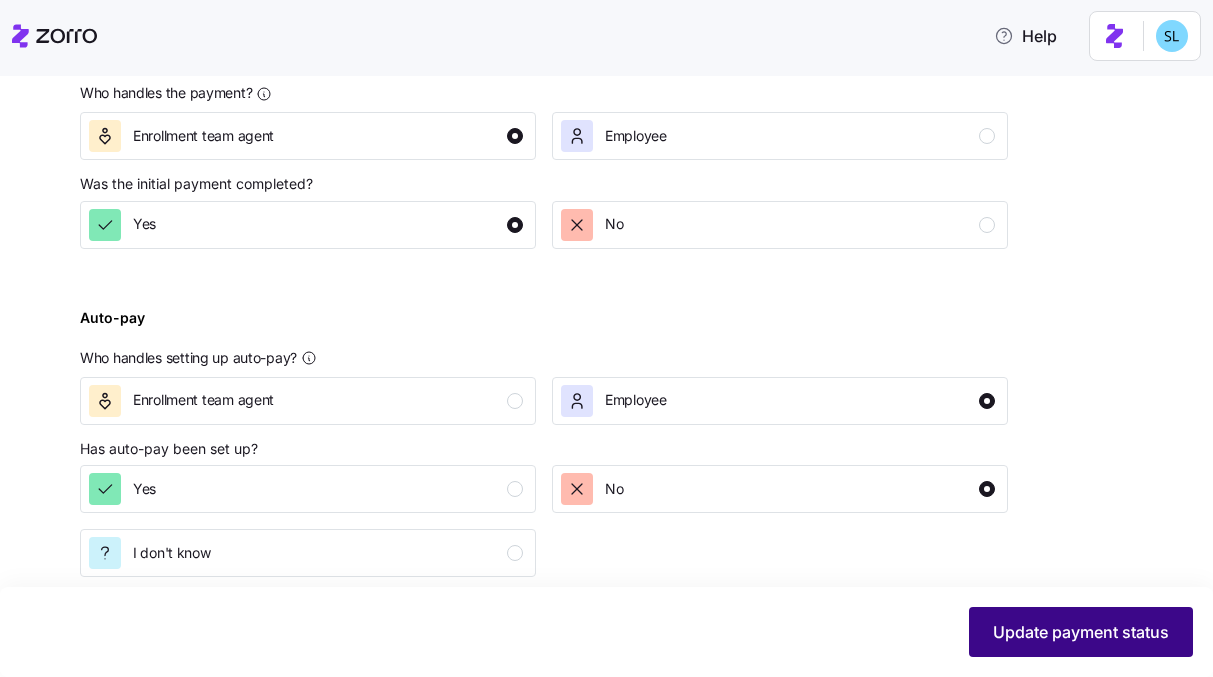 click on "Update payment status" at bounding box center [1081, 632] 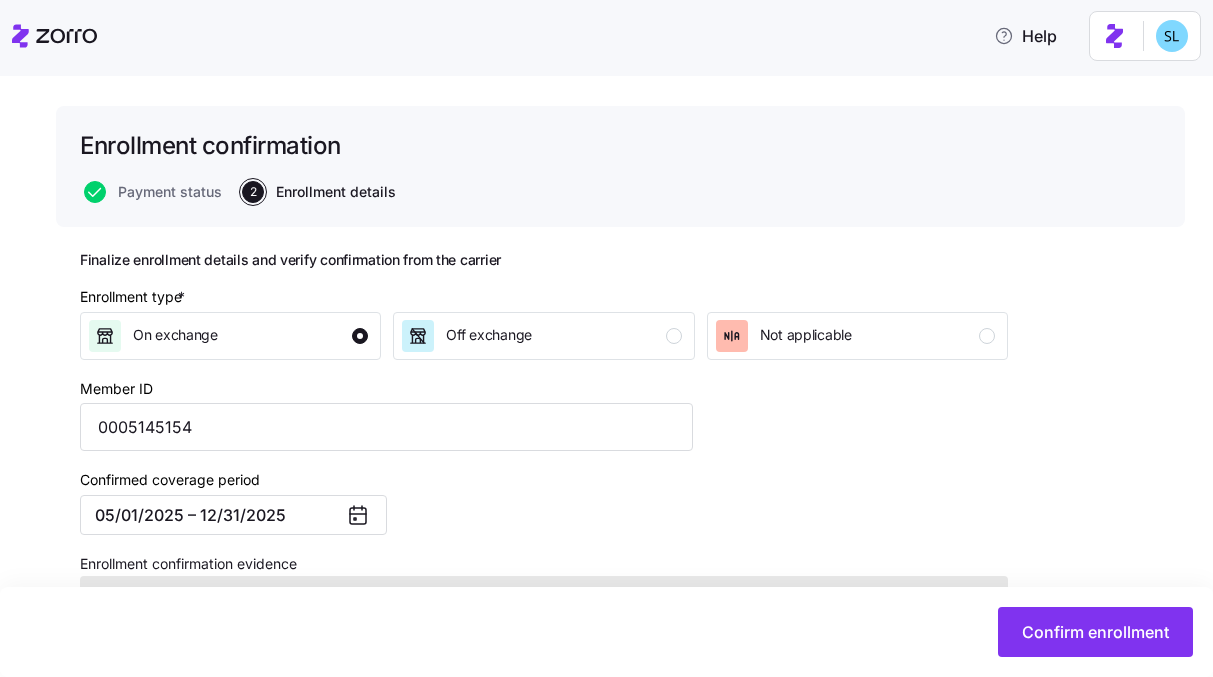 scroll, scrollTop: 266, scrollLeft: 0, axis: vertical 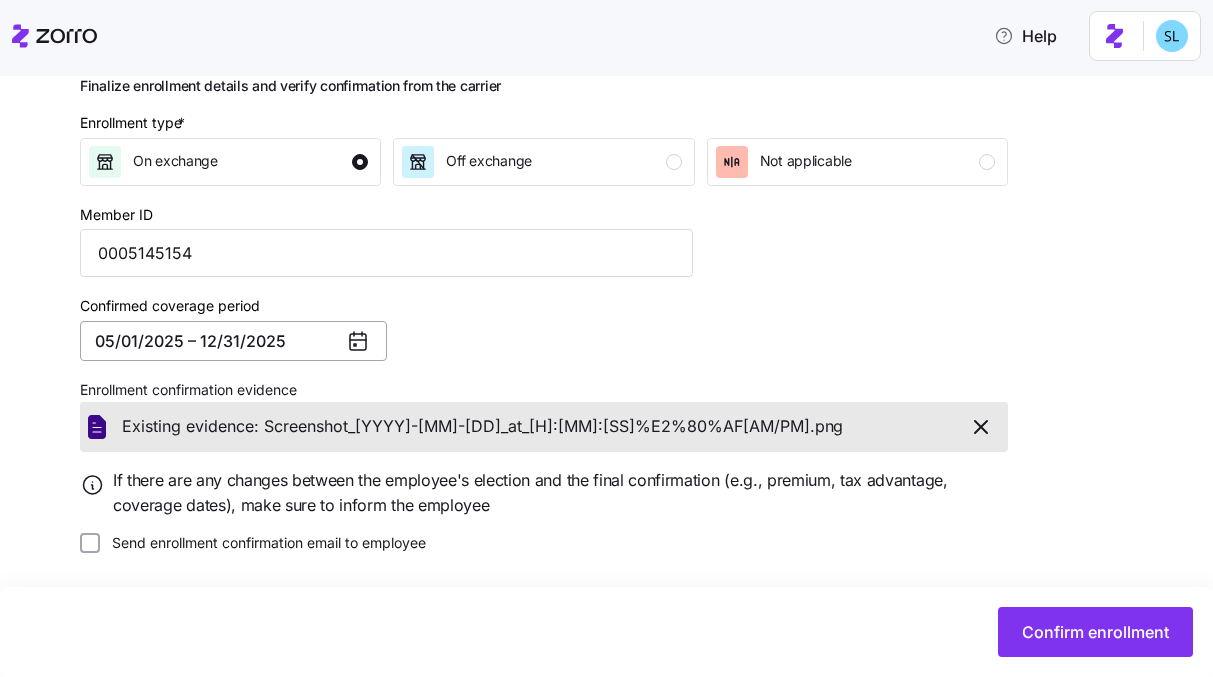 click on "05/01/2025 – 12/31/2025" at bounding box center (233, 341) 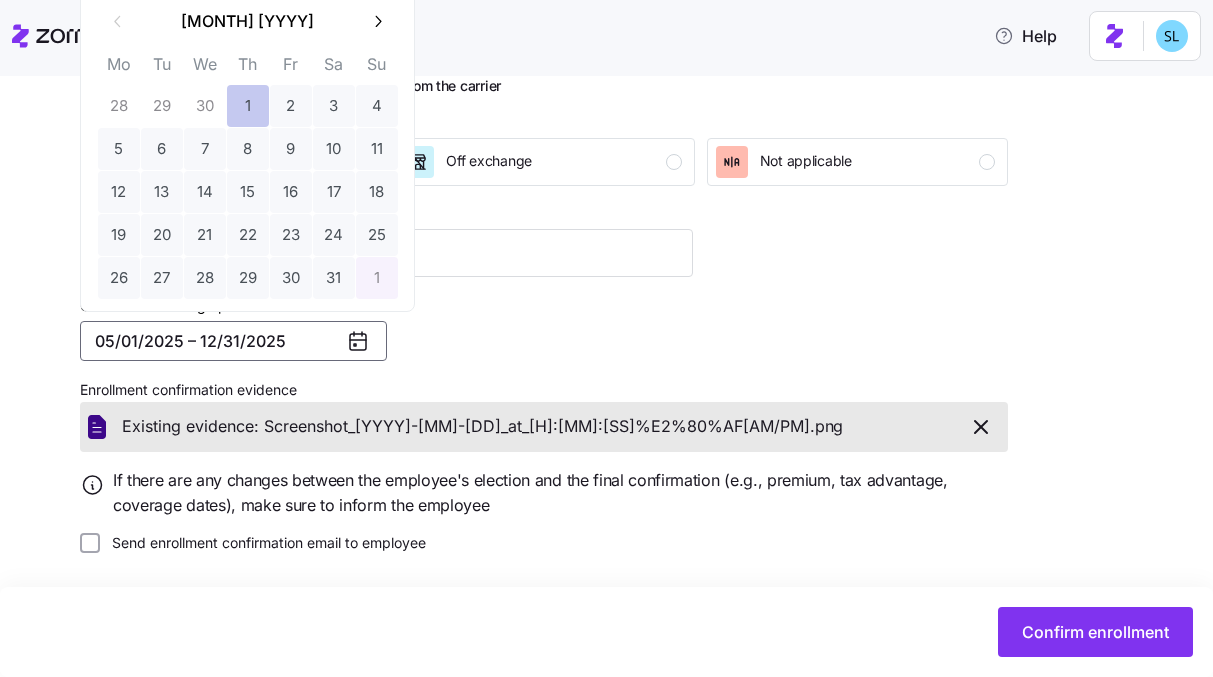 click on "1" at bounding box center [248, 106] 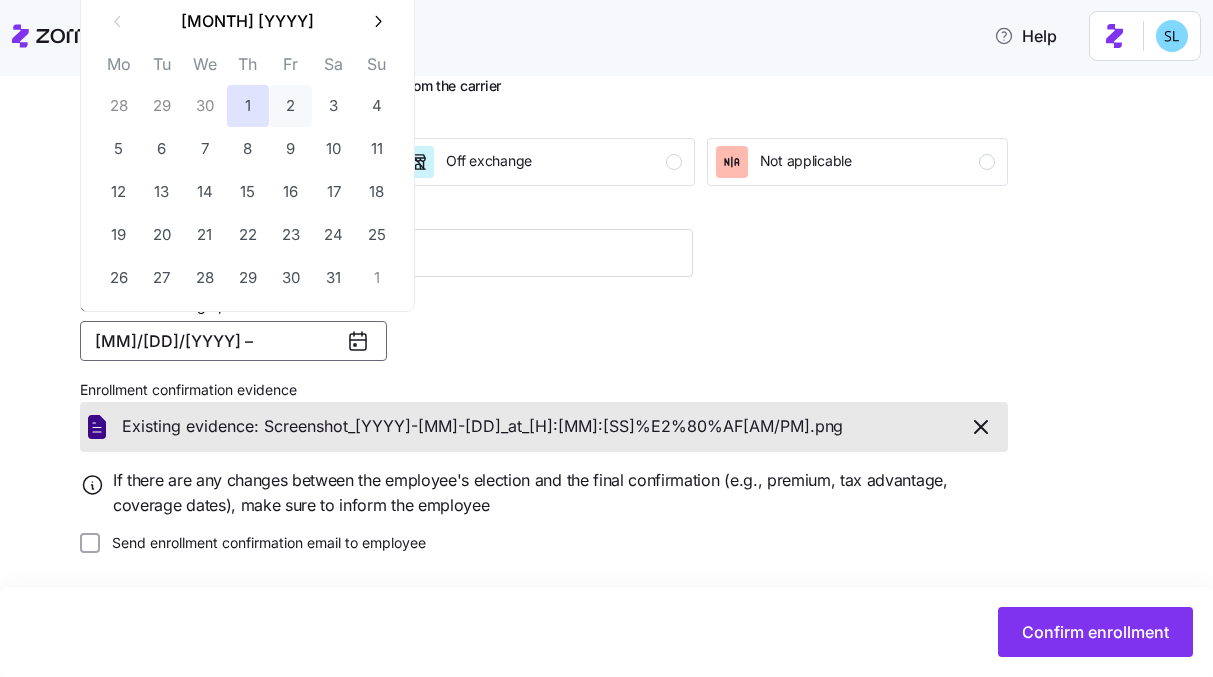 click at bounding box center [377, 22] 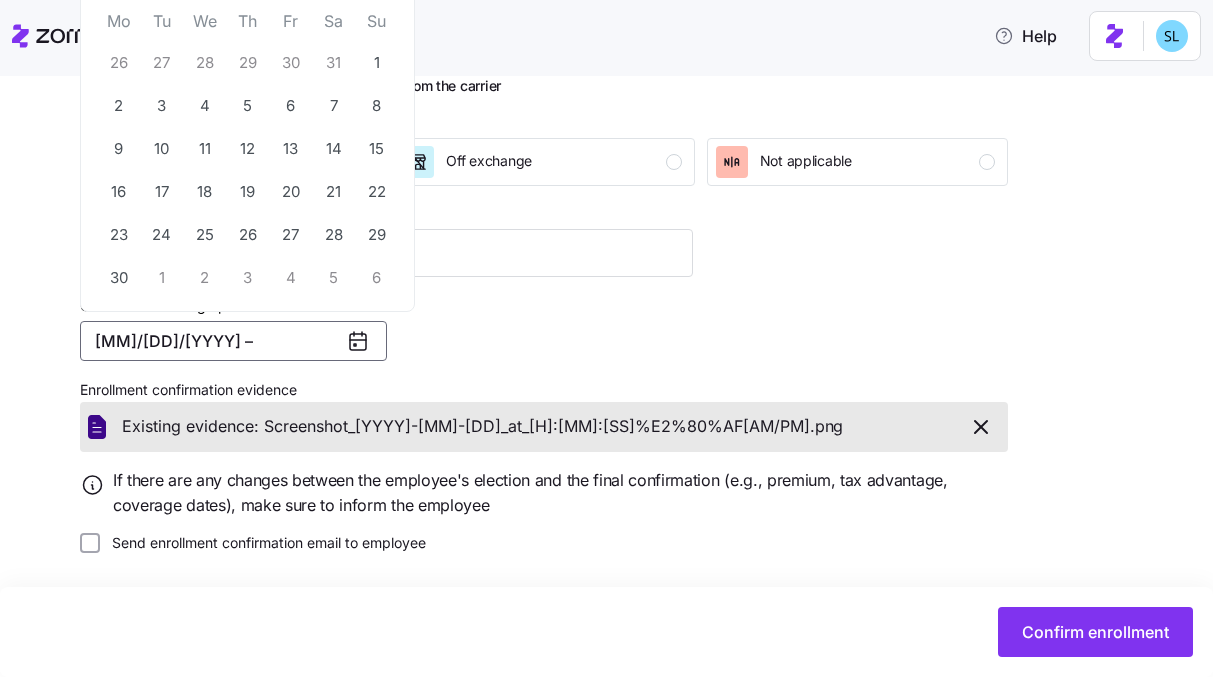 click on "[MM]/[DD]/[YYYY] –" at bounding box center (233, 341) 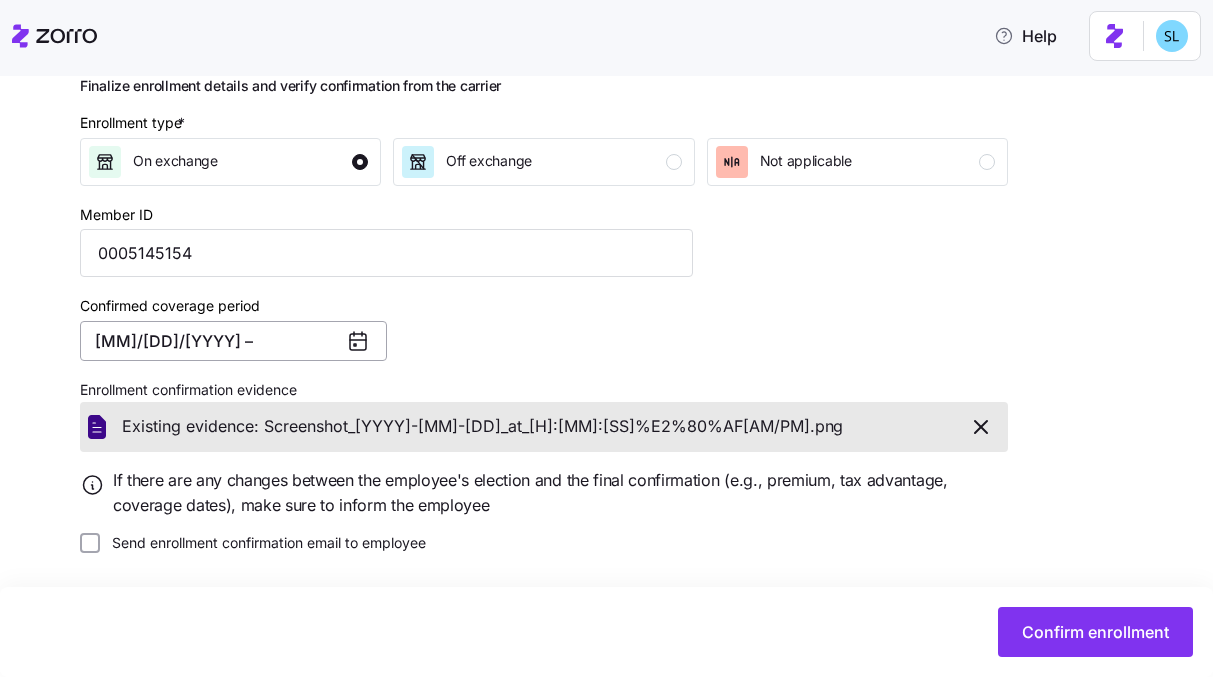 click on "[MM]/[DD]/[YYYY] –" at bounding box center [233, 341] 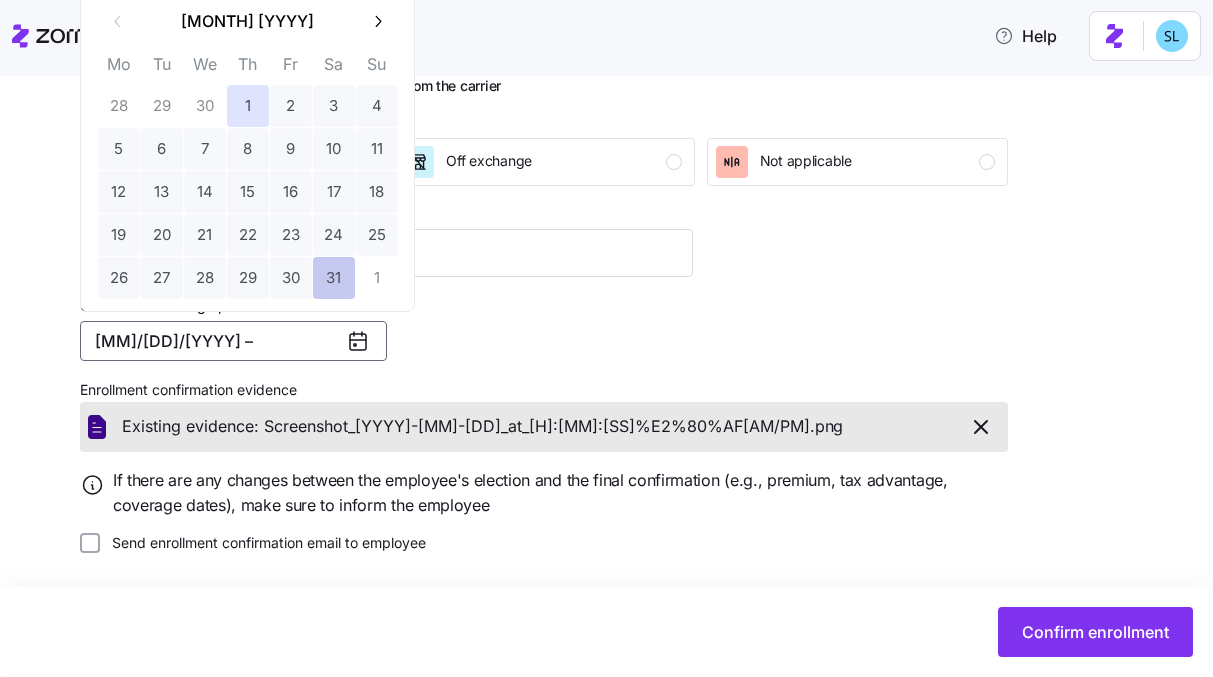 click on "31" at bounding box center (334, 278) 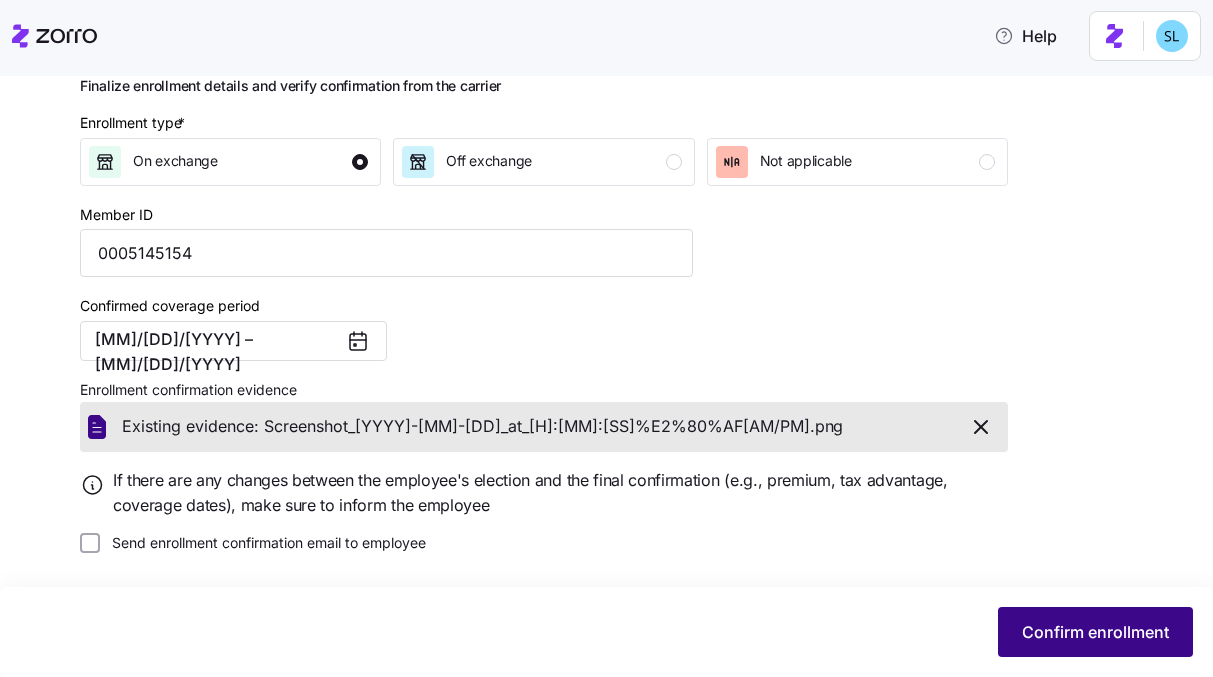 click on "Confirm enrollment" at bounding box center (1095, 632) 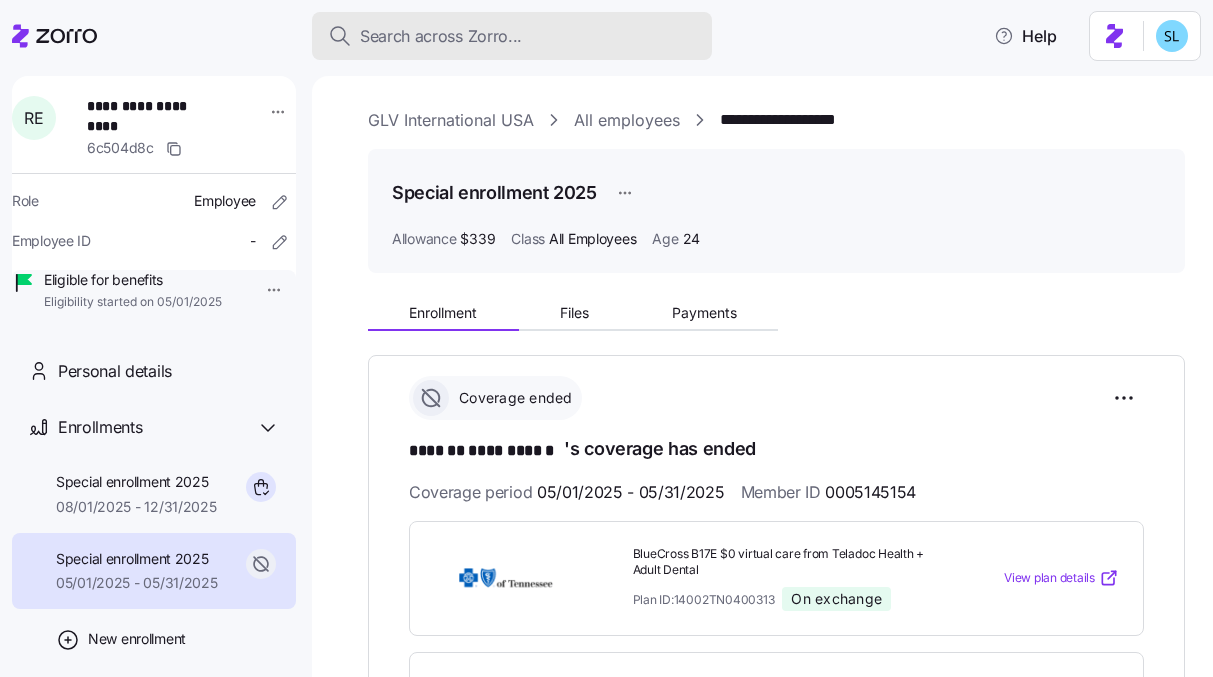 click on "Search across Zorro..." at bounding box center (512, 36) 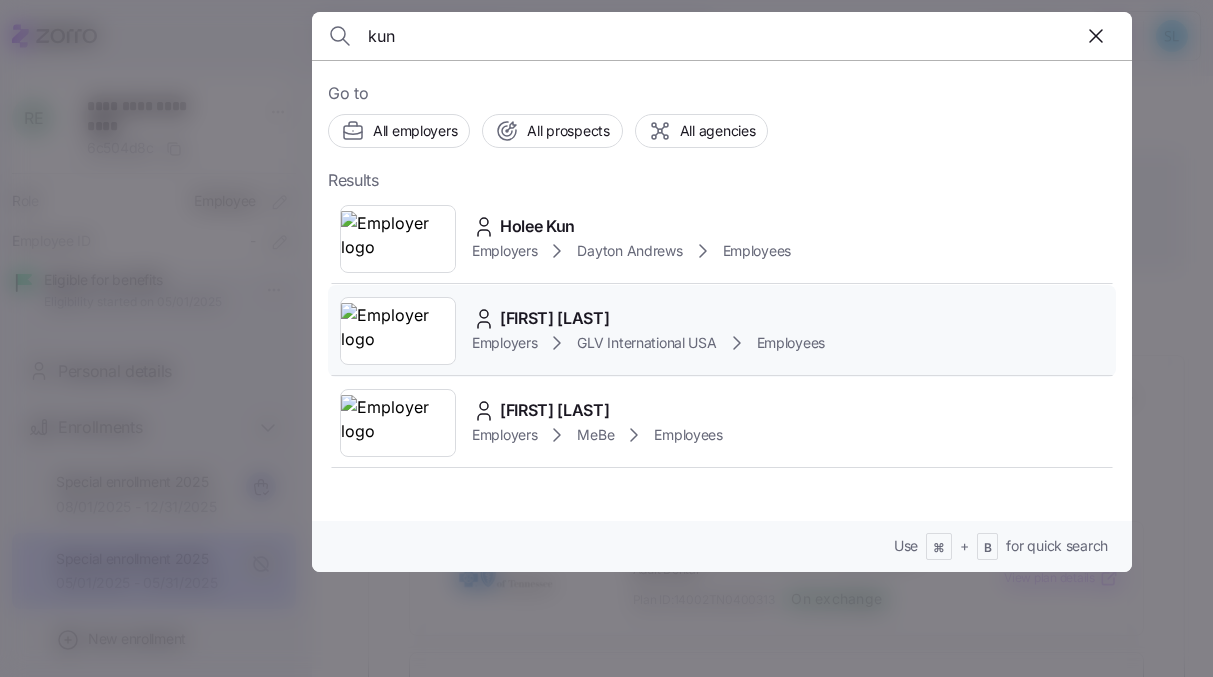 type on "kun" 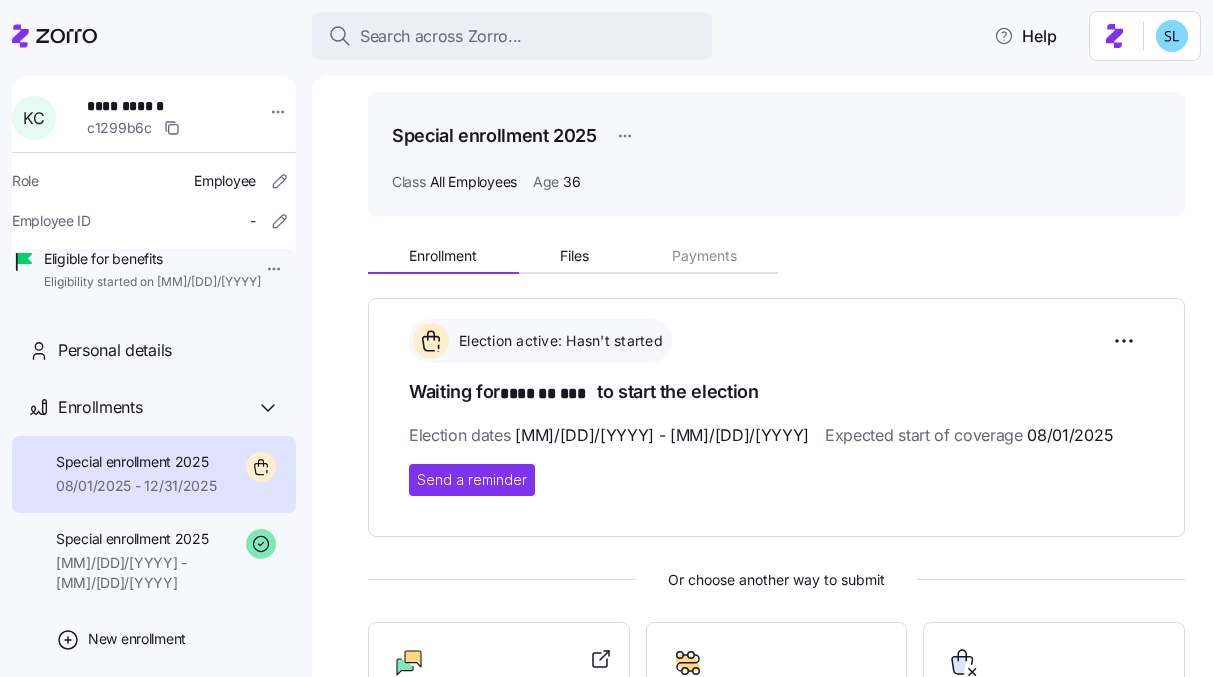 scroll, scrollTop: 61, scrollLeft: 0, axis: vertical 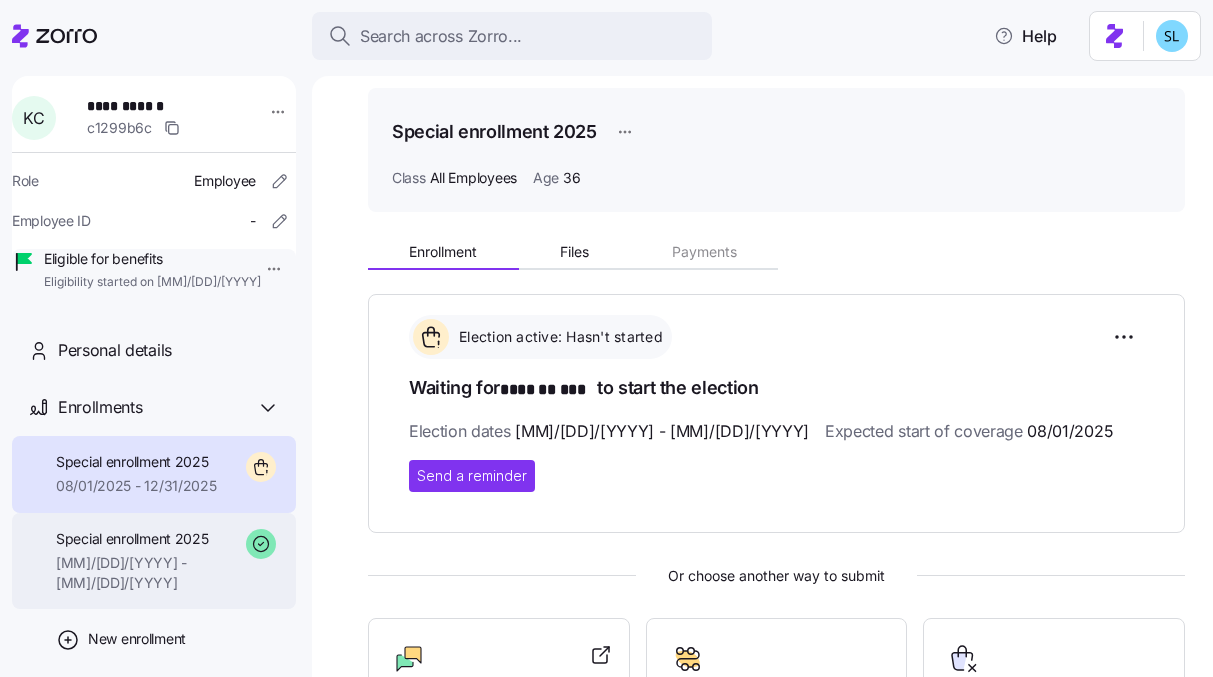 click on "[MM]/[DD]/[YYYY] - [MM]/[DD]/[YYYY]" at bounding box center (147, 573) 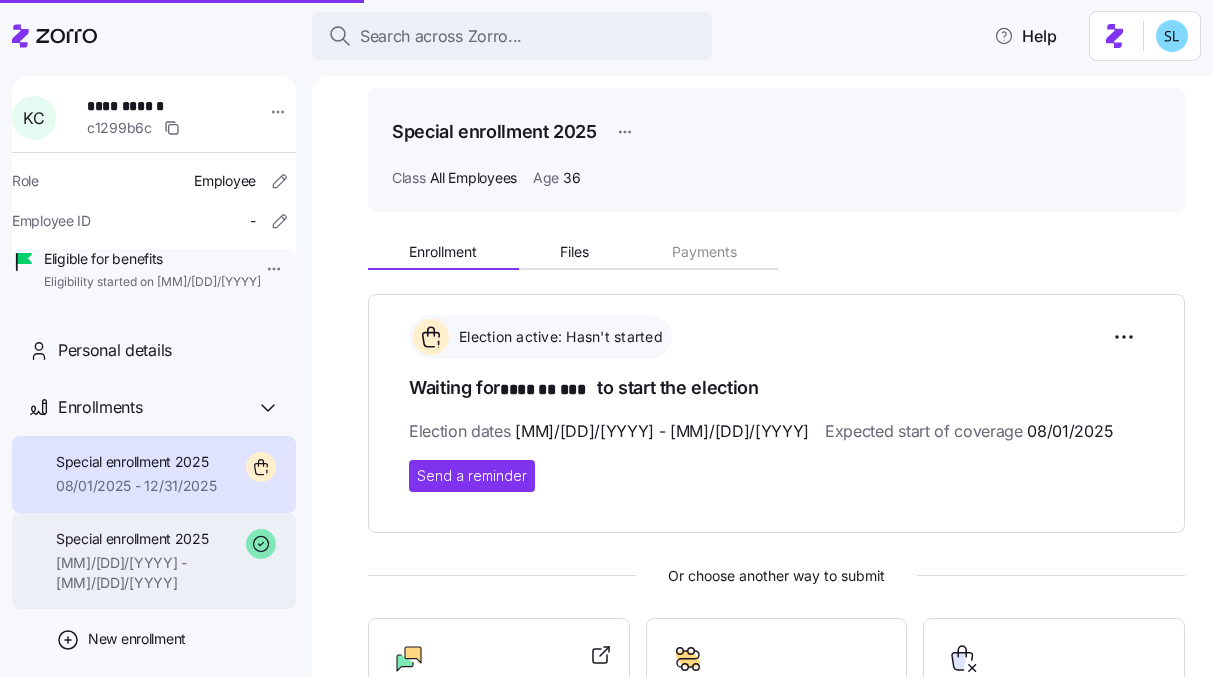 scroll, scrollTop: 0, scrollLeft: 0, axis: both 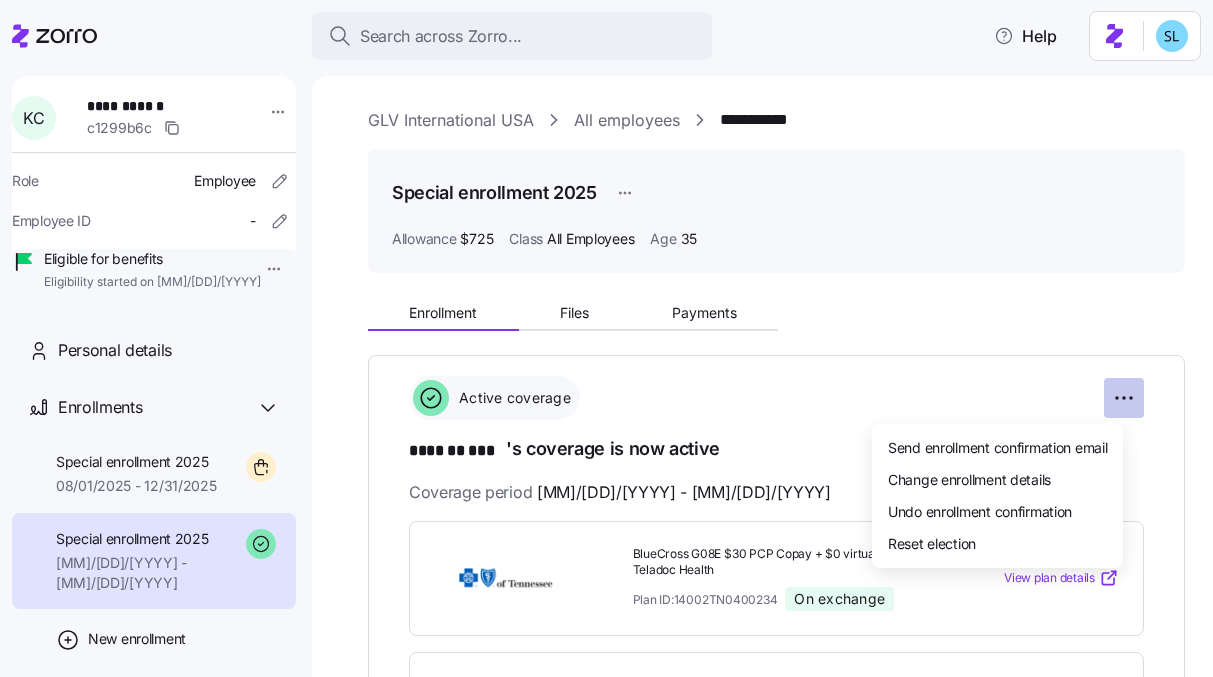 click on "**********" at bounding box center [606, 332] 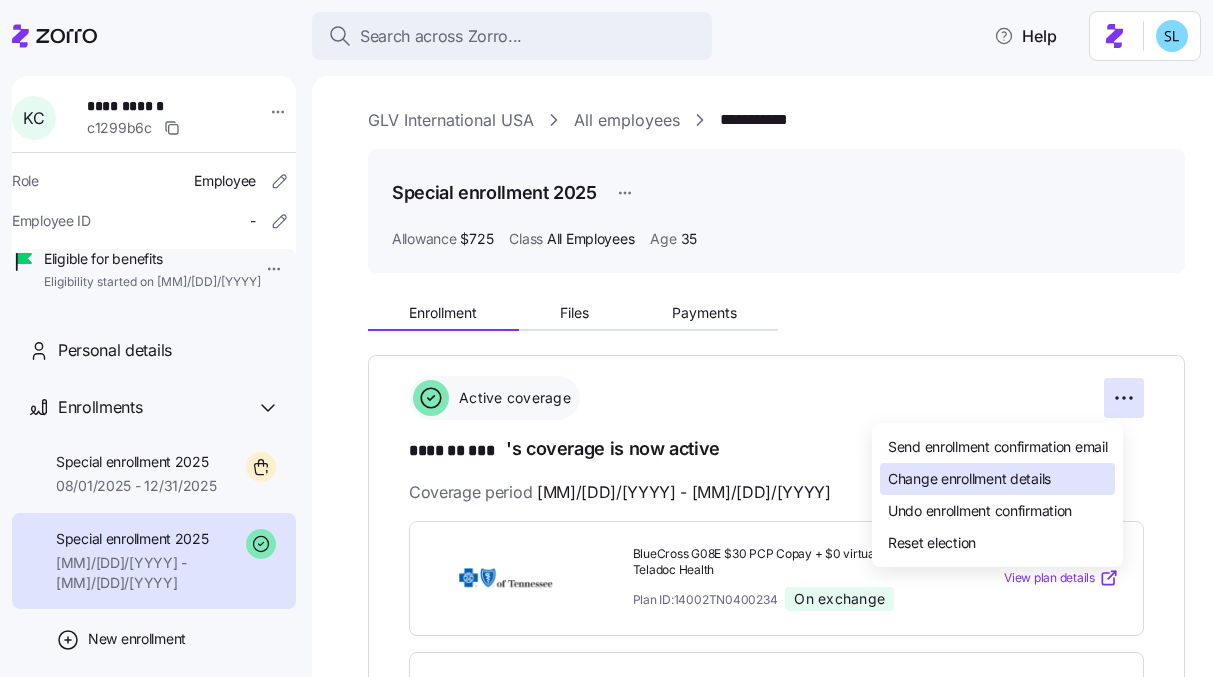 click on "Change enrollment details" at bounding box center (997, 479) 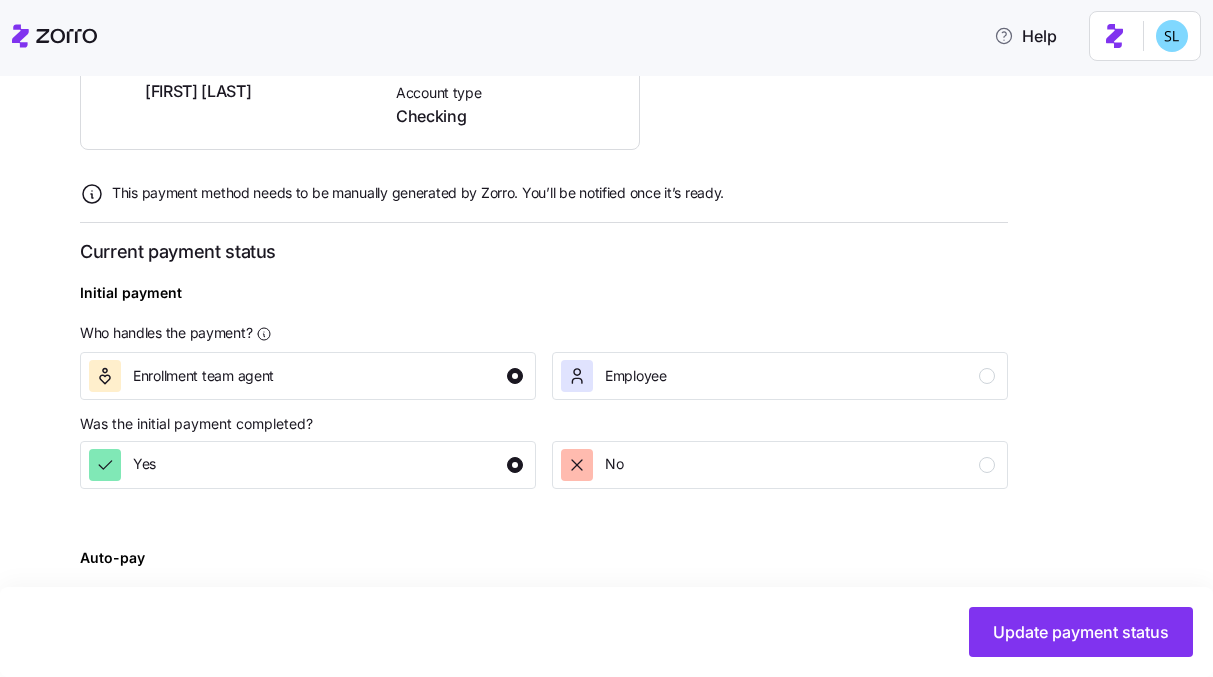scroll, scrollTop: 835, scrollLeft: 0, axis: vertical 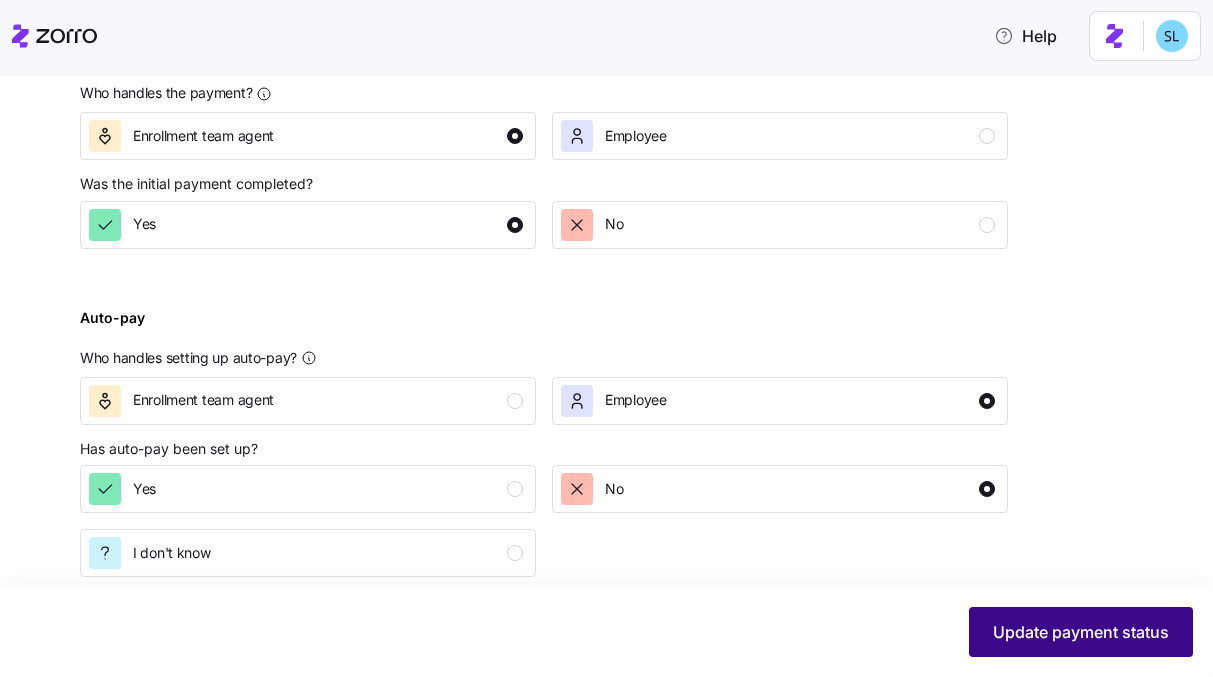 click on "Update payment status" at bounding box center (1081, 632) 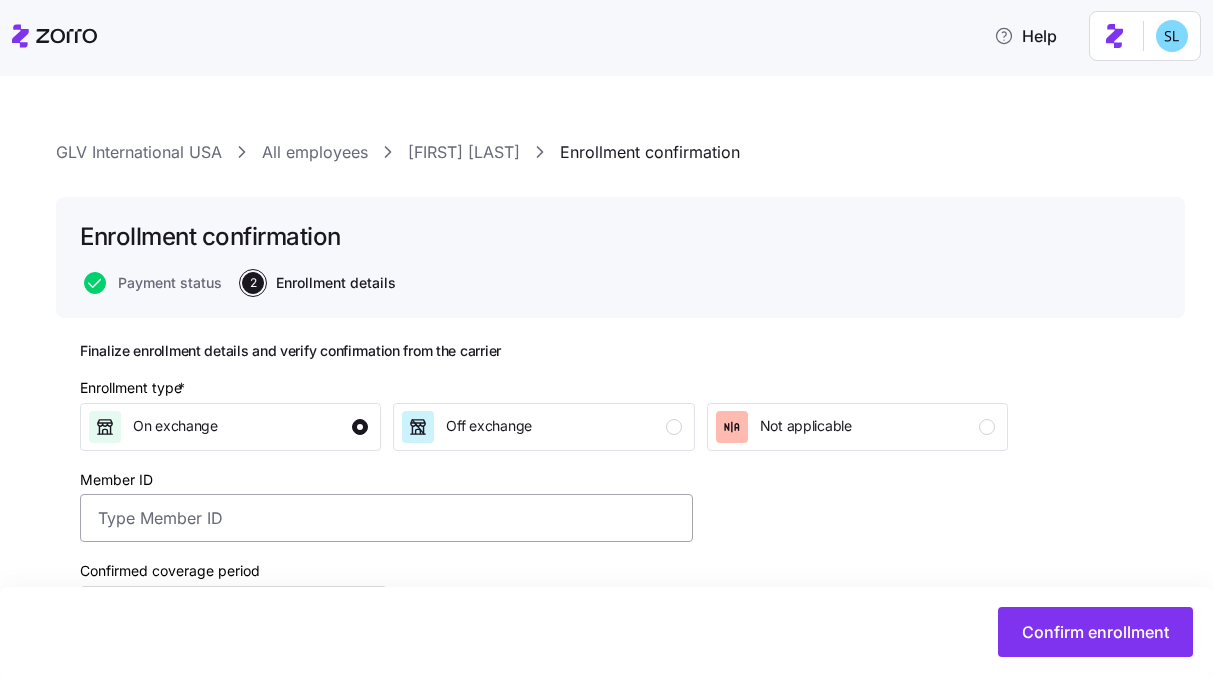 scroll, scrollTop: 178, scrollLeft: 0, axis: vertical 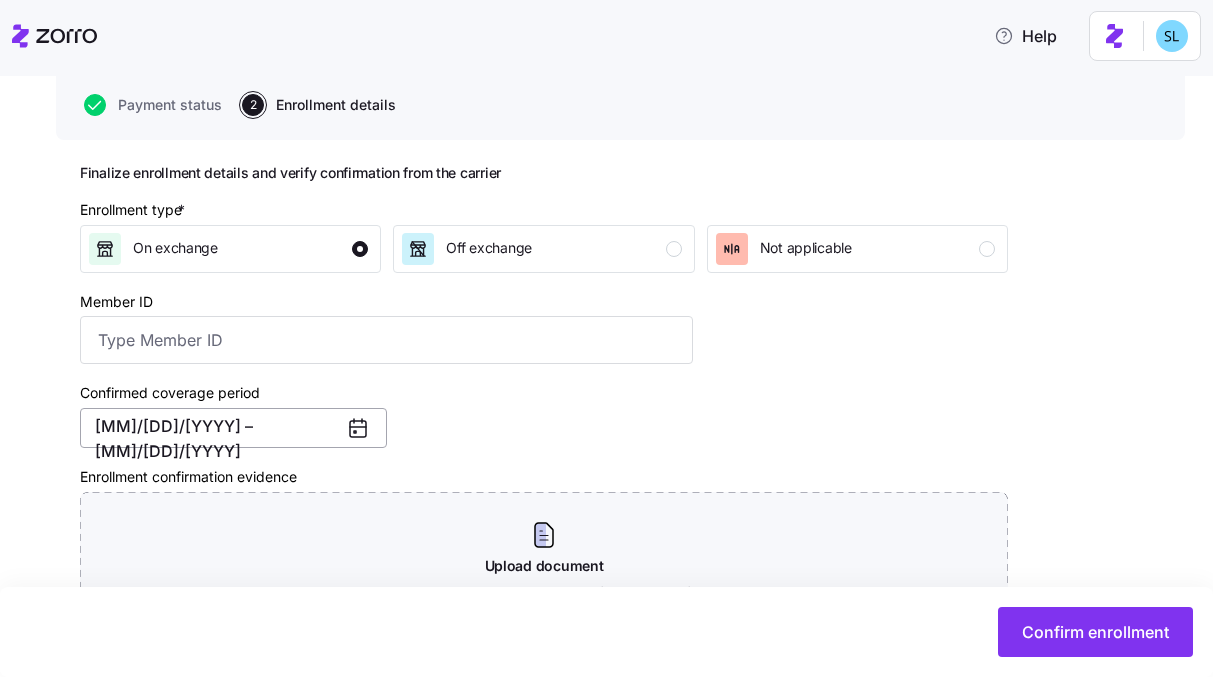 click on "[MM]/[DD]/[YYYY] – [MM]/[DD]/[YYYY]" at bounding box center (233, 428) 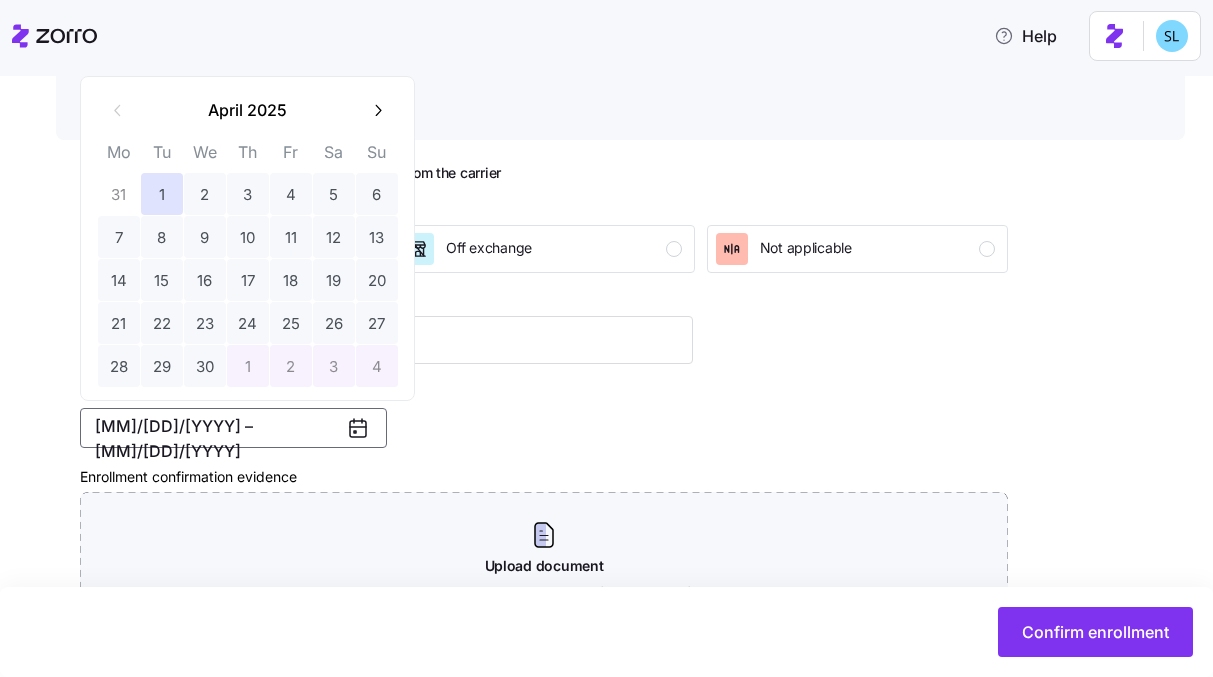 click at bounding box center (377, 110) 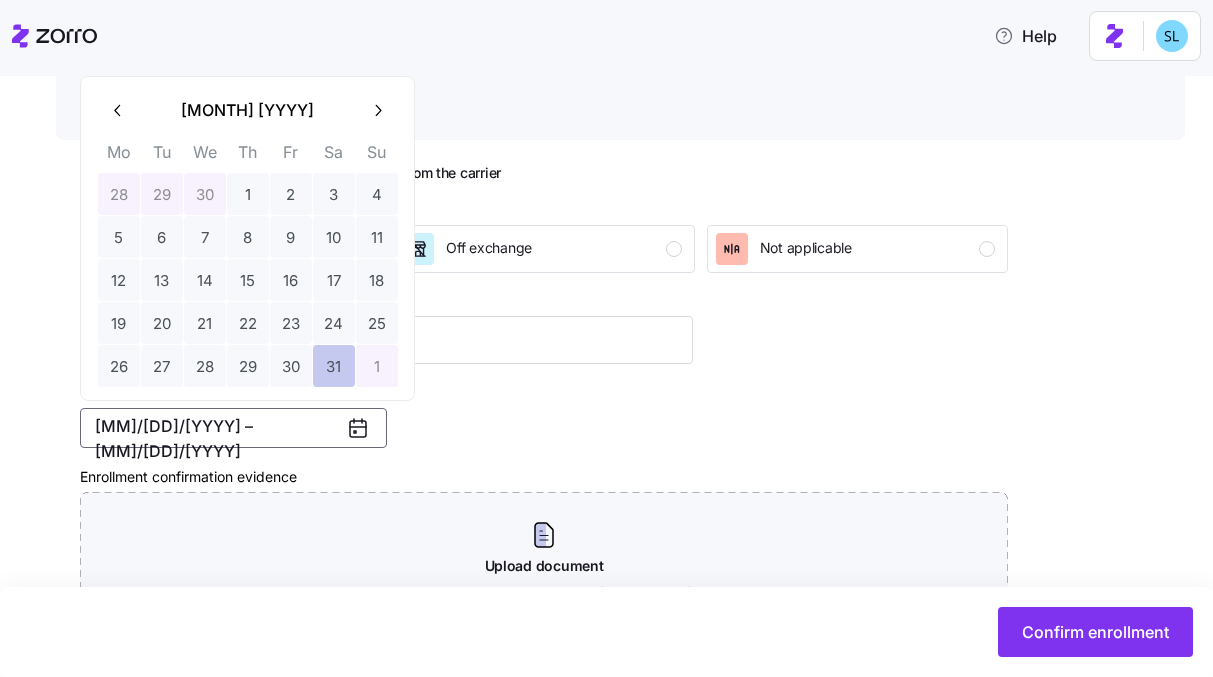 click on "31" at bounding box center [334, 366] 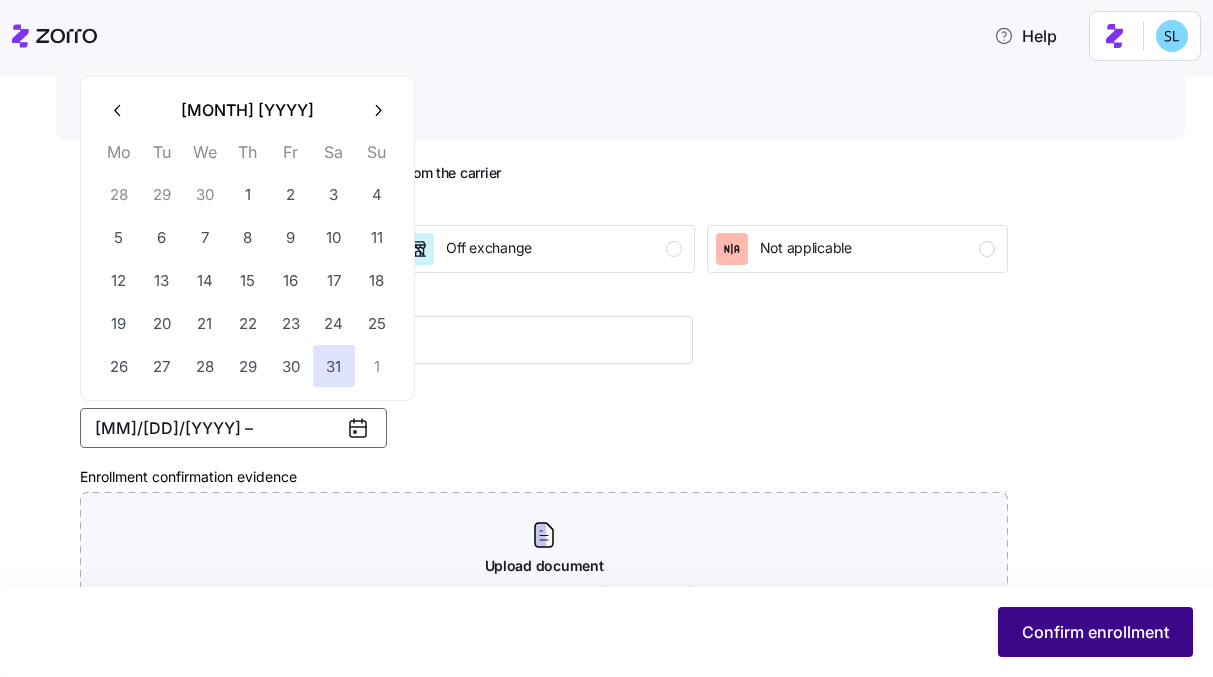 click on "Confirm enrollment" at bounding box center (1095, 632) 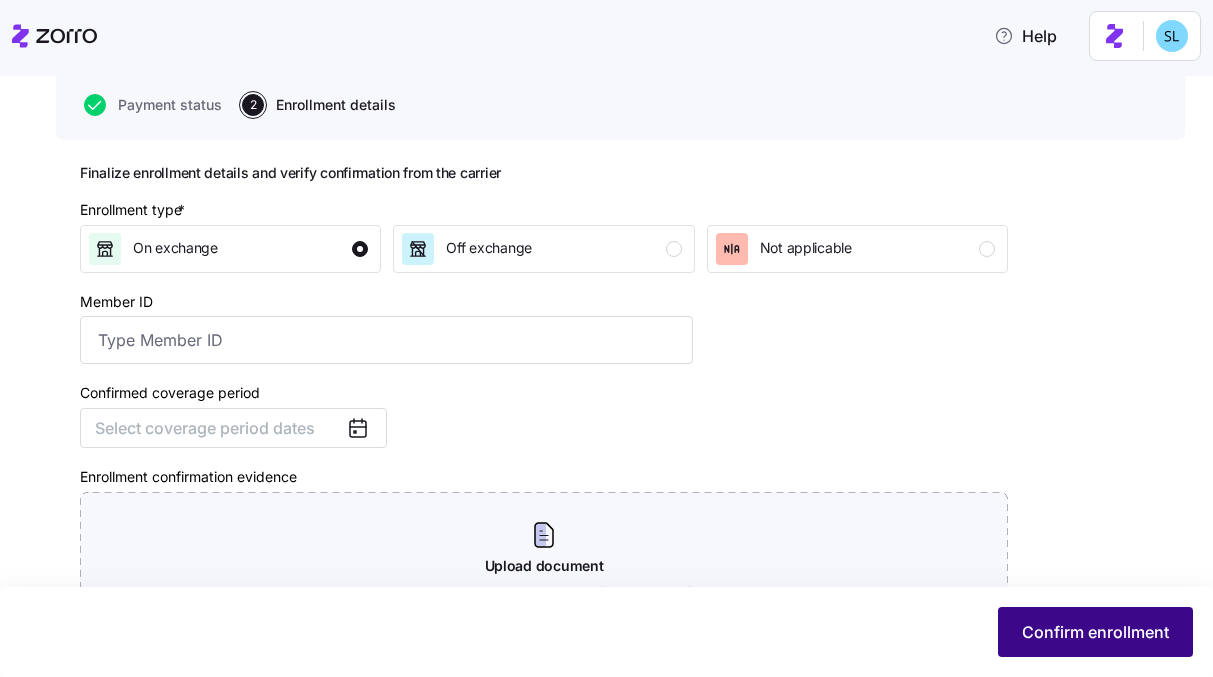 click on "Confirm enrollment" at bounding box center [1095, 632] 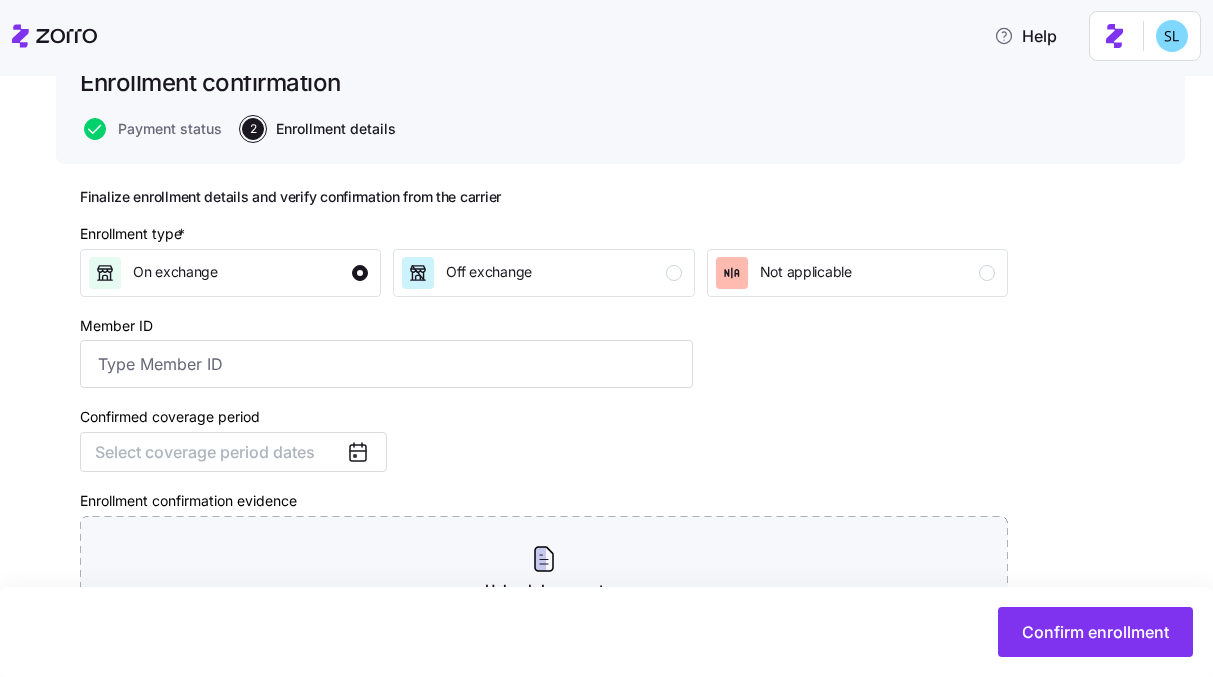 scroll, scrollTop: 217, scrollLeft: 0, axis: vertical 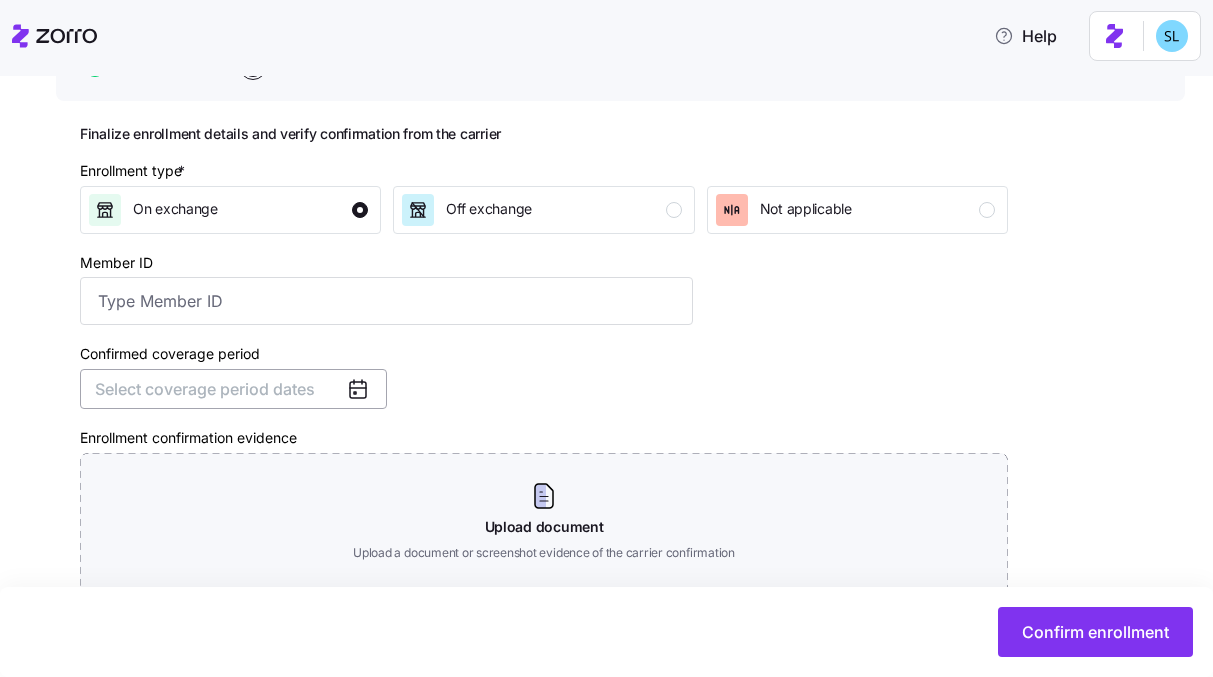 click on "Select coverage period dates" at bounding box center (233, 389) 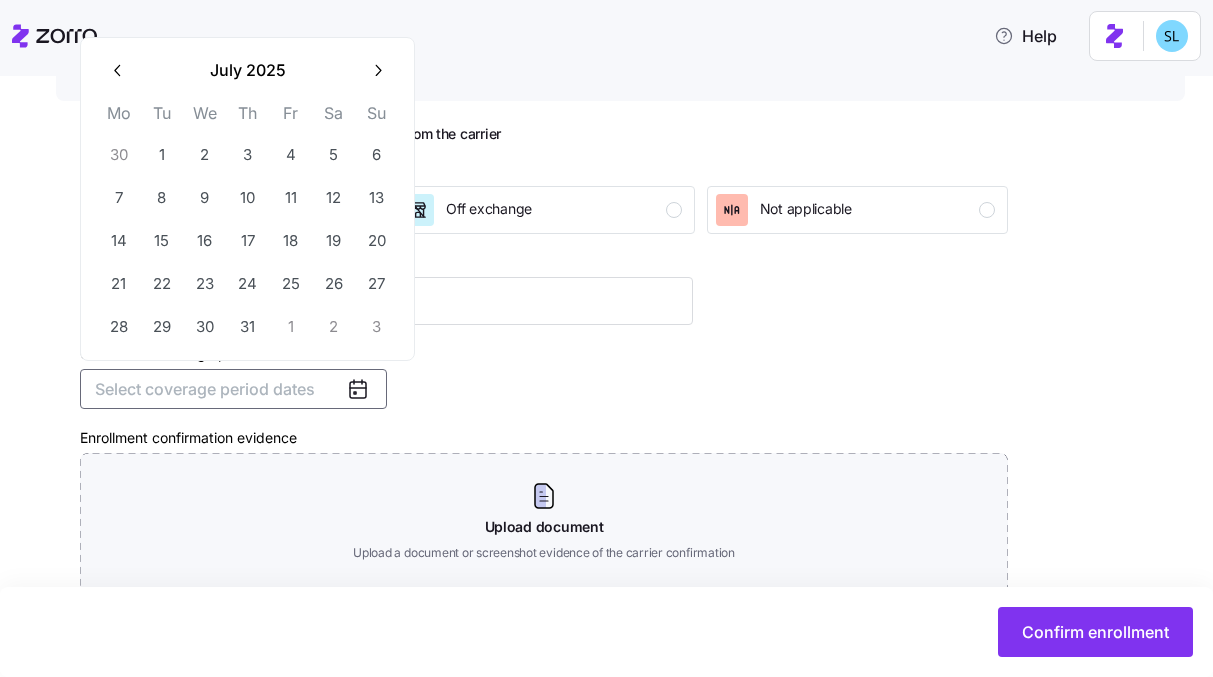 click 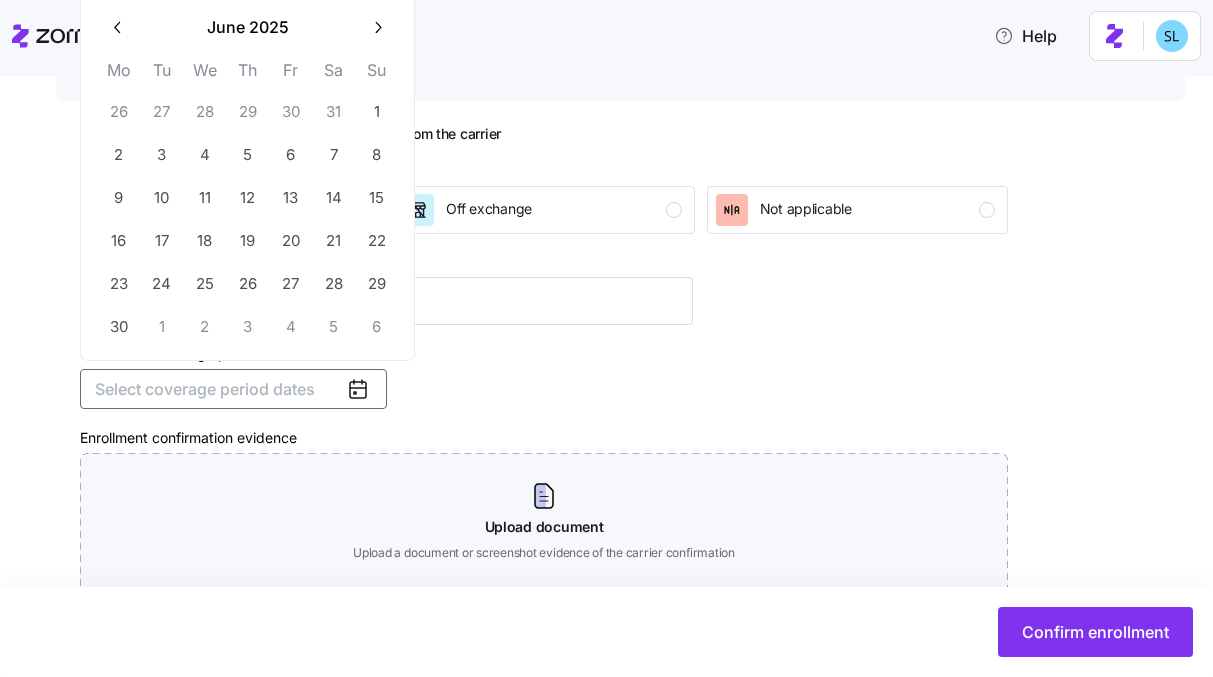 click 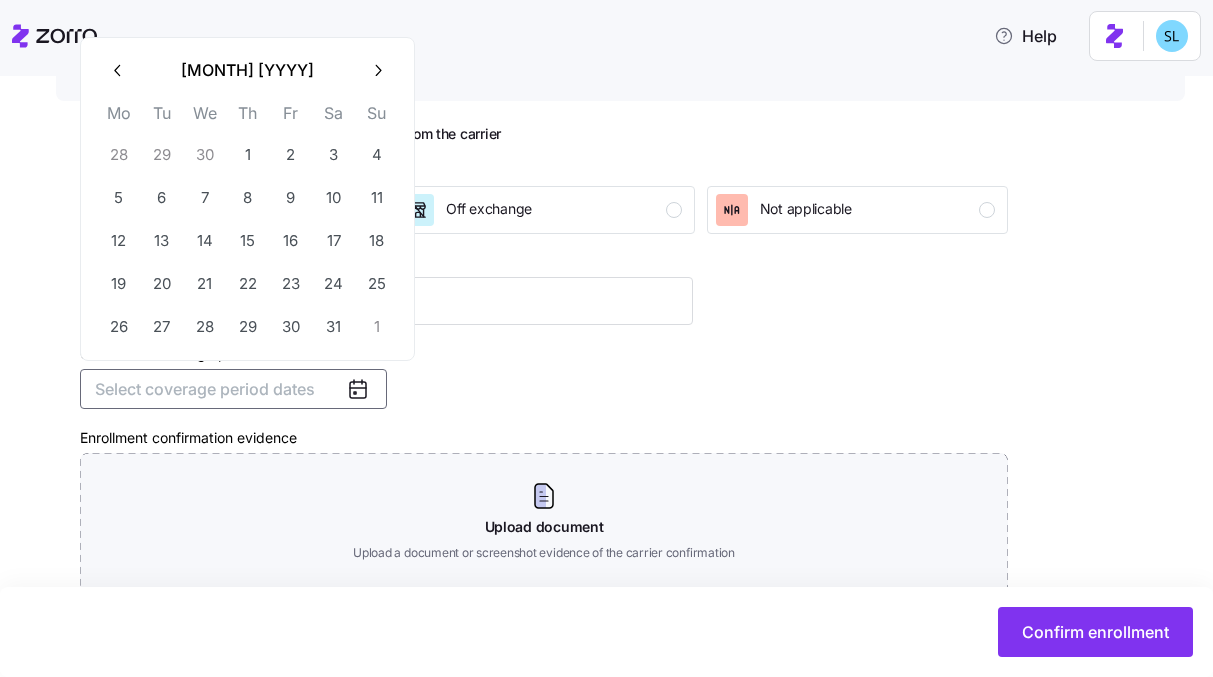 click at bounding box center (118, 71) 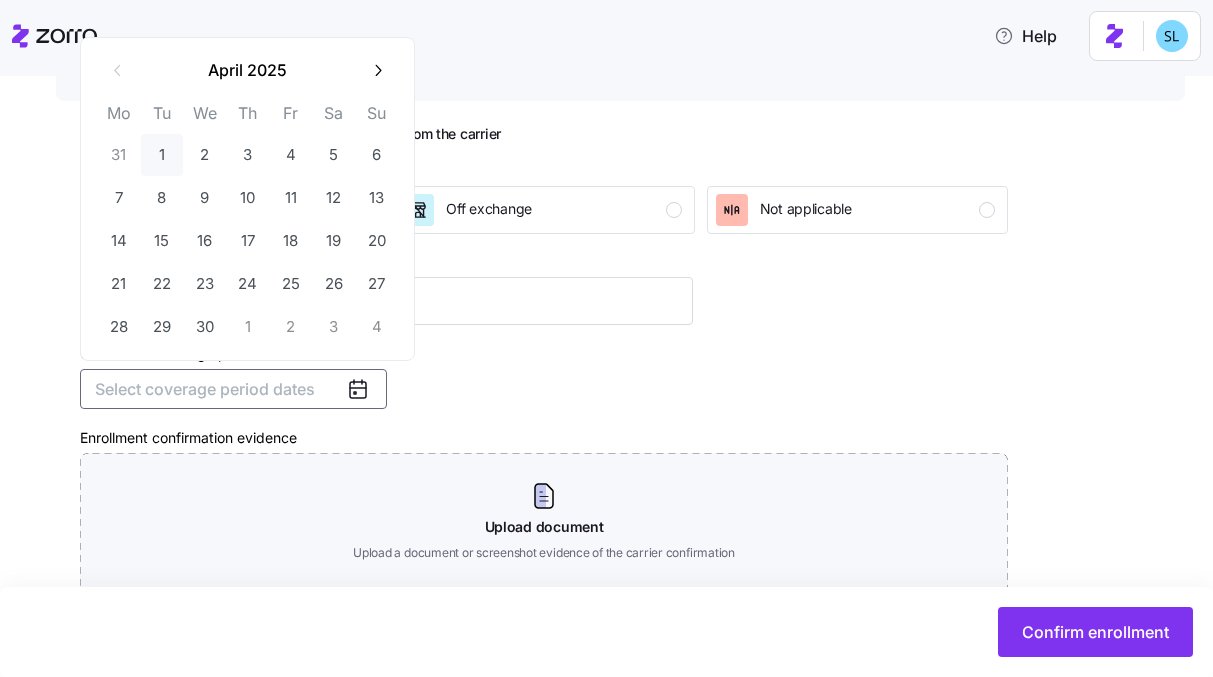 click on "1" at bounding box center [162, 155] 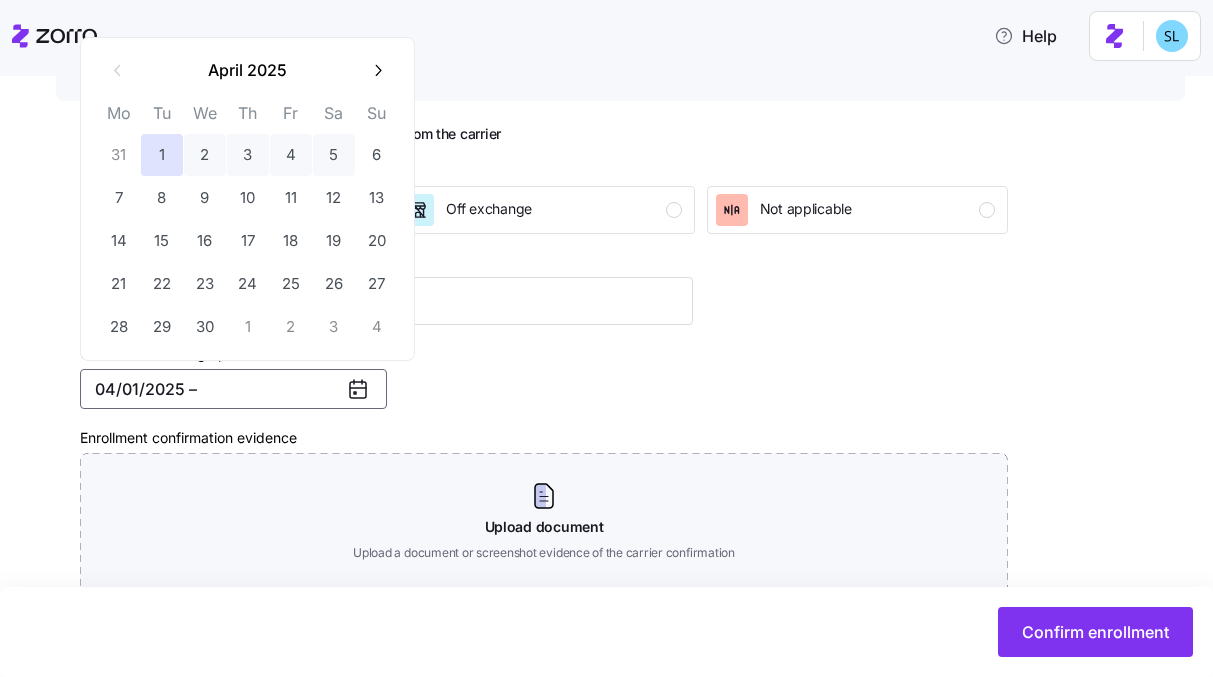 click at bounding box center (377, 71) 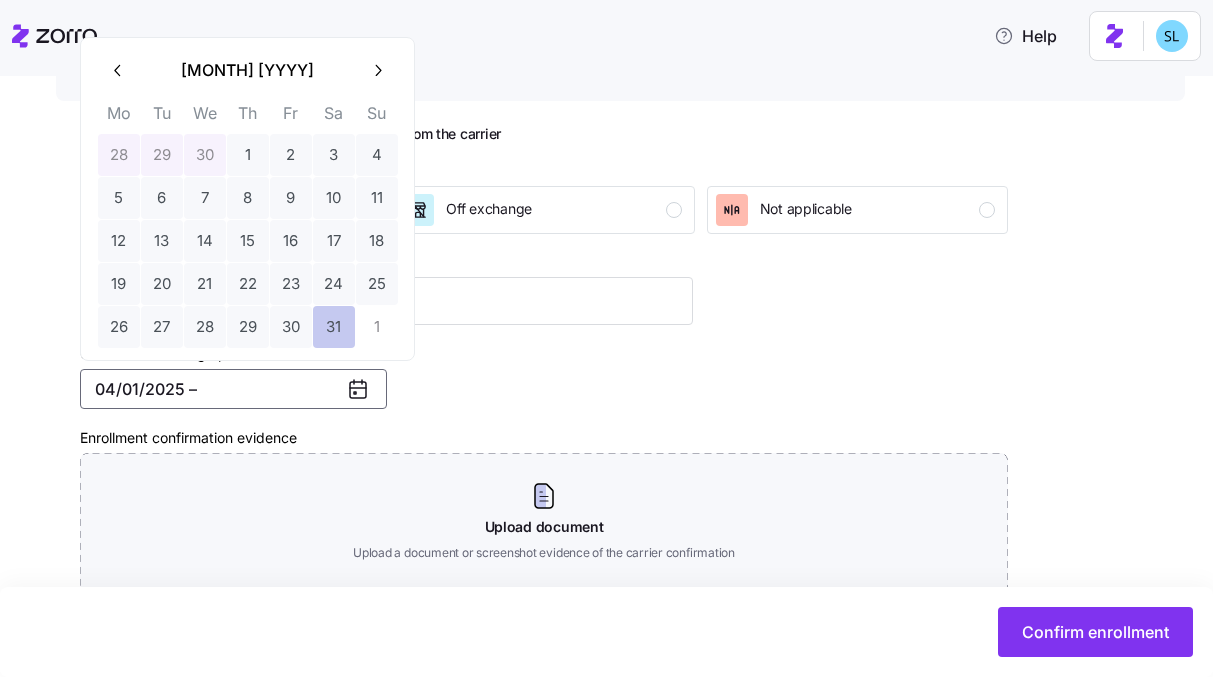 click on "31" at bounding box center [334, 327] 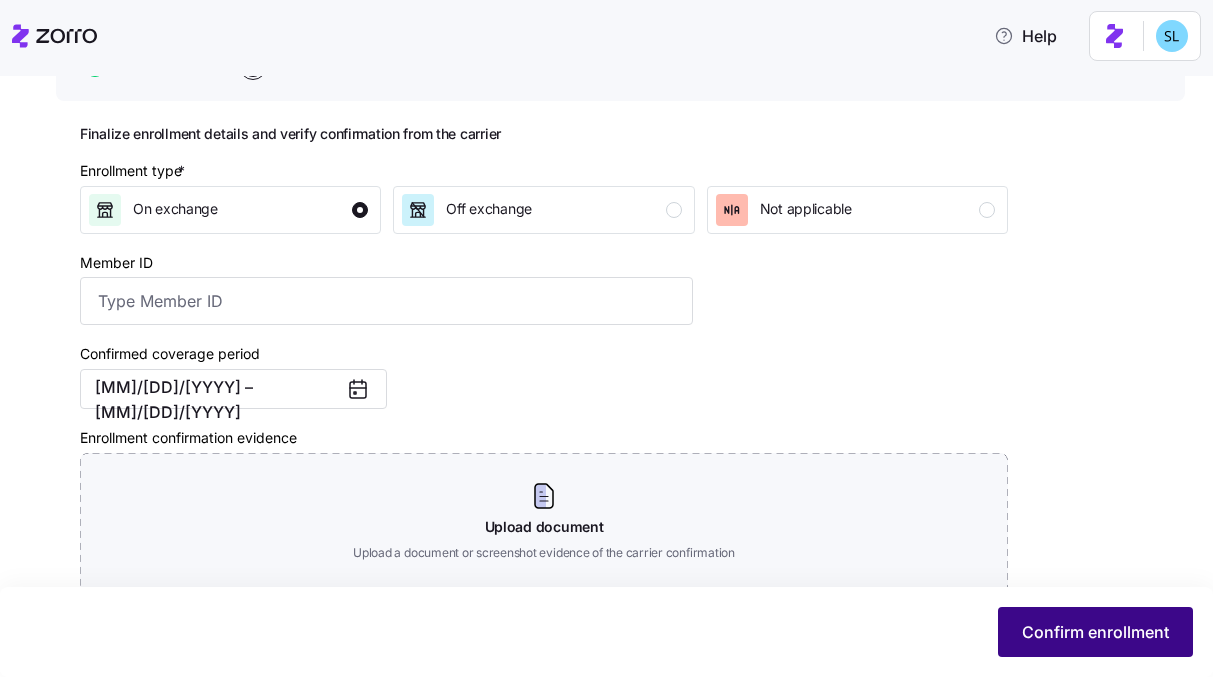 click on "Confirm enrollment" at bounding box center [1095, 632] 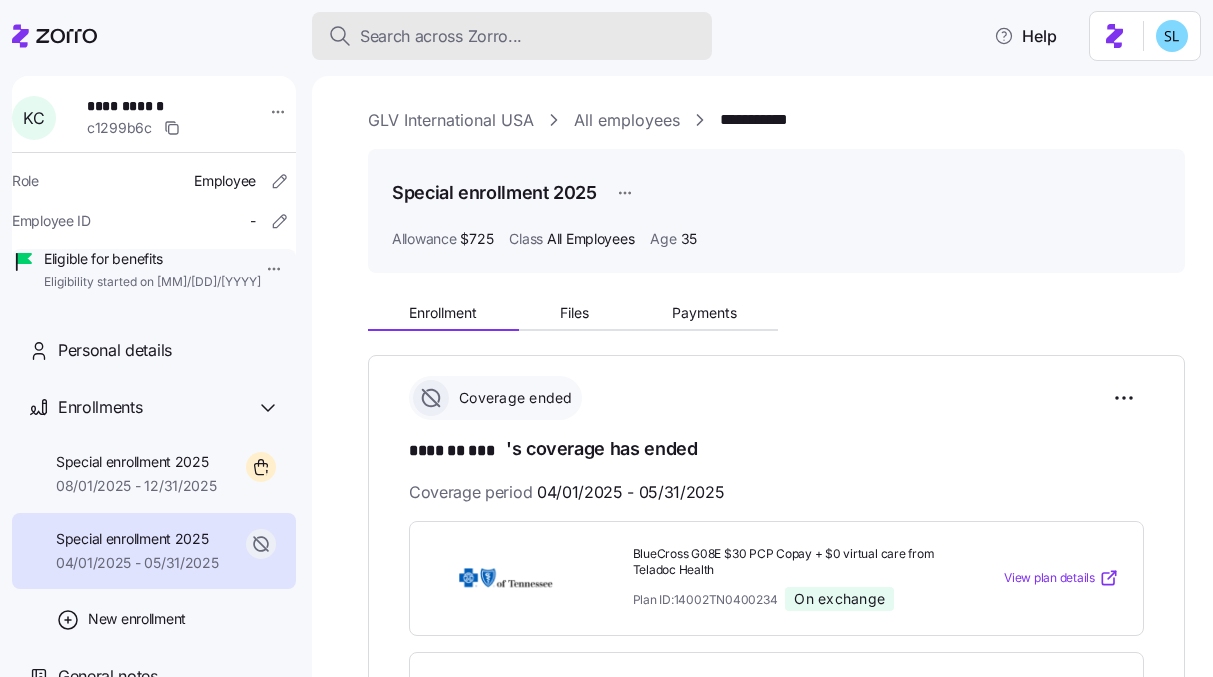 click on "Search across Zorro..." at bounding box center [441, 36] 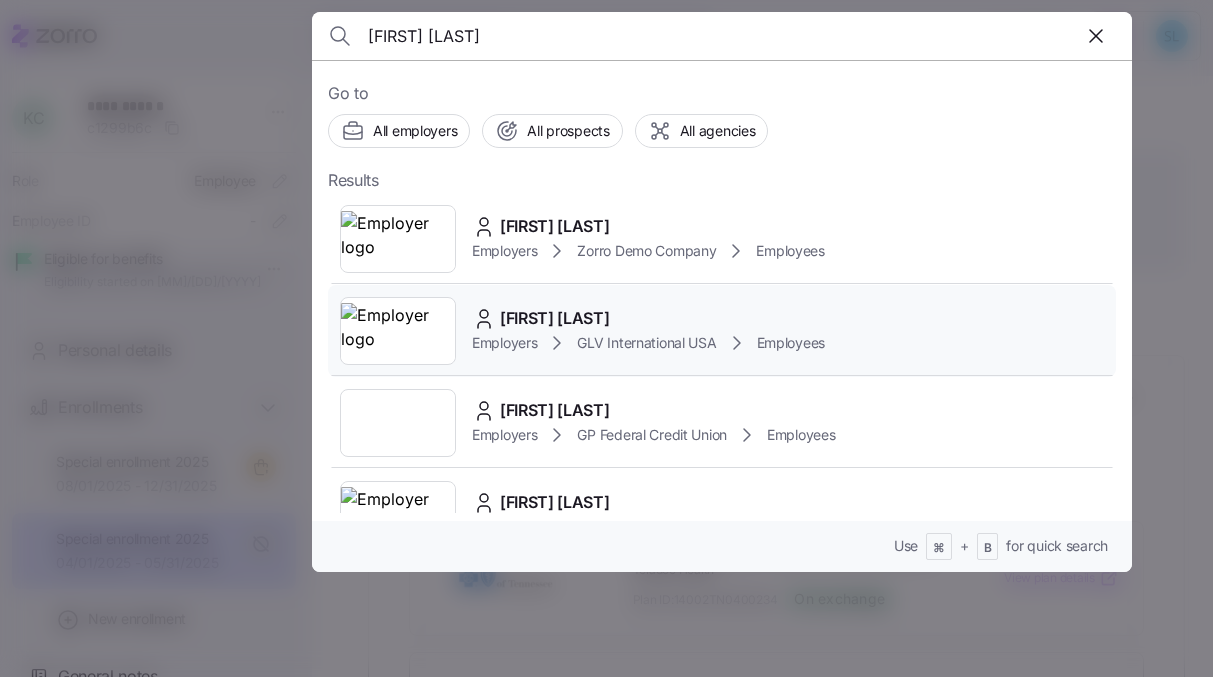 type on "robert con" 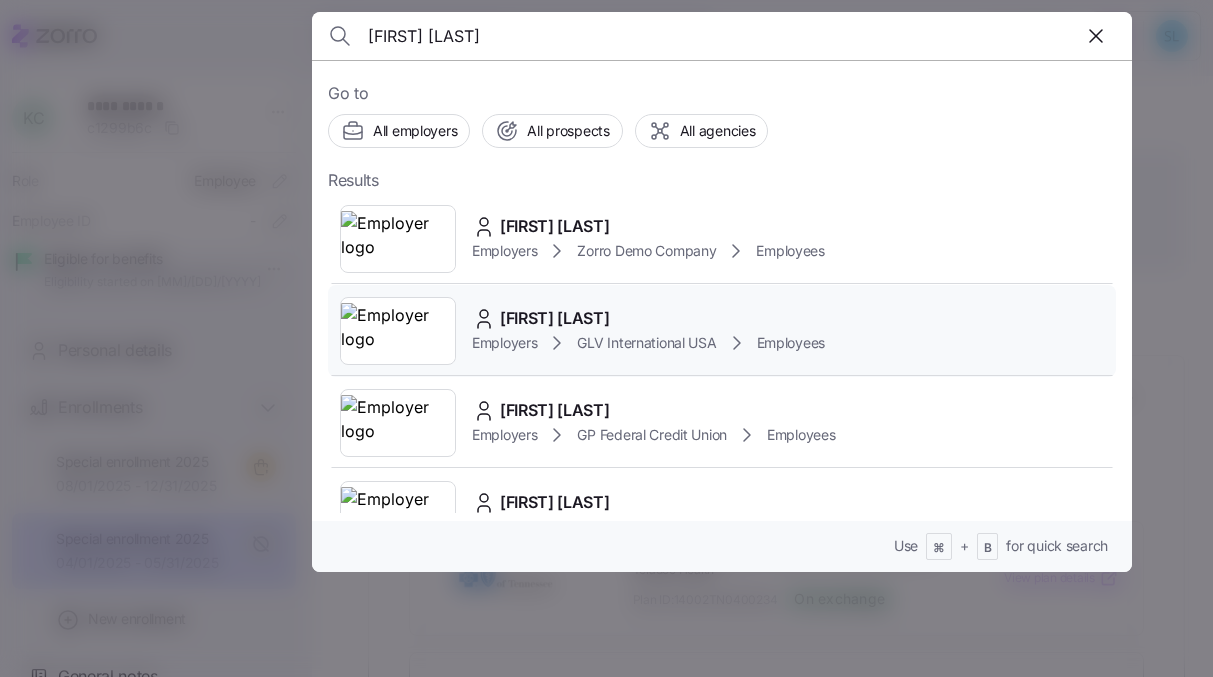 click on "Robert Conklin Employers GLV International USA Employees" at bounding box center [722, 331] 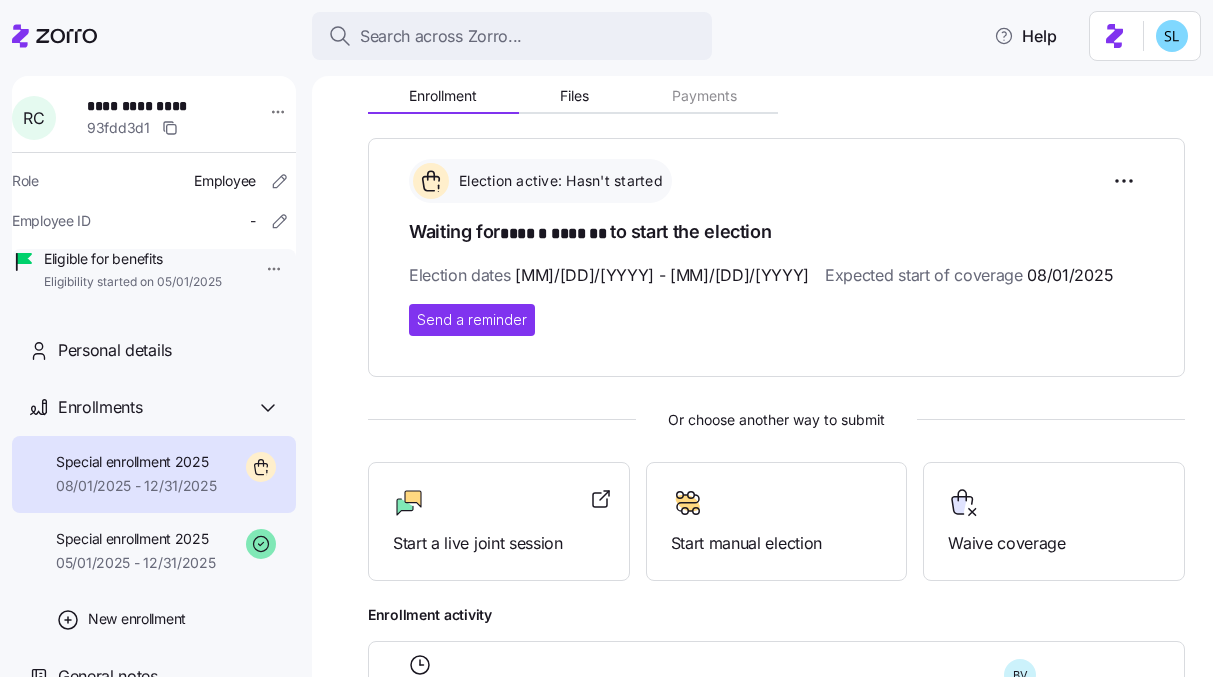 scroll, scrollTop: 255, scrollLeft: 0, axis: vertical 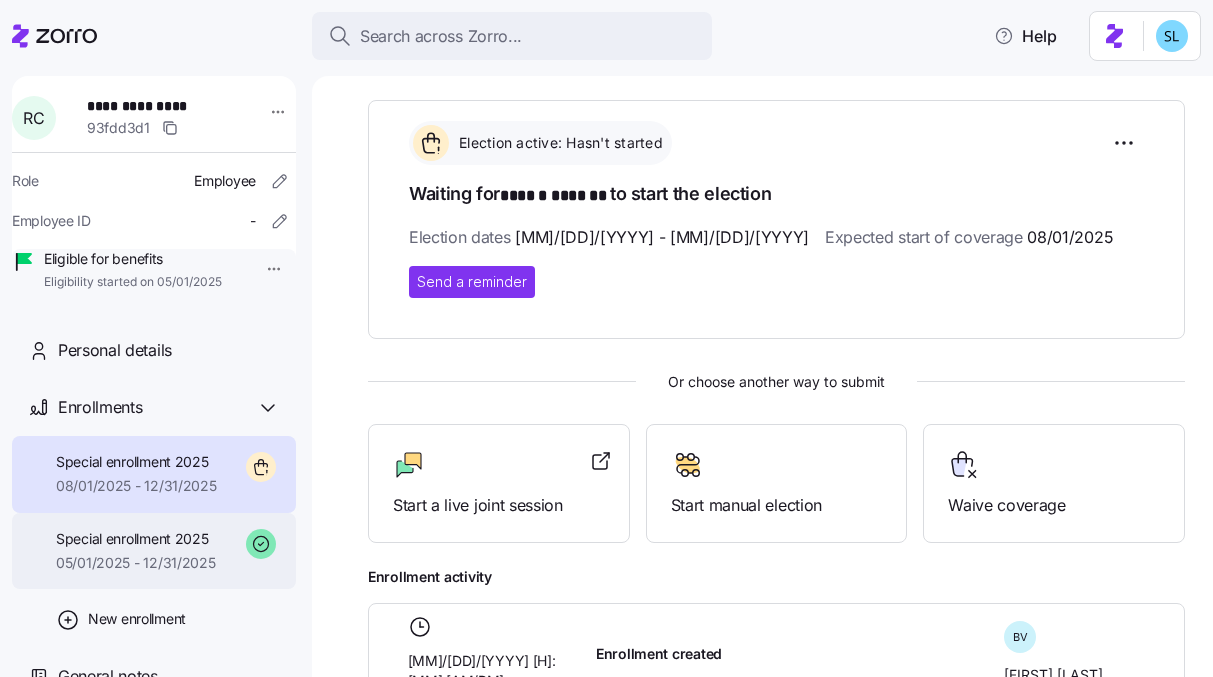 click on "Special enrollment 2025" at bounding box center [136, 539] 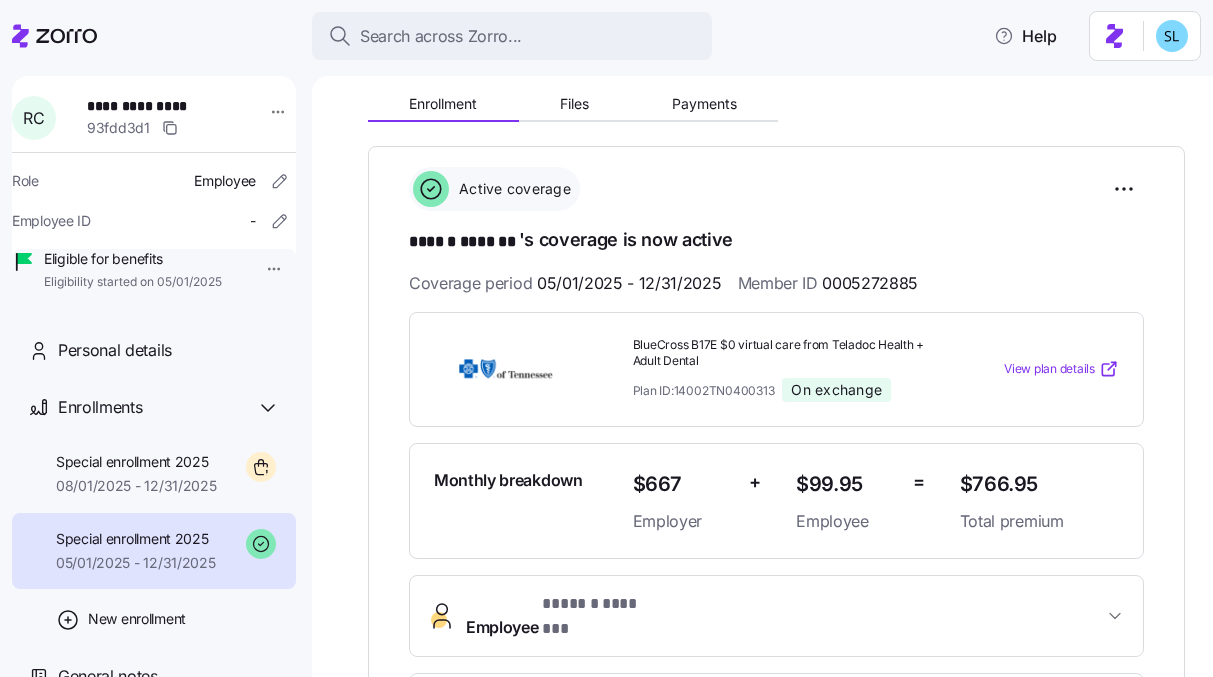 scroll, scrollTop: 200, scrollLeft: 0, axis: vertical 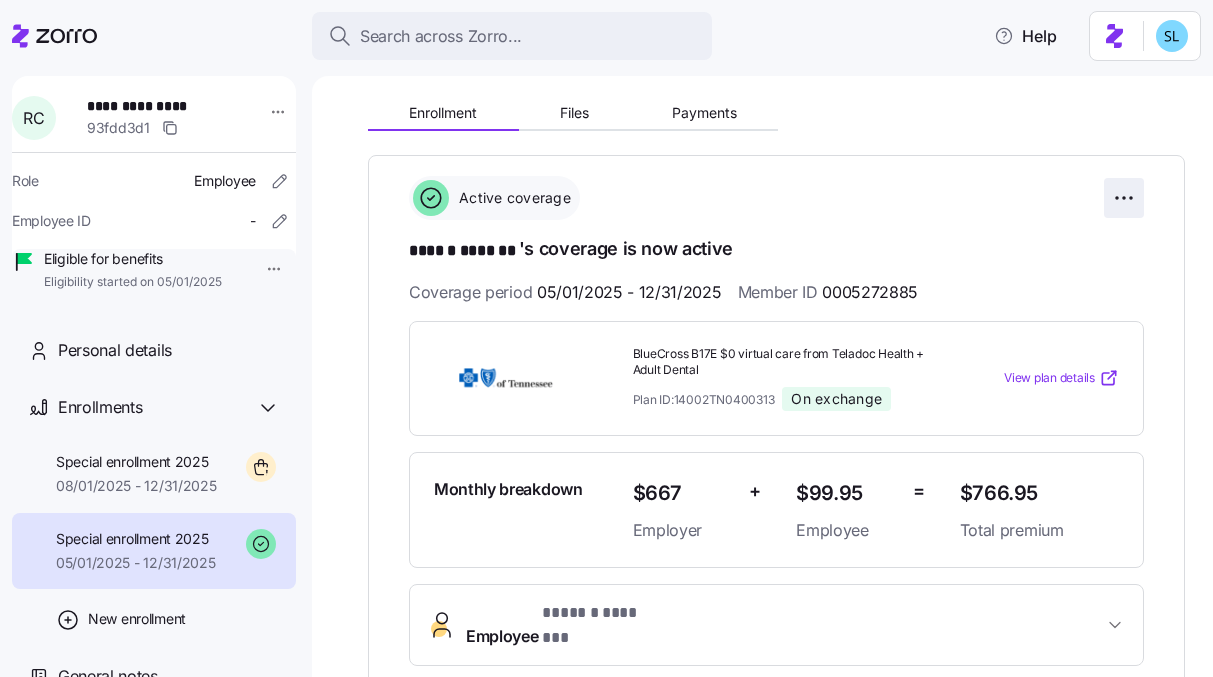 click on "**********" at bounding box center [606, 332] 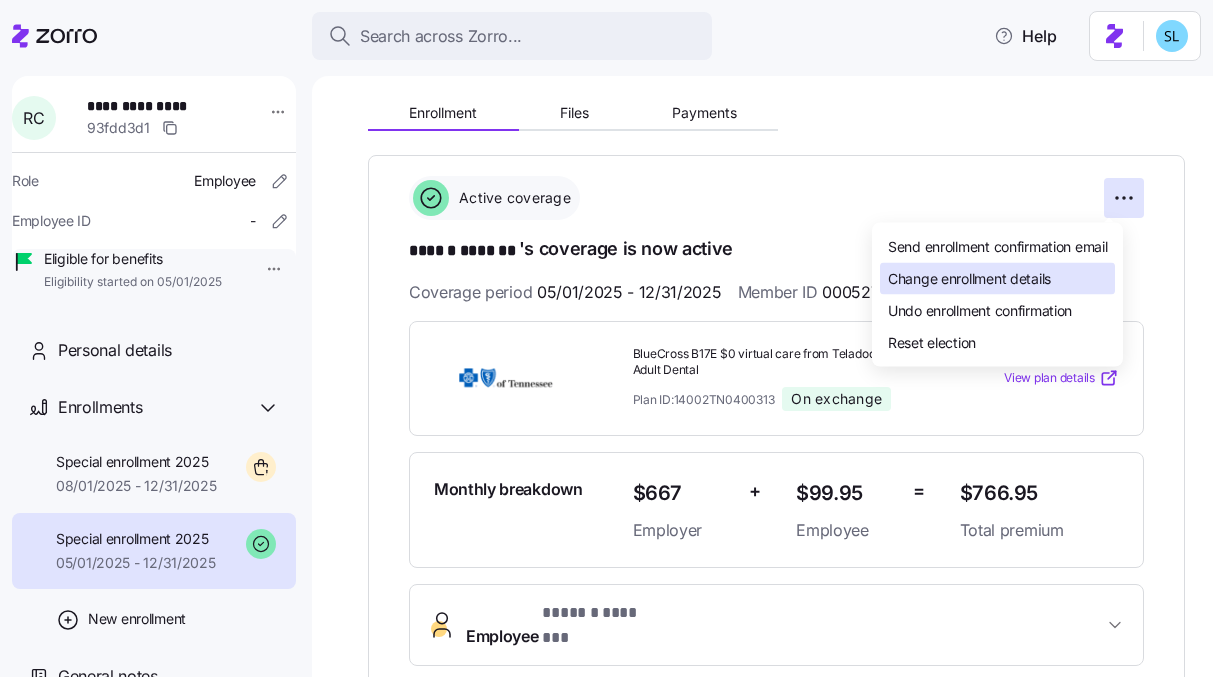 click on "Change enrollment details" at bounding box center (997, 279) 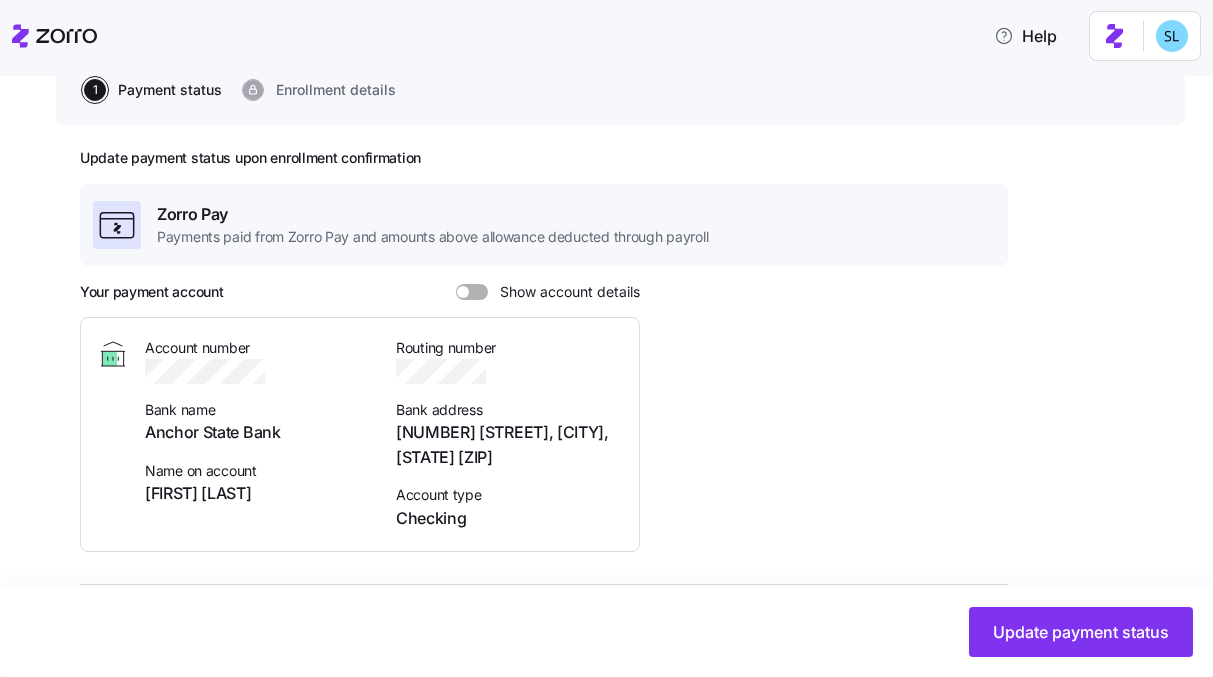 scroll, scrollTop: 386, scrollLeft: 0, axis: vertical 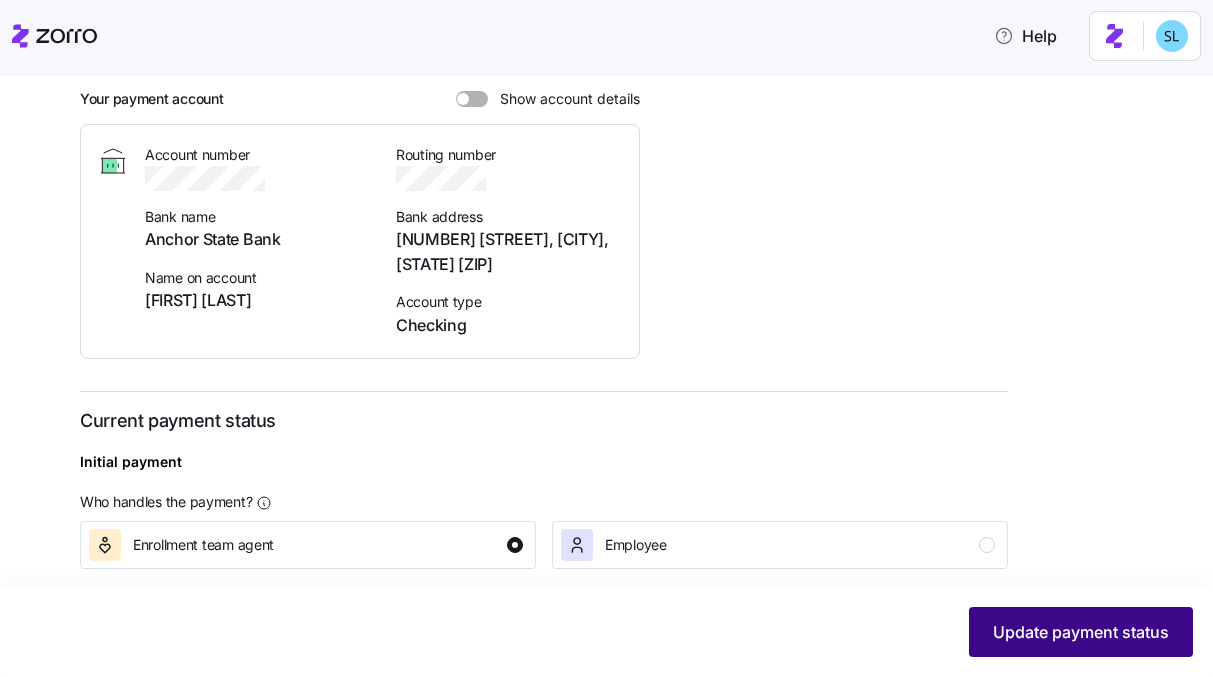 click on "Update payment status" at bounding box center (1081, 632) 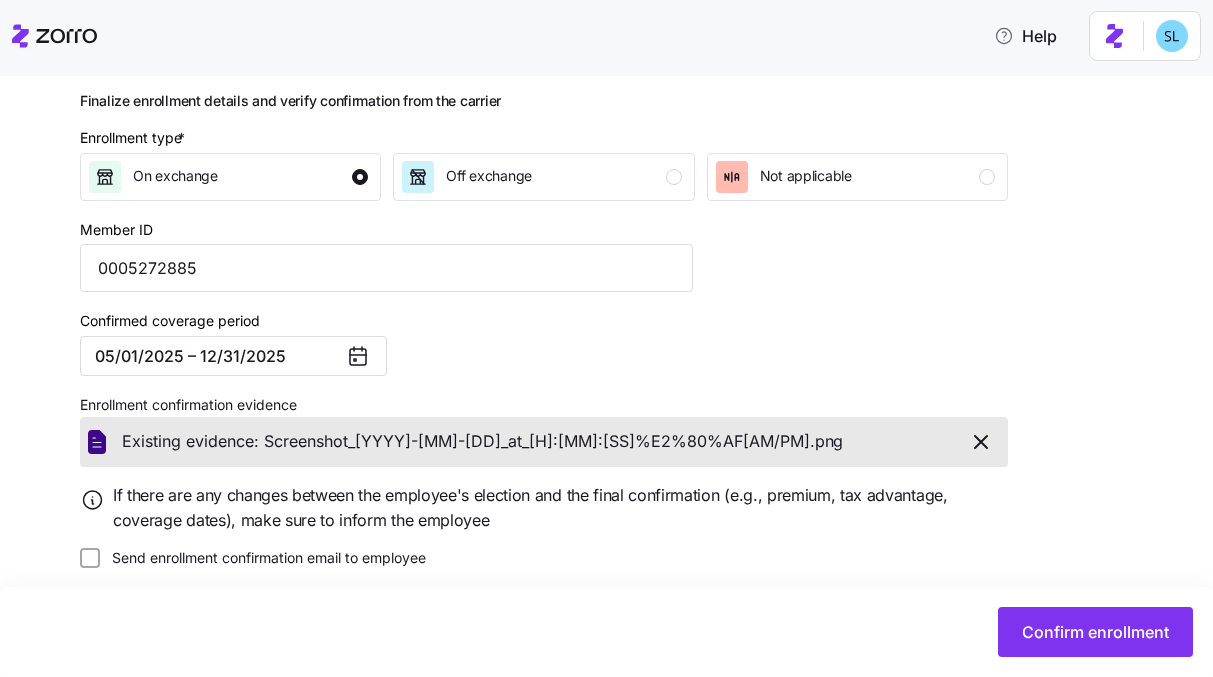 scroll, scrollTop: 266, scrollLeft: 0, axis: vertical 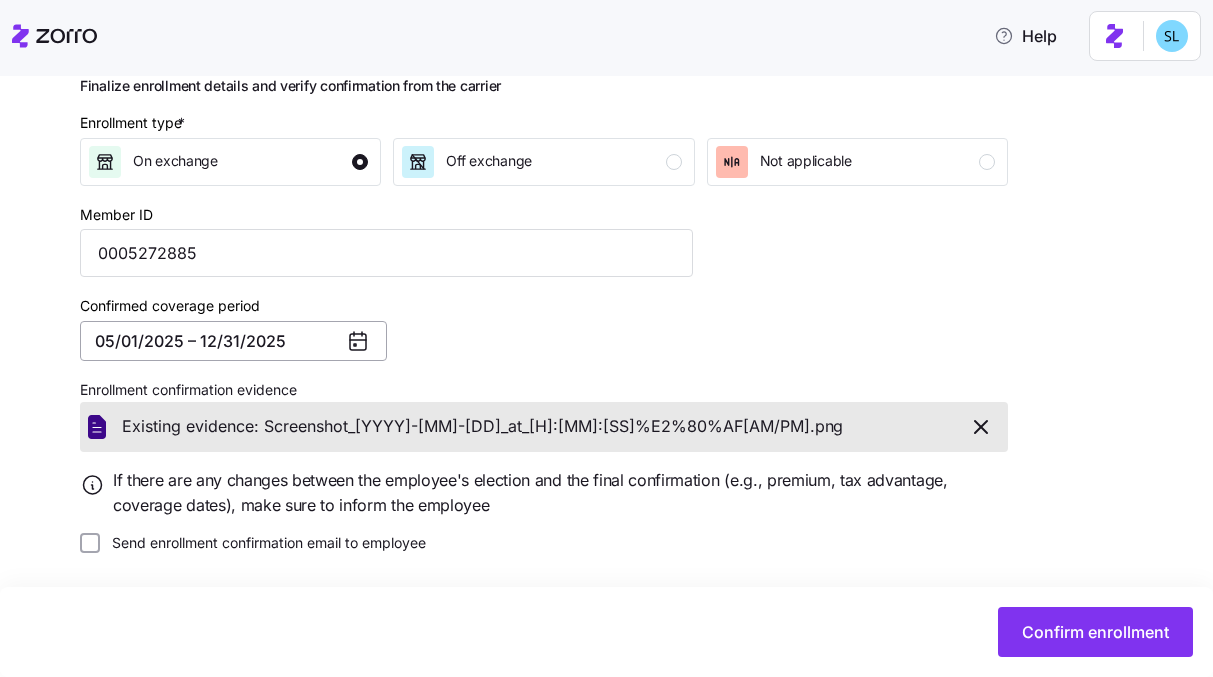 click on "05/01/2025 – 12/31/2025" at bounding box center [233, 341] 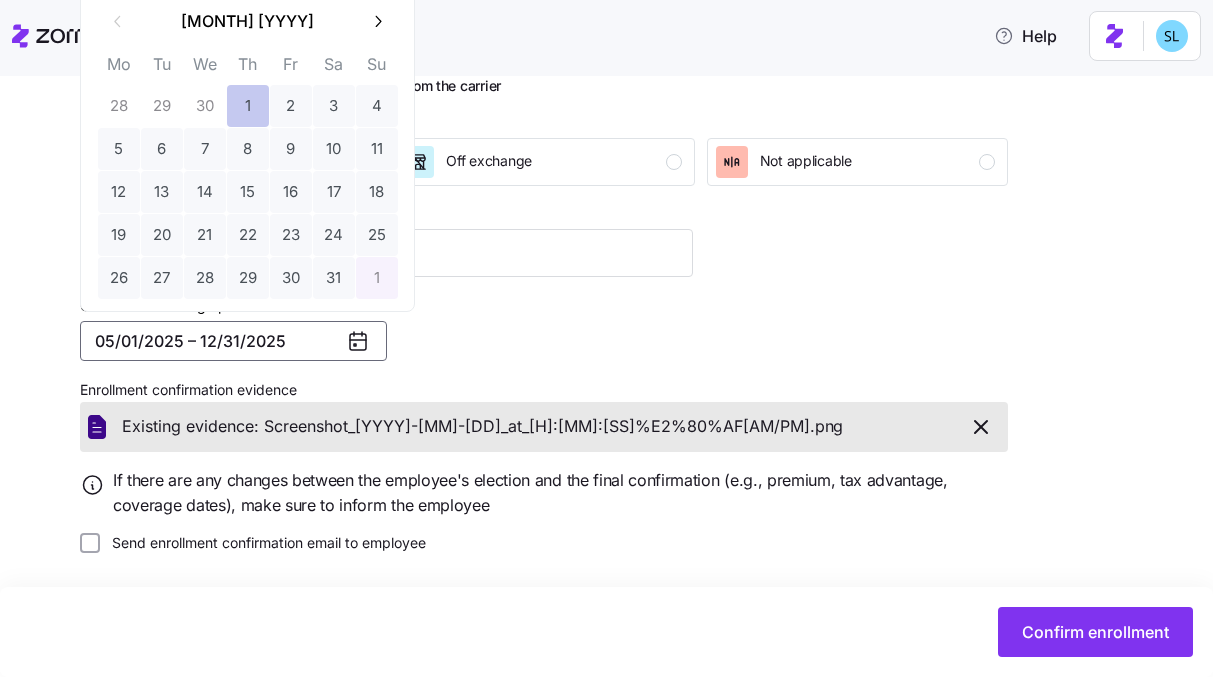click on "1" at bounding box center [248, 106] 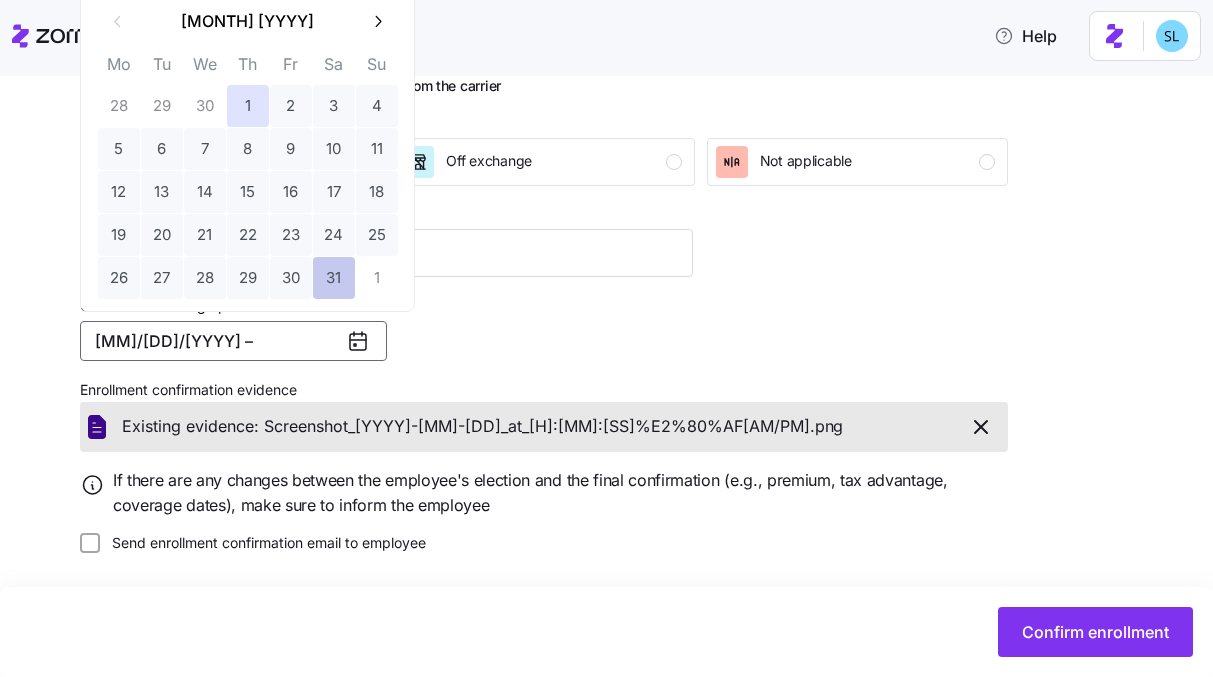 click on "31" at bounding box center (334, 278) 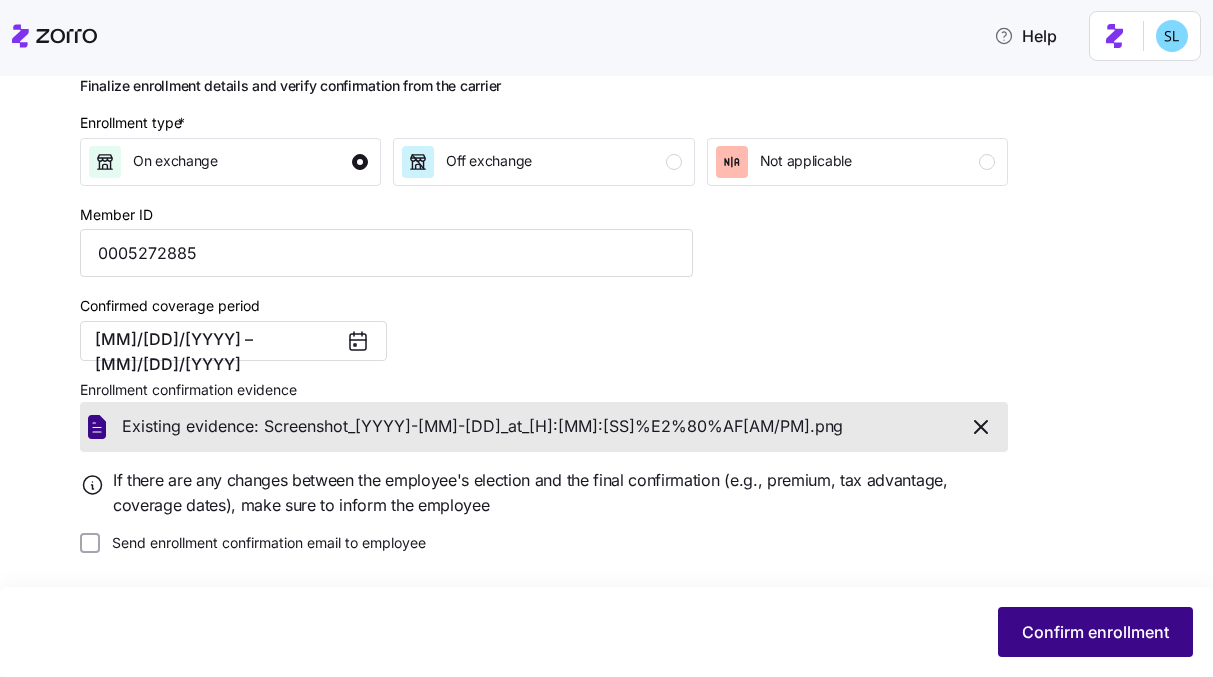 click on "Confirm enrollment" at bounding box center [1095, 632] 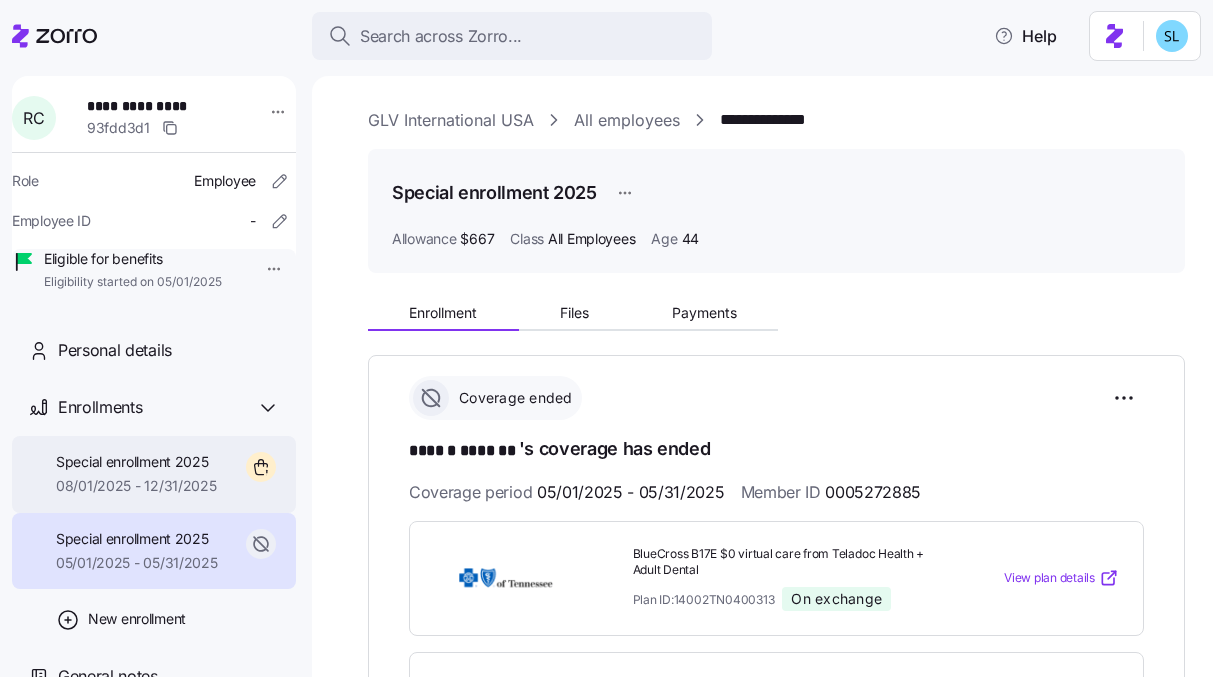 click on "Special enrollment 2025" at bounding box center [136, 462] 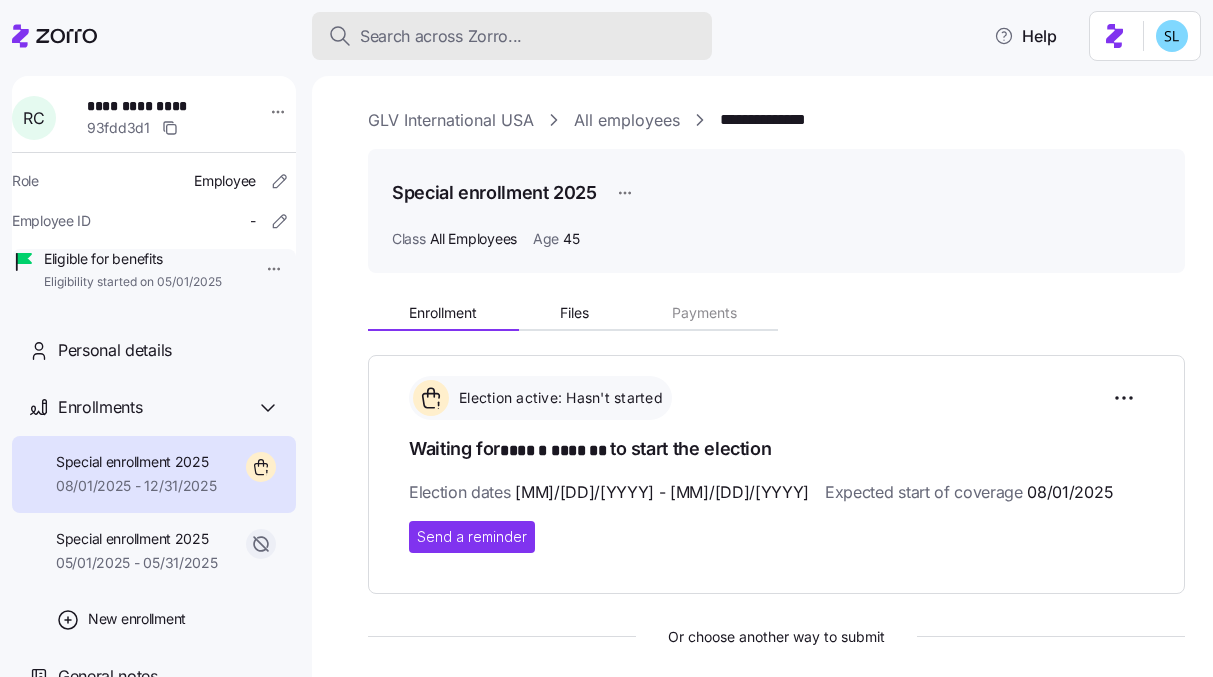 click on "Search across Zorro..." at bounding box center [512, 36] 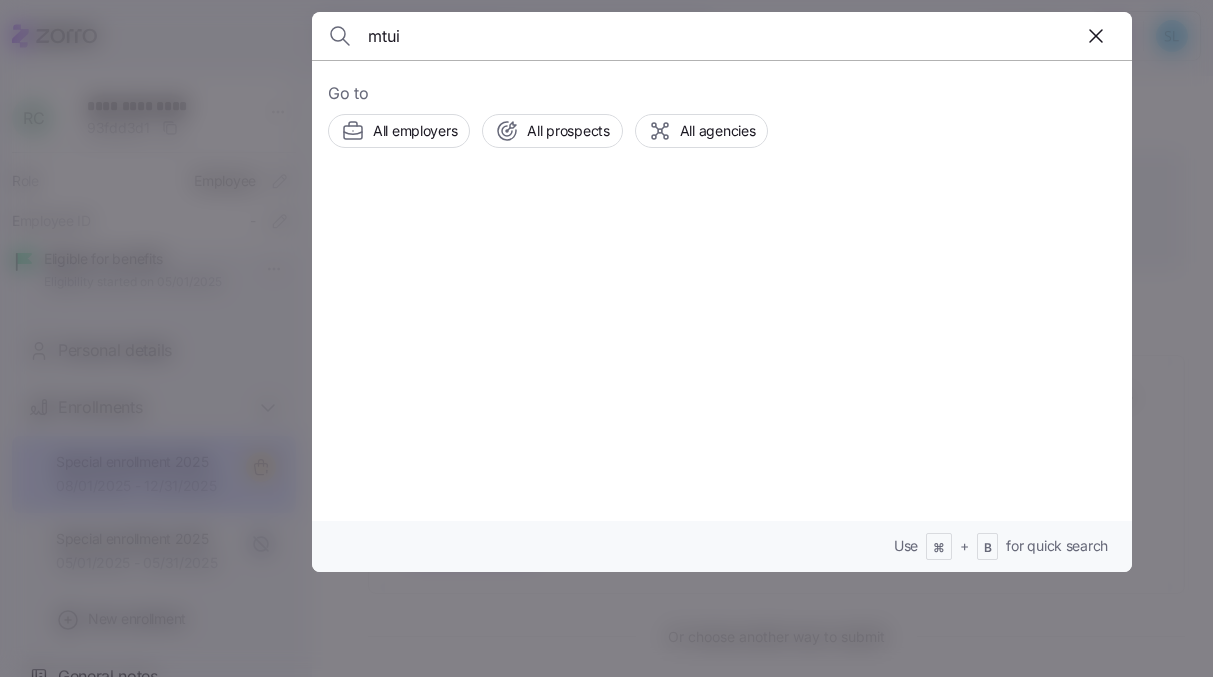 type on "mtui" 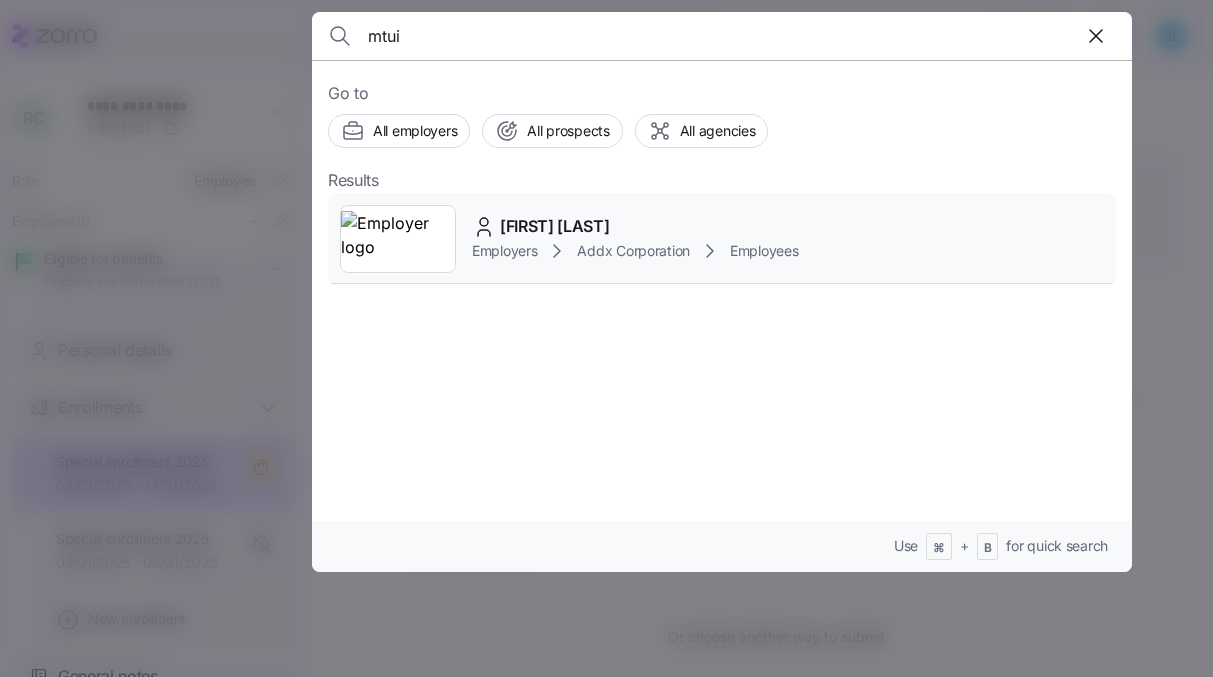 click on "Jeannine Mtui" at bounding box center (635, 226) 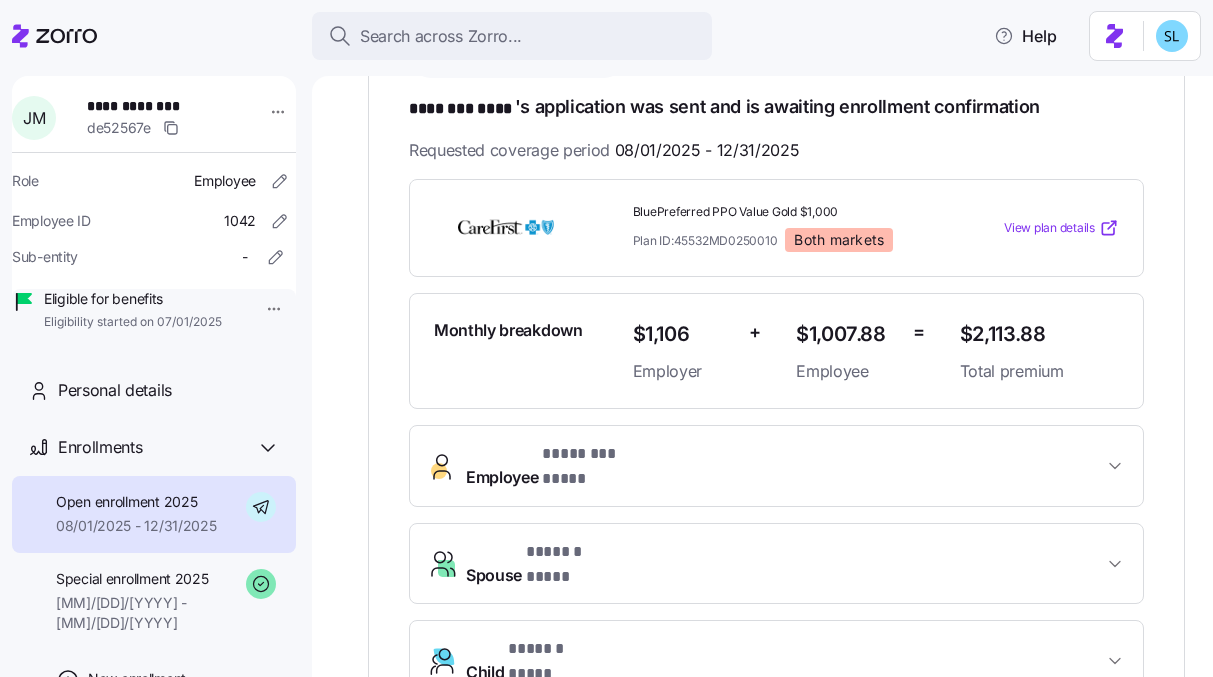 scroll, scrollTop: 356, scrollLeft: 0, axis: vertical 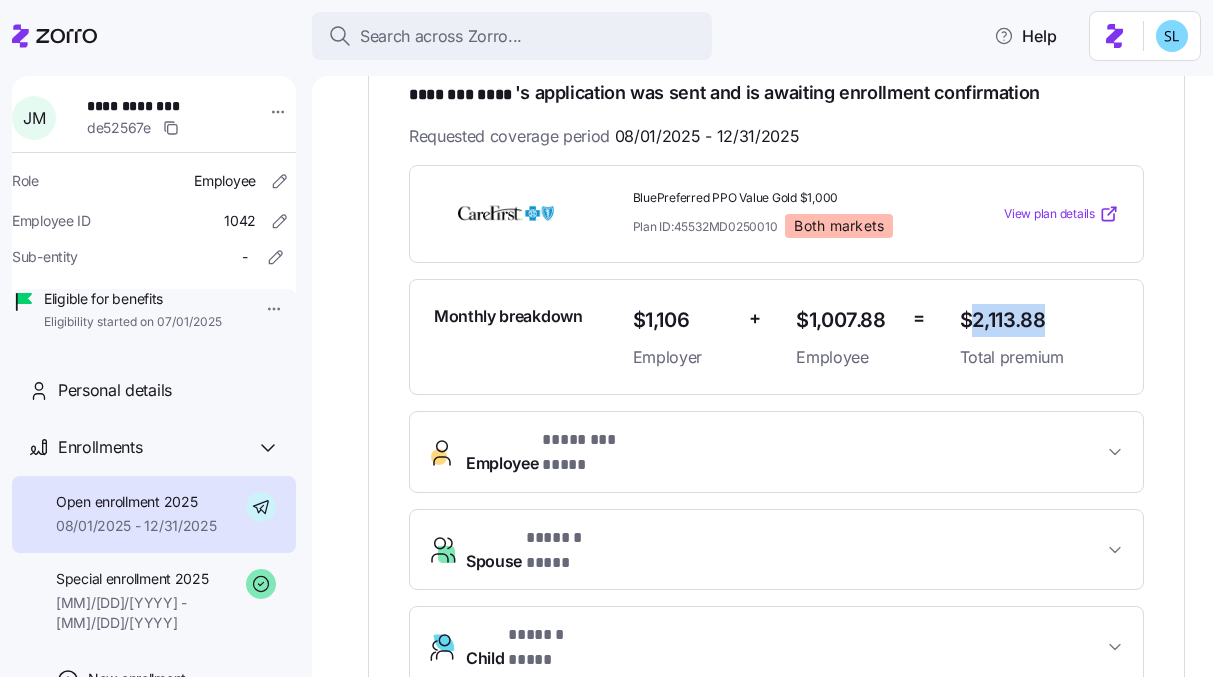 drag, startPoint x: 959, startPoint y: 314, endPoint x: 1065, endPoint y: 315, distance: 106.004715 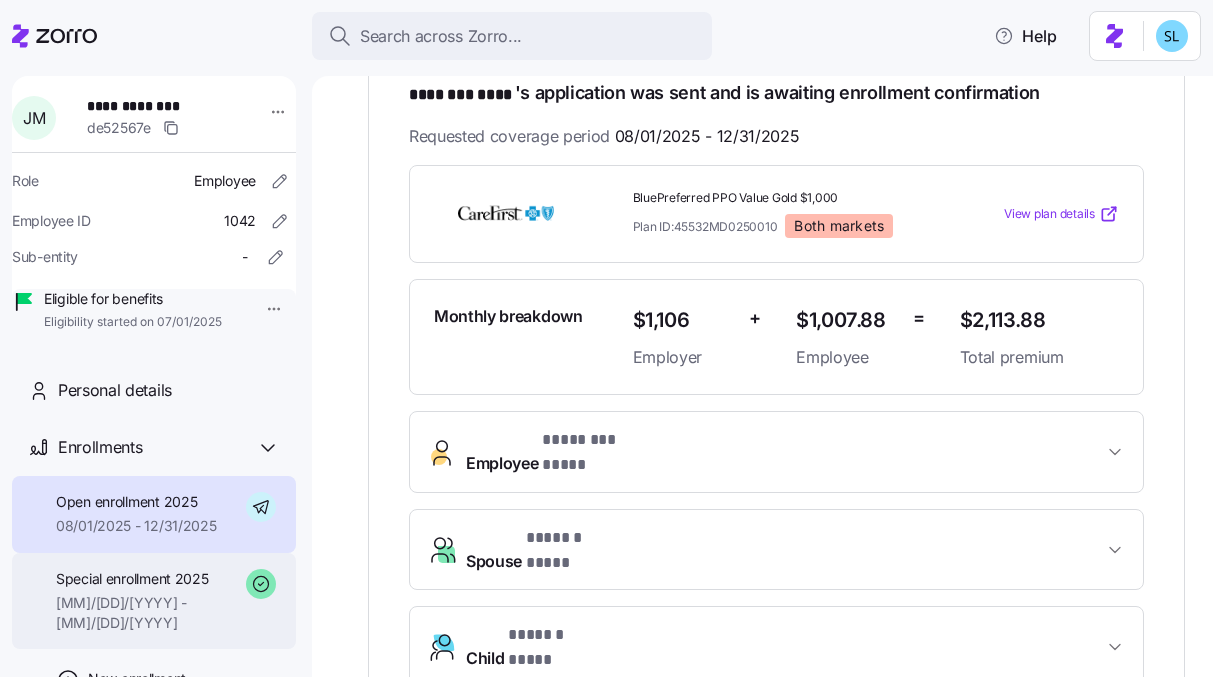 click on "07/01/2025 - 07/31/2025" at bounding box center [147, 613] 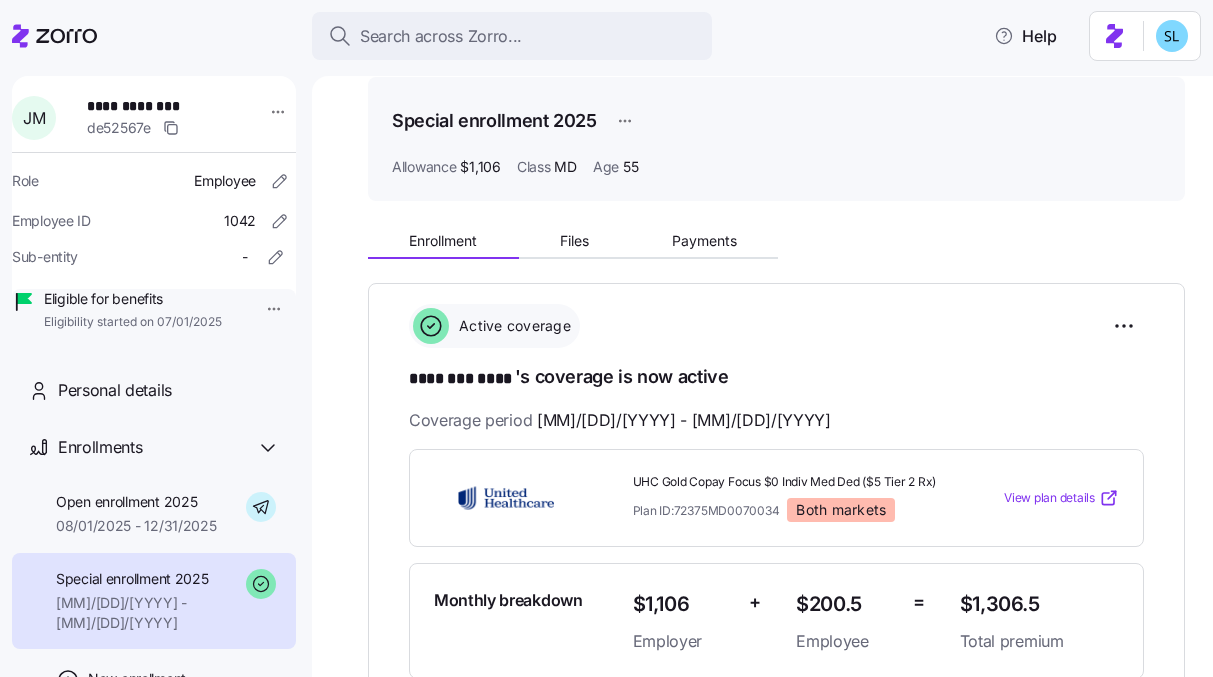 scroll, scrollTop: 304, scrollLeft: 0, axis: vertical 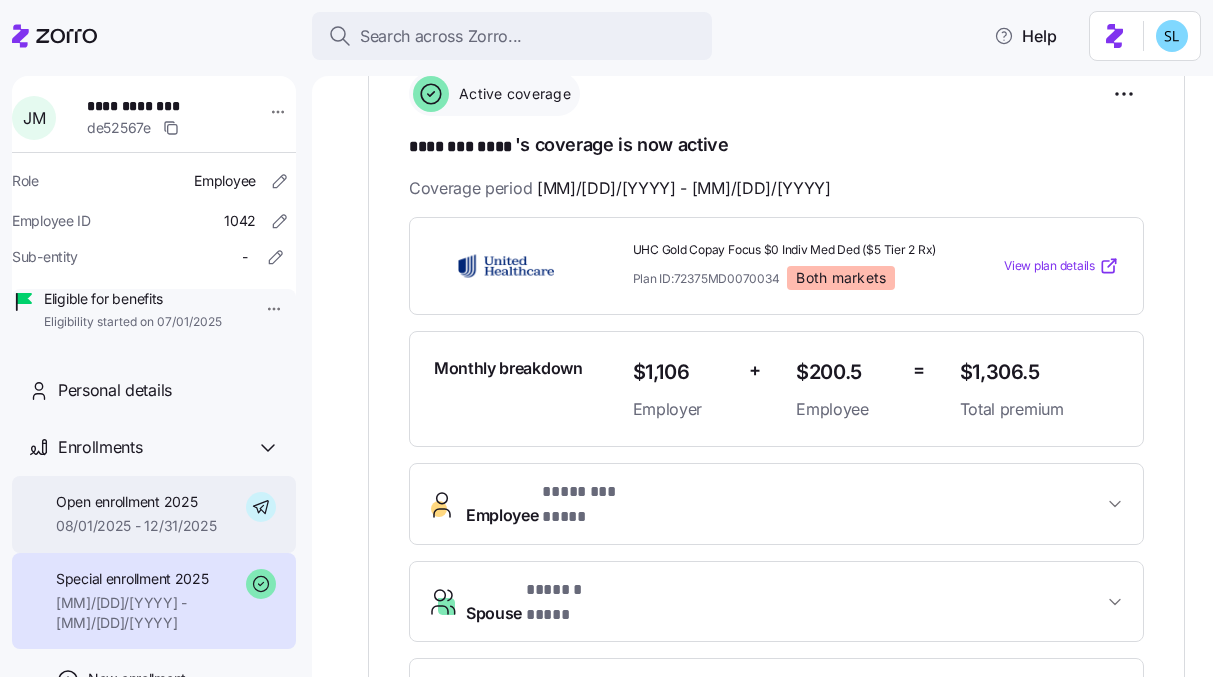 click on "08/01/2025 - 12/31/2025" at bounding box center (136, 526) 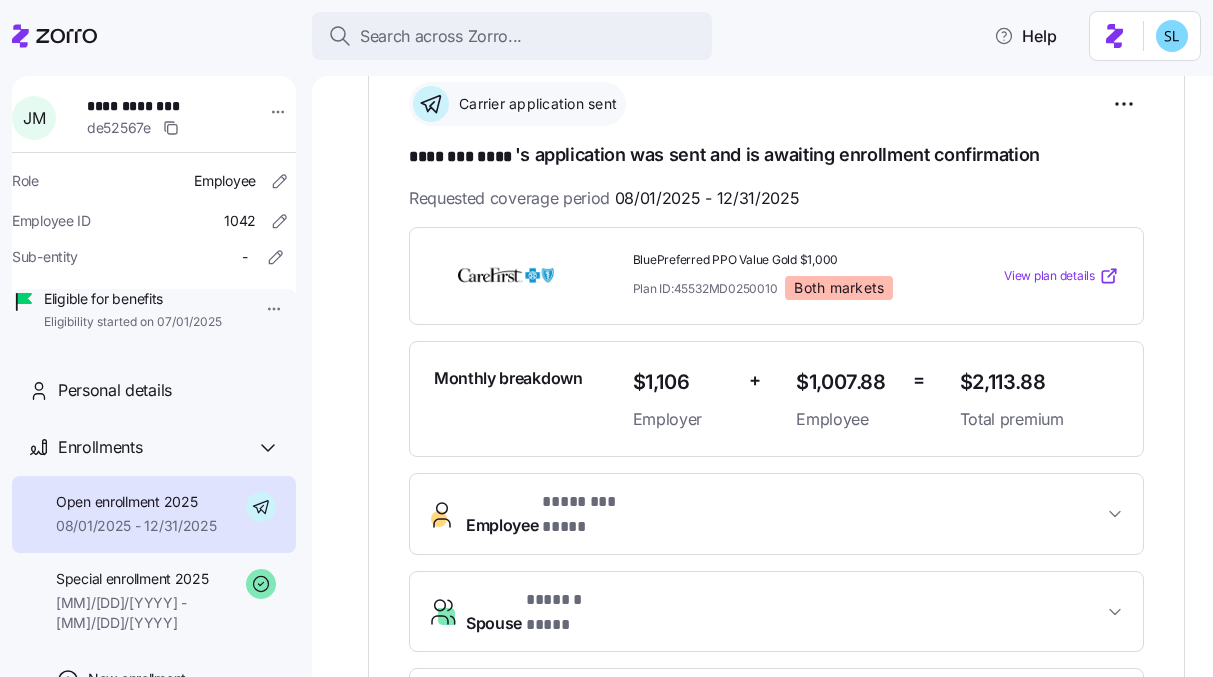 scroll, scrollTop: 283, scrollLeft: 0, axis: vertical 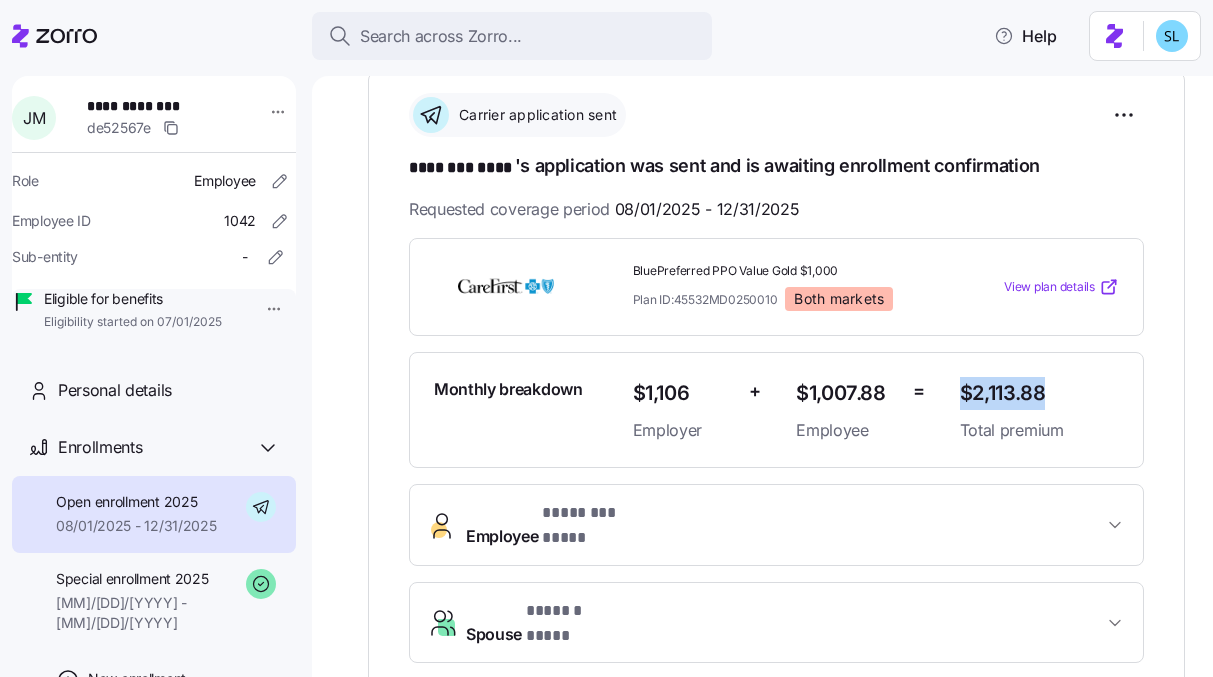 drag, startPoint x: 1034, startPoint y: 407, endPoint x: 941, endPoint y: 400, distance: 93.26307 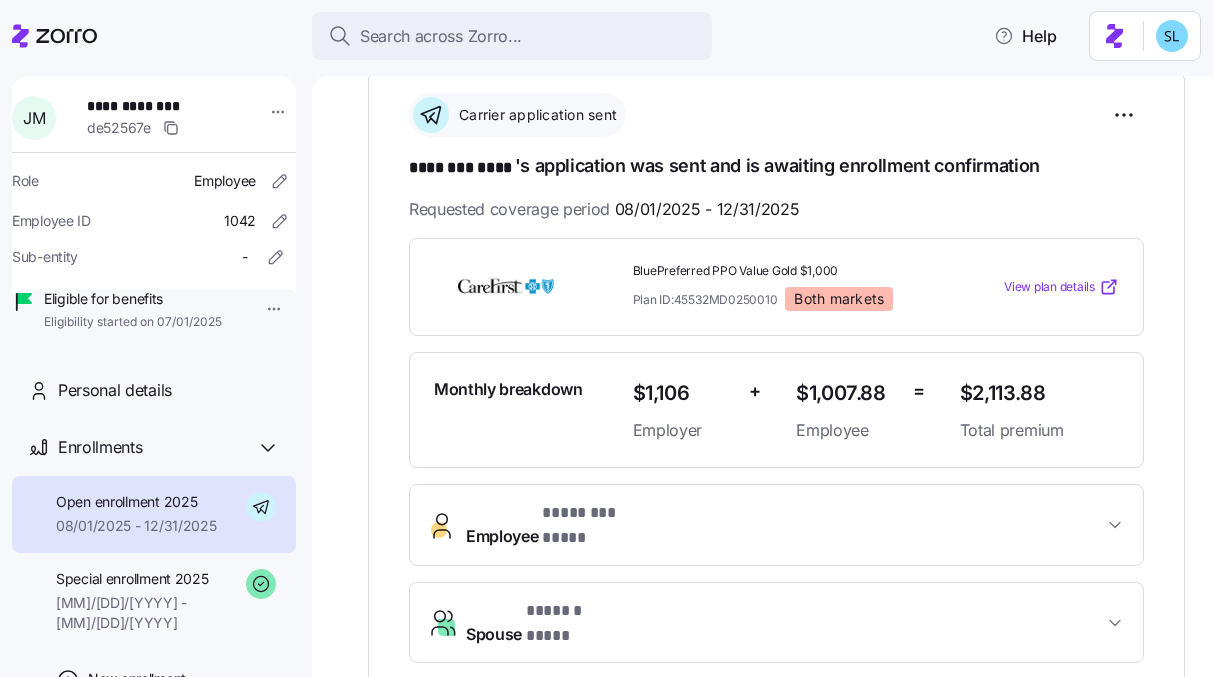 click on "=" at bounding box center [928, 410] 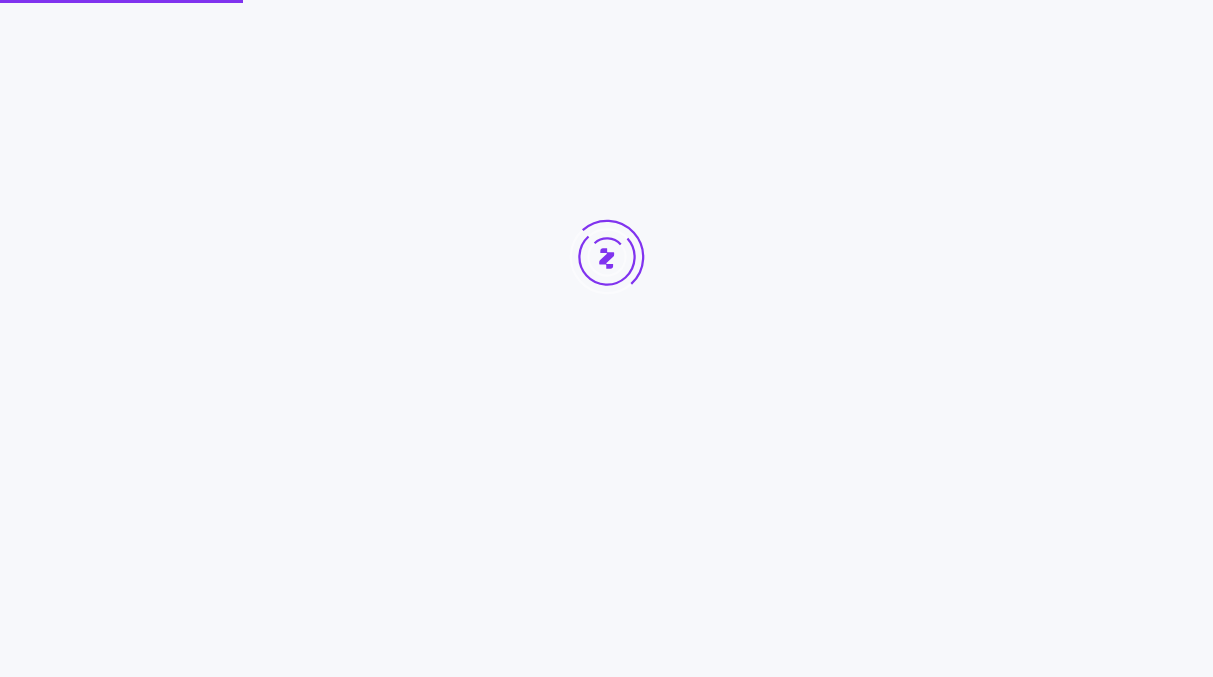 scroll, scrollTop: 0, scrollLeft: 0, axis: both 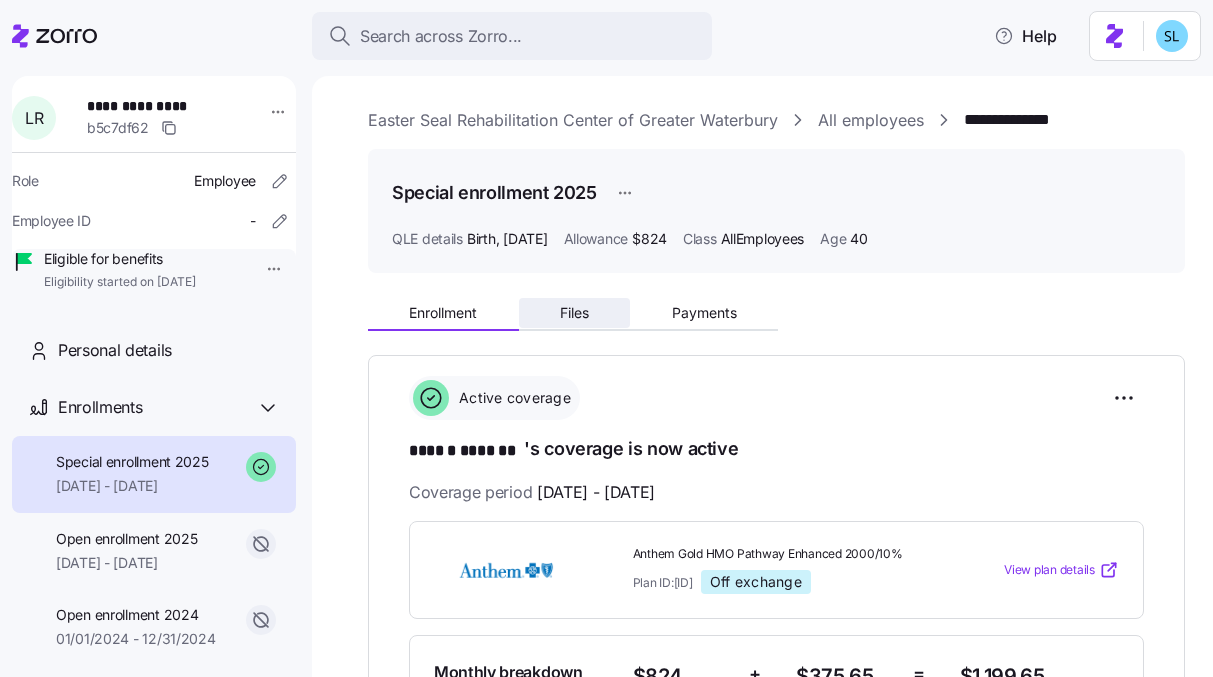 click on "Files" at bounding box center (574, 313) 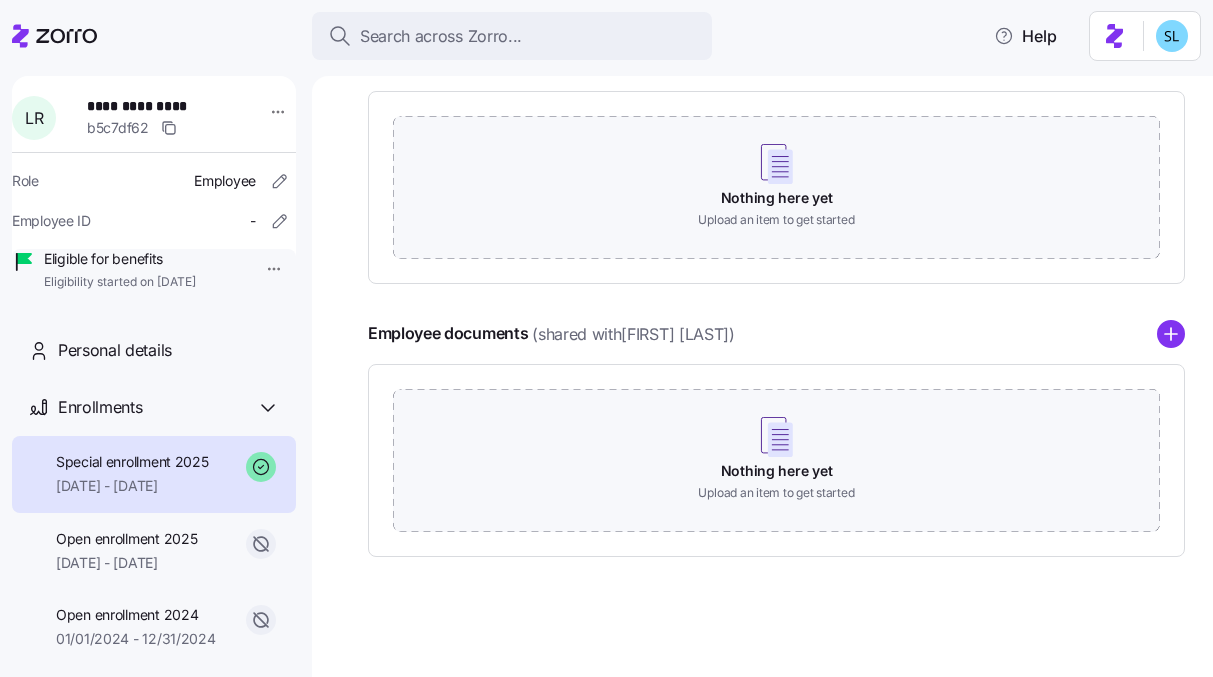 scroll, scrollTop: 0, scrollLeft: 0, axis: both 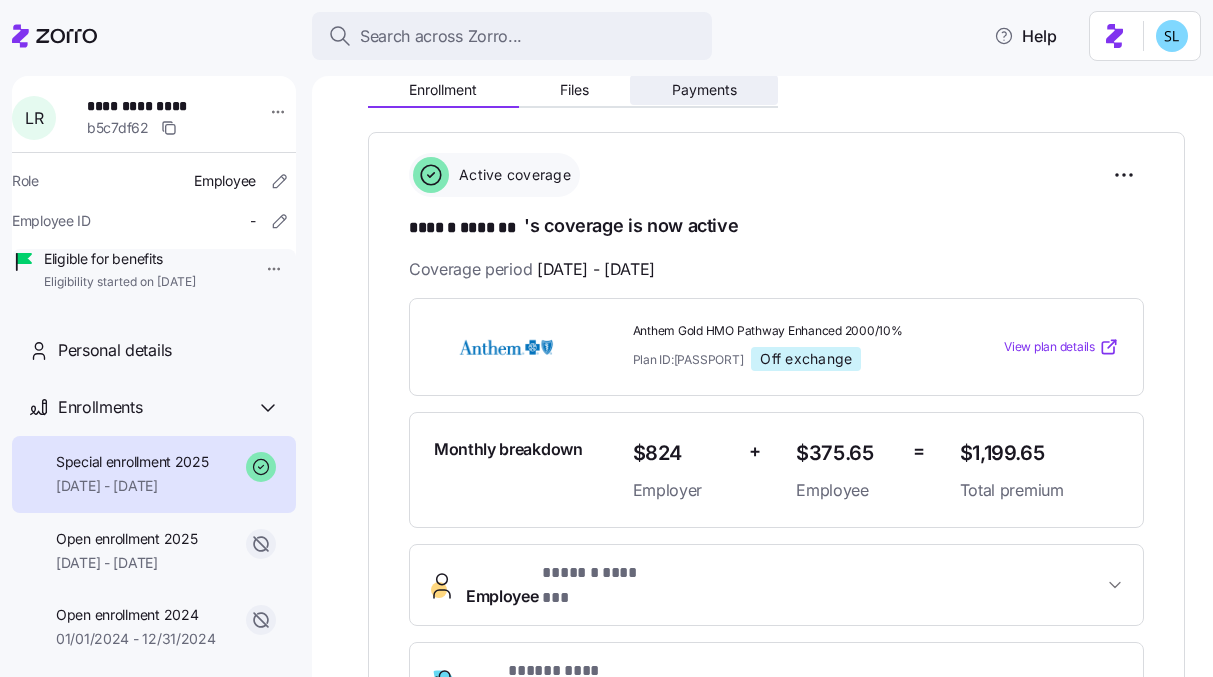 click on "Payments" at bounding box center [704, 90] 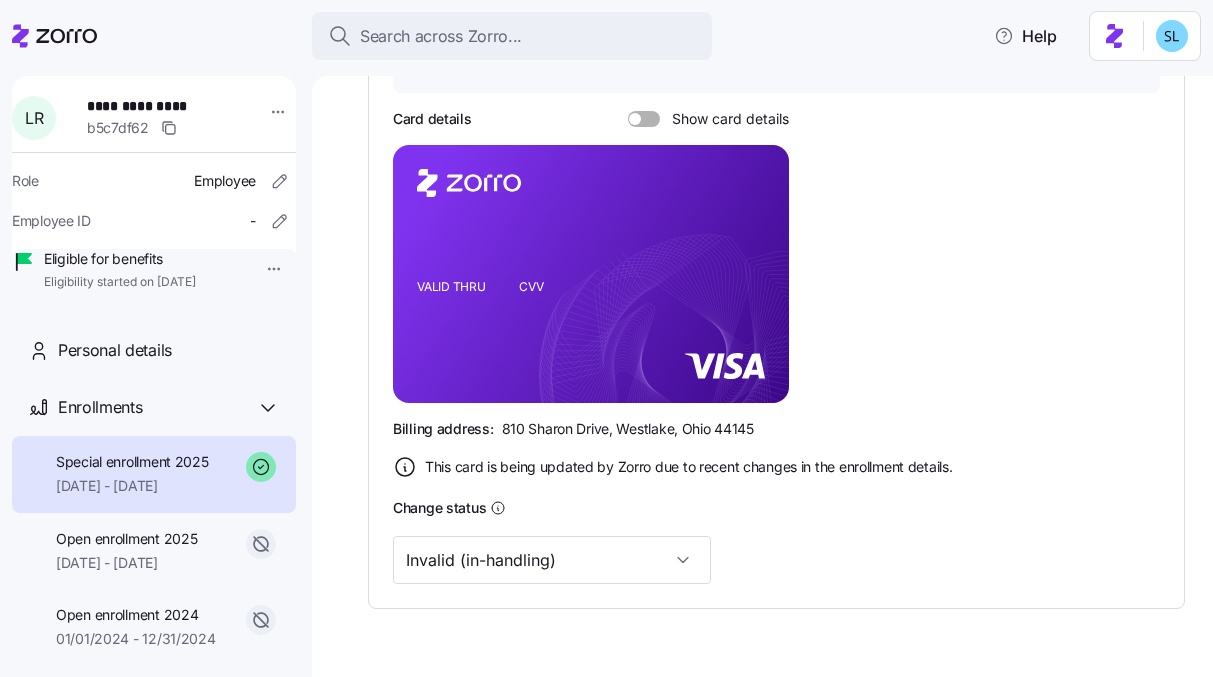 scroll, scrollTop: 451, scrollLeft: 0, axis: vertical 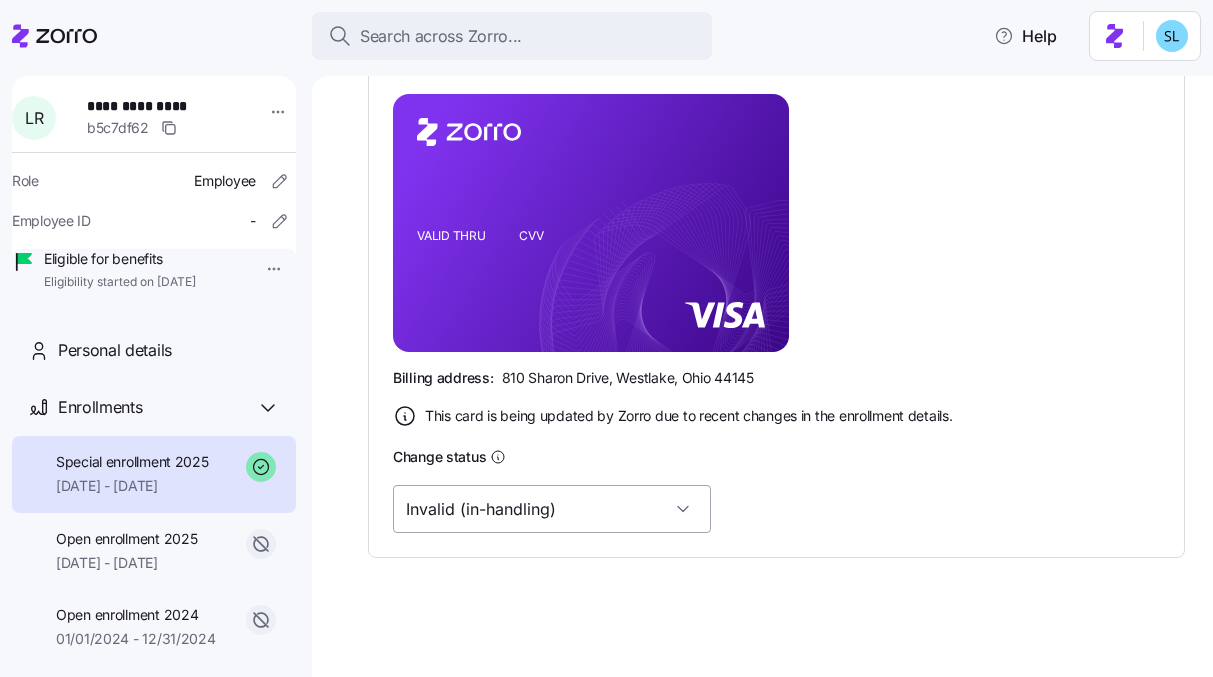 click on "Invalid (in-handling)" at bounding box center [552, 509] 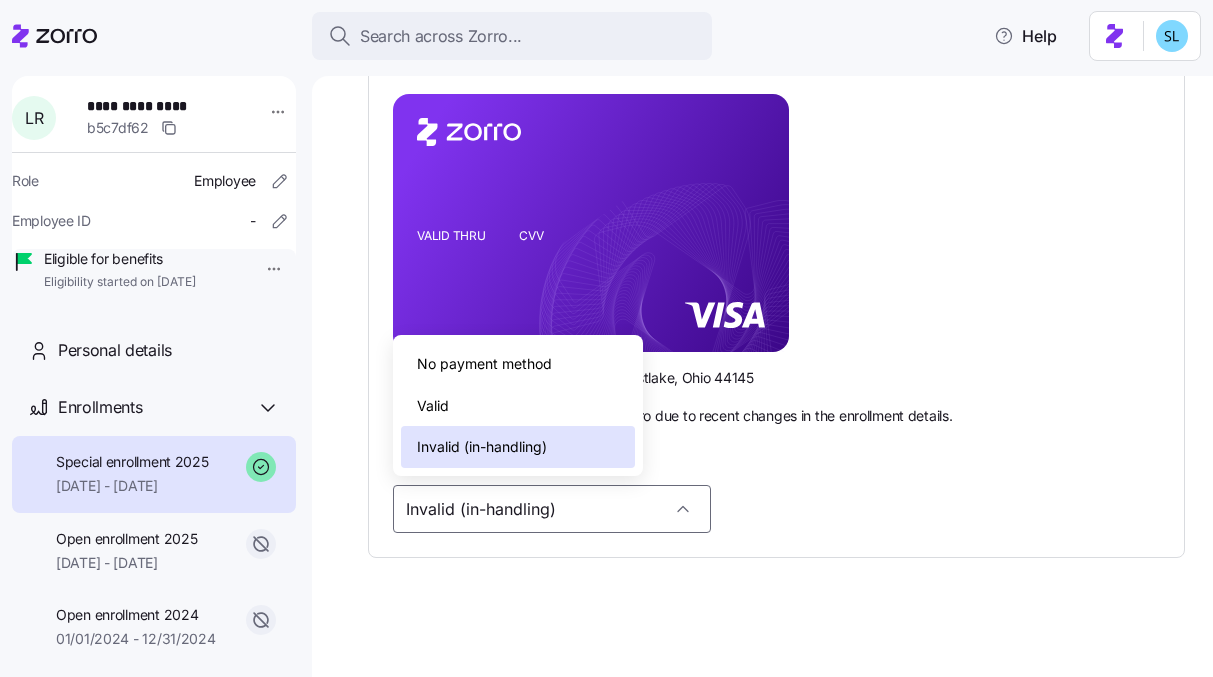 click on "Valid" at bounding box center [518, 406] 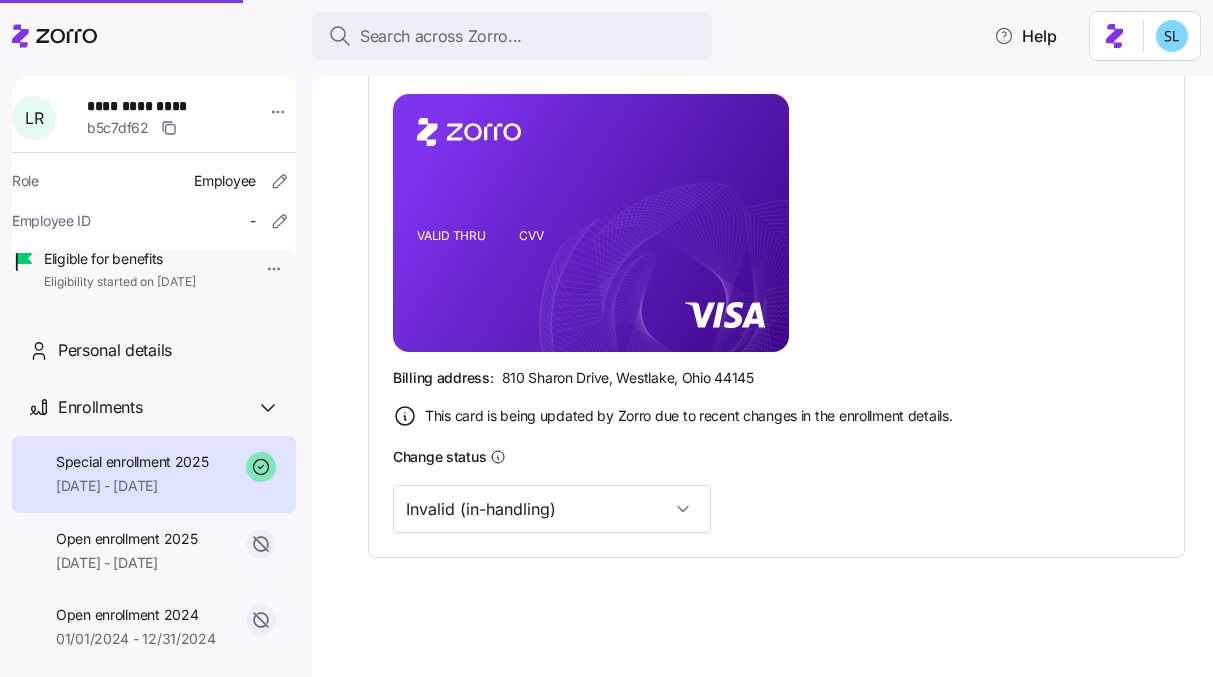 type on "Valid" 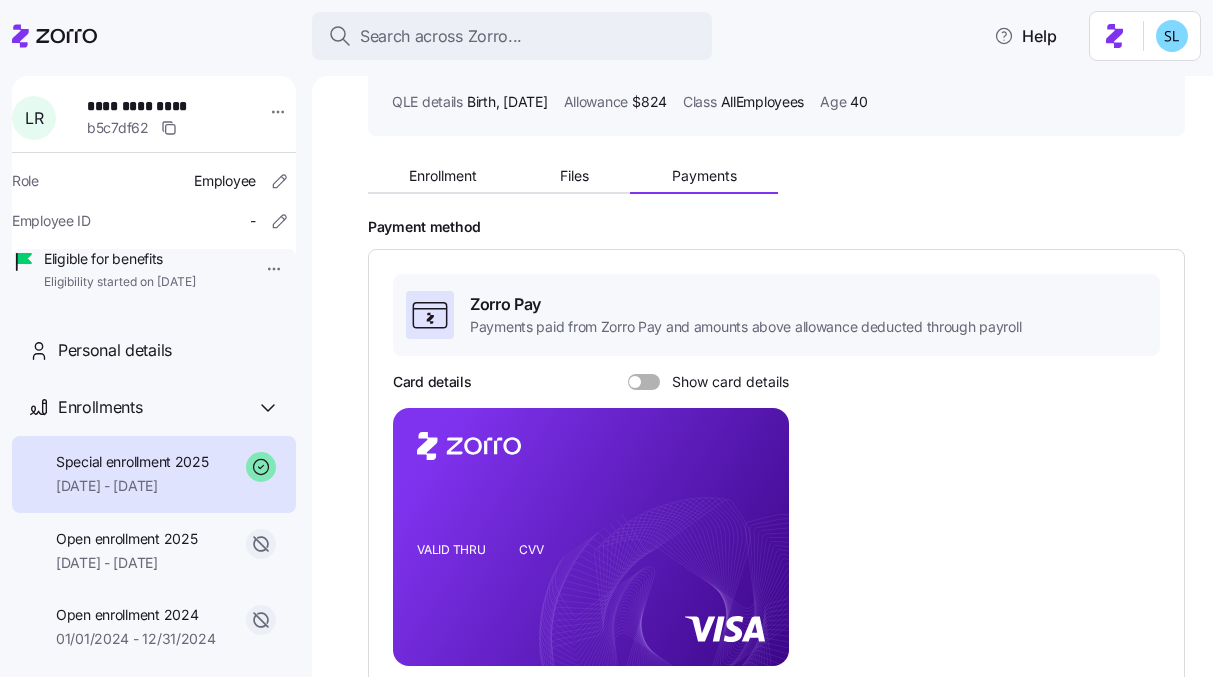 scroll, scrollTop: 28, scrollLeft: 0, axis: vertical 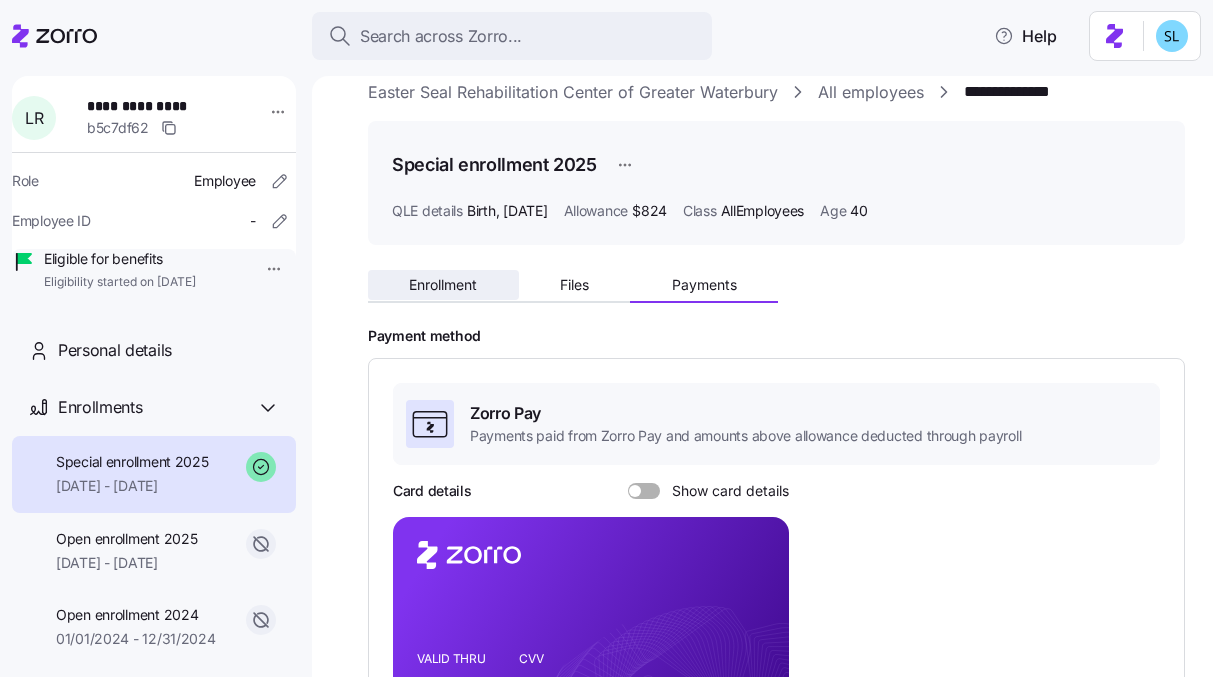 click on "Enrollment" at bounding box center (443, 285) 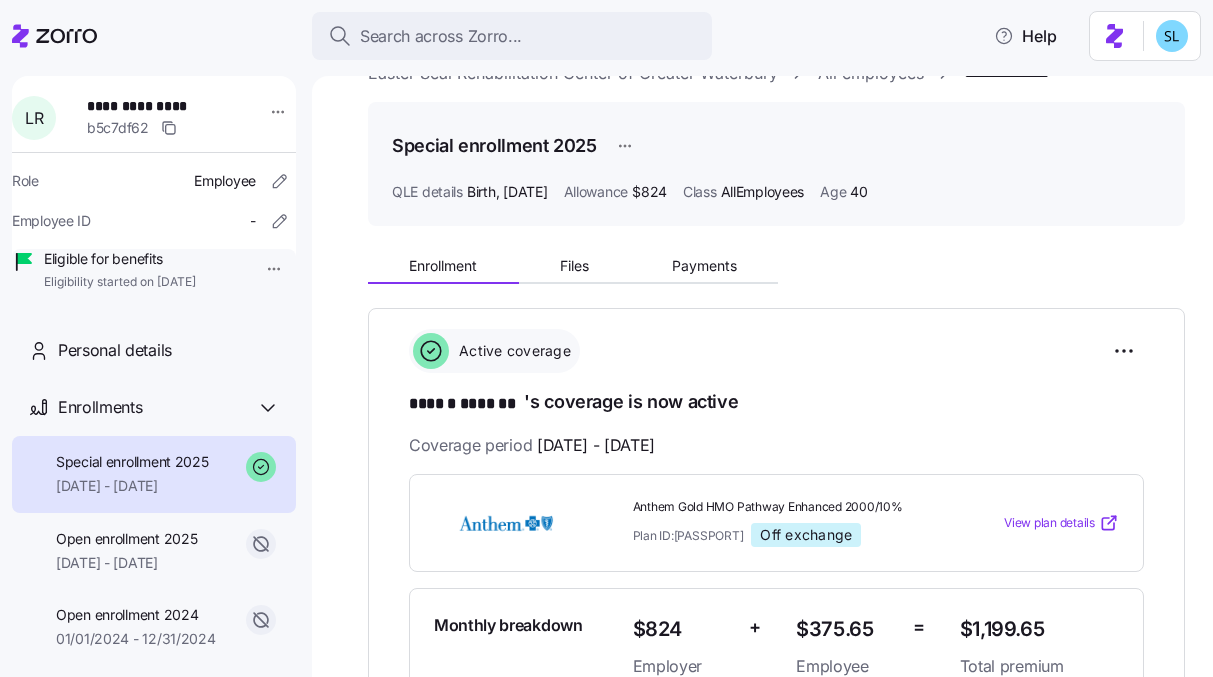 scroll, scrollTop: 316, scrollLeft: 0, axis: vertical 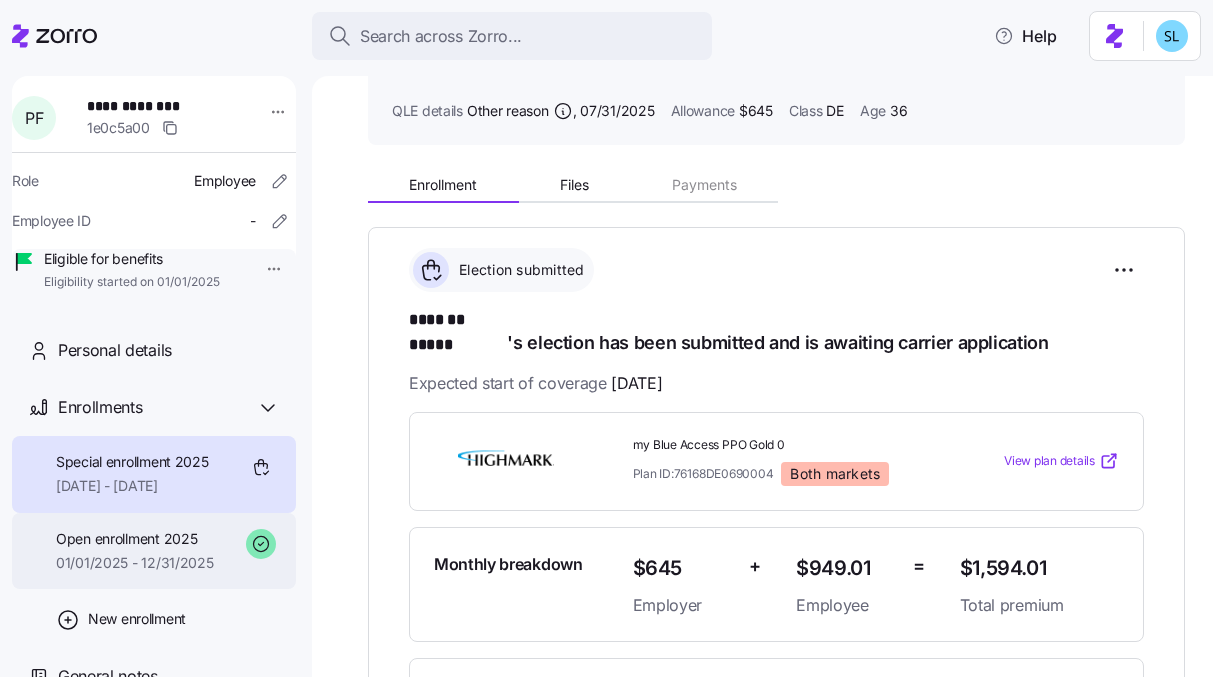 click on "Open enrollment 2025" at bounding box center (135, 539) 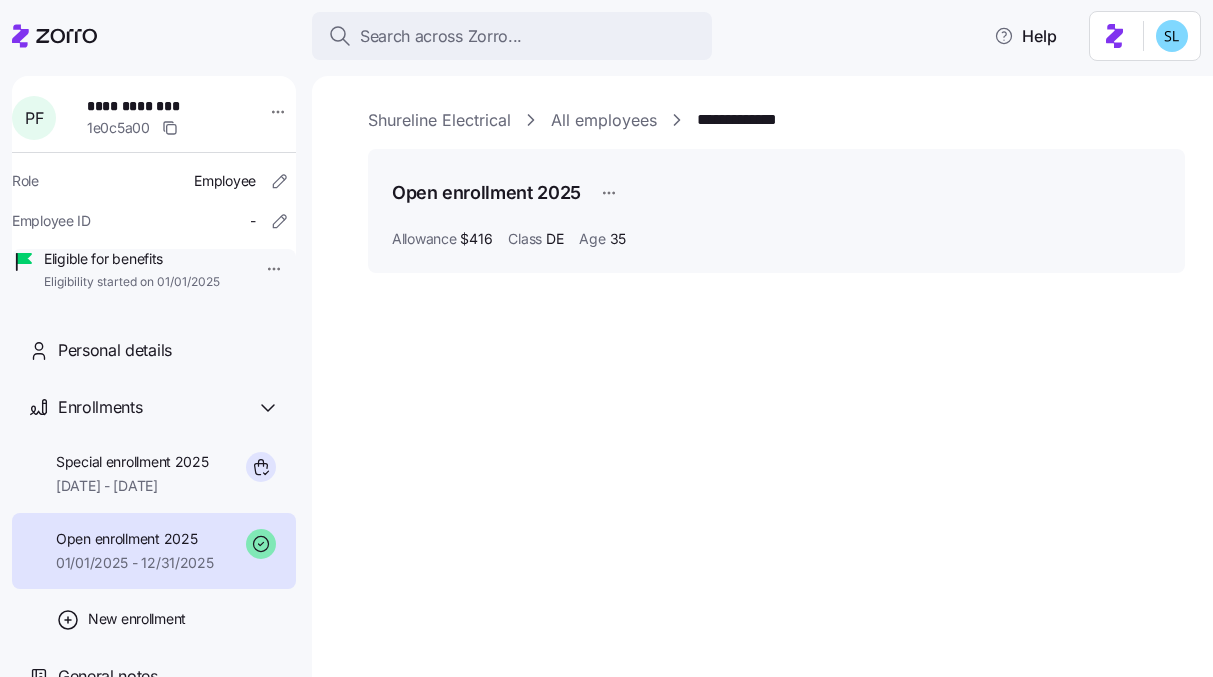 scroll, scrollTop: 0, scrollLeft: 0, axis: both 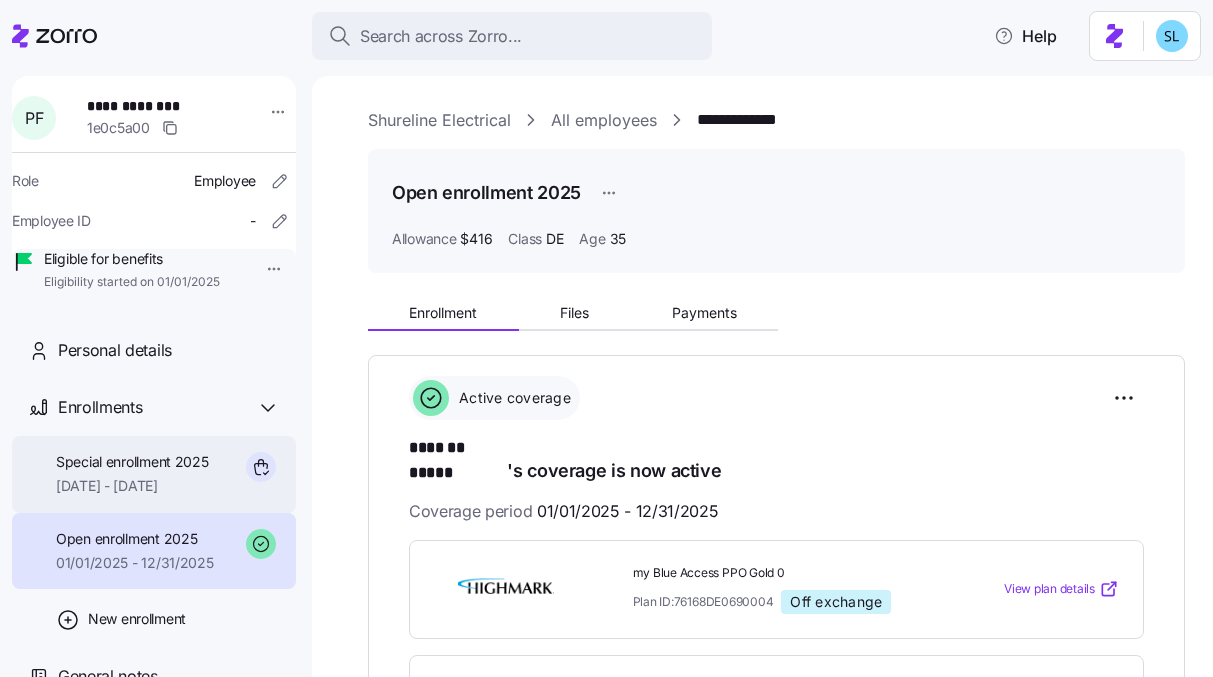 click on "[DATE] - [DATE]" at bounding box center [132, 486] 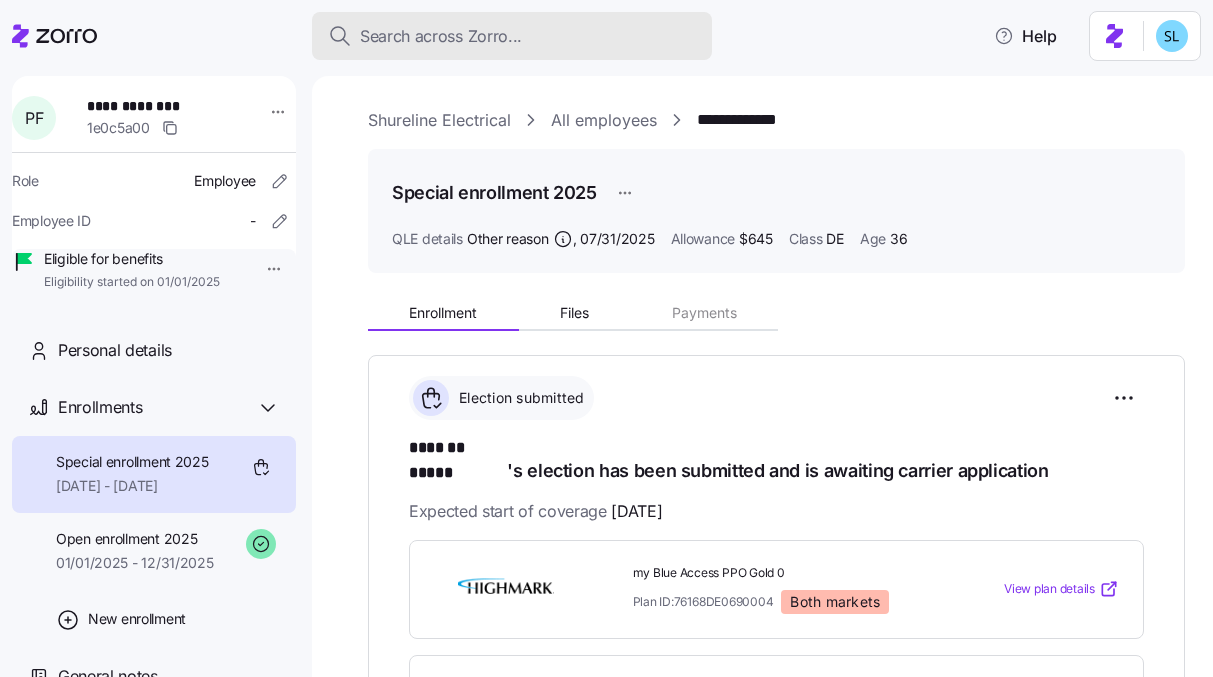 click on "Search across Zorro..." at bounding box center (512, 36) 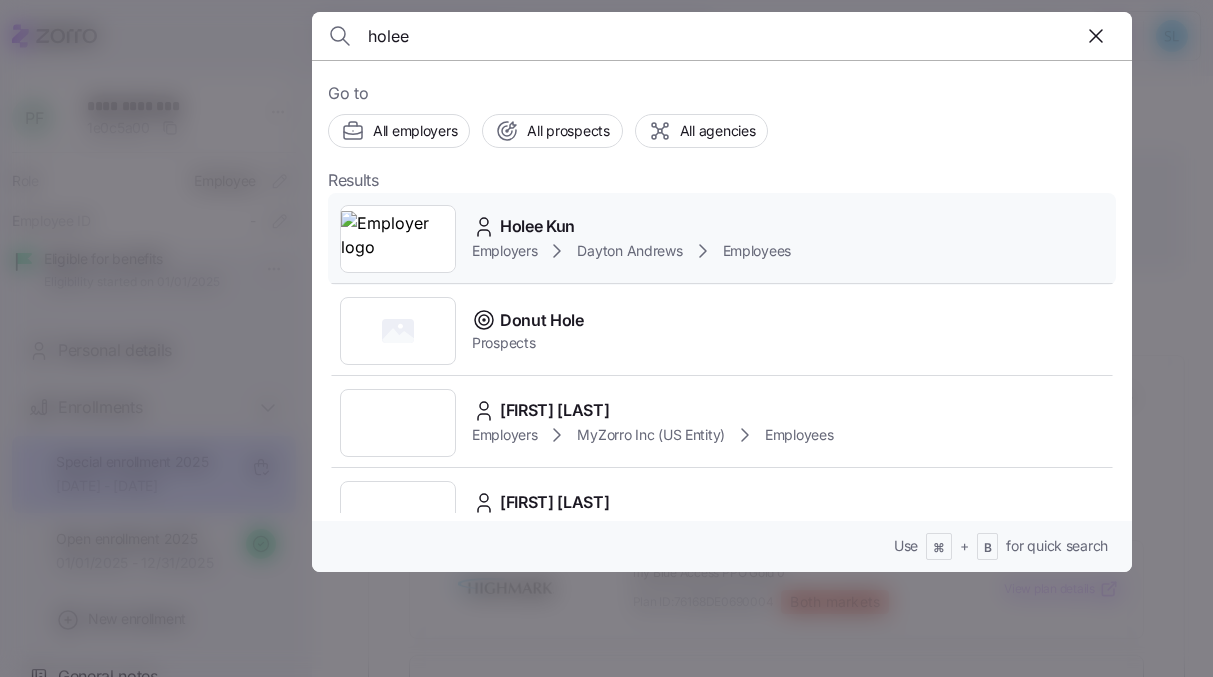 type on "holee" 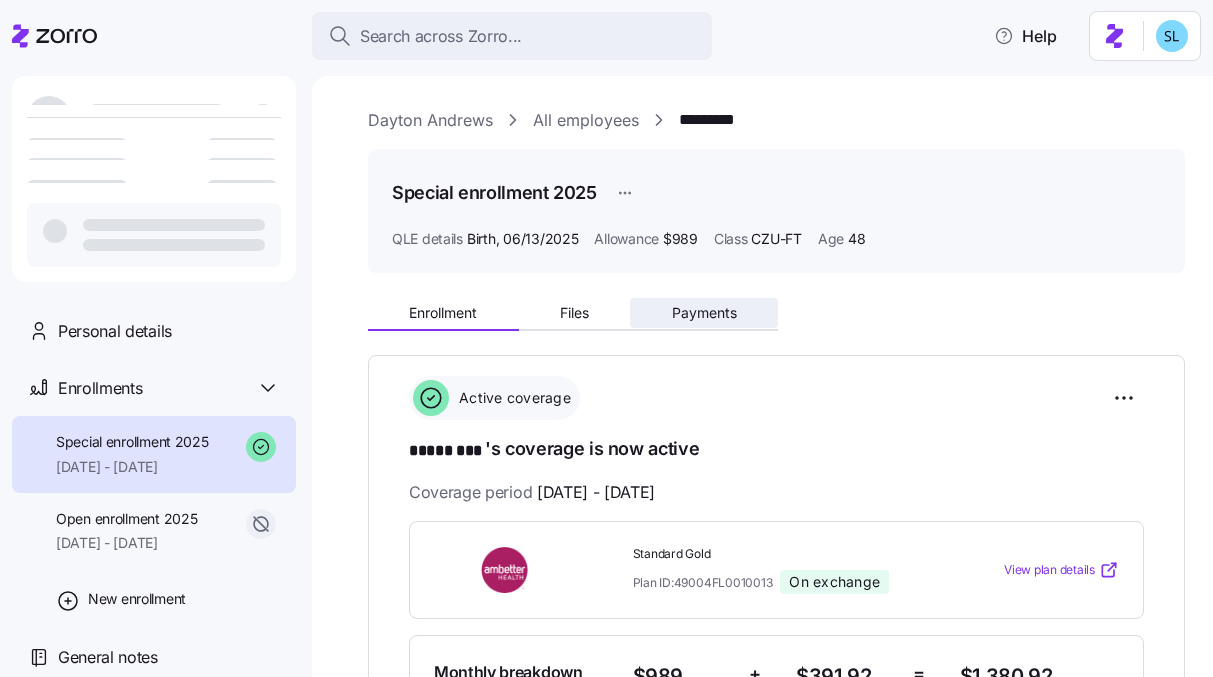click on "Payments" at bounding box center [704, 313] 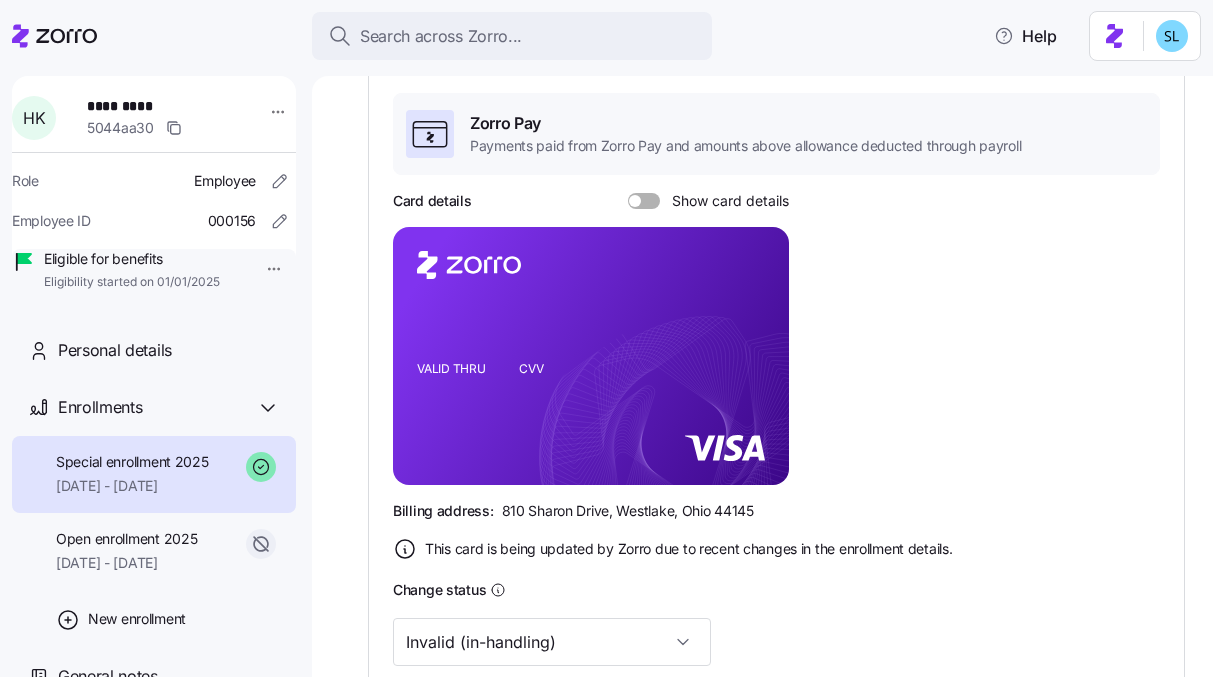 scroll, scrollTop: 451, scrollLeft: 0, axis: vertical 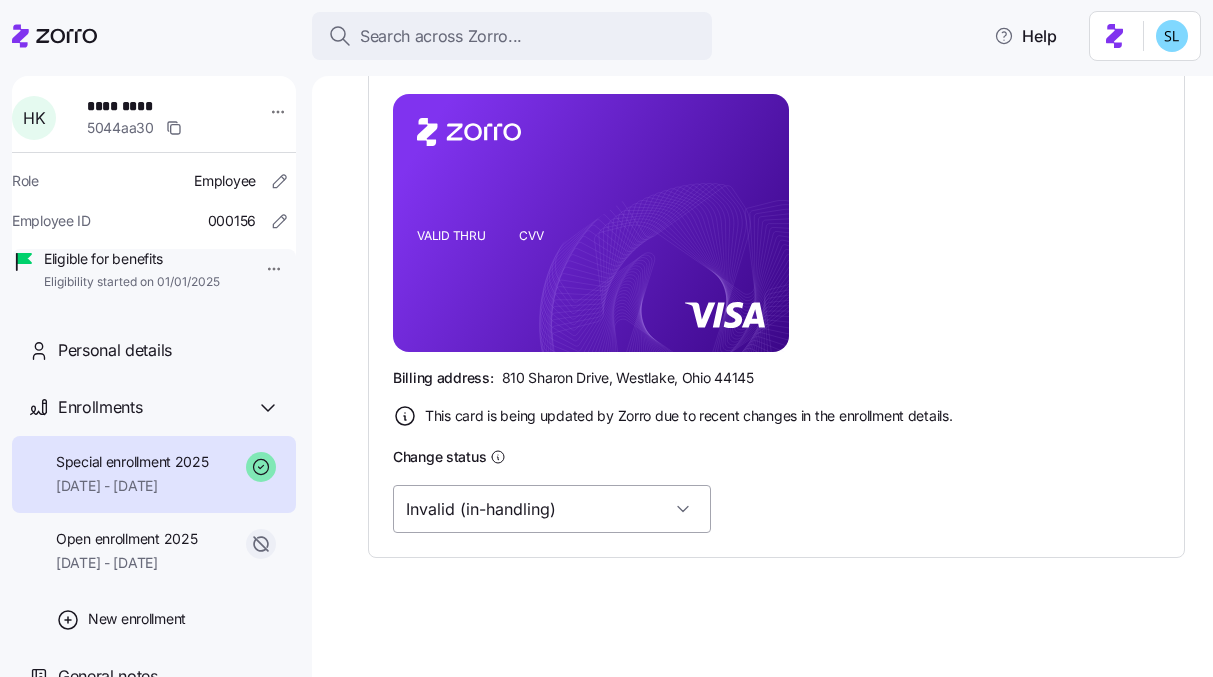 click on "Invalid (in-handling)" at bounding box center [552, 509] 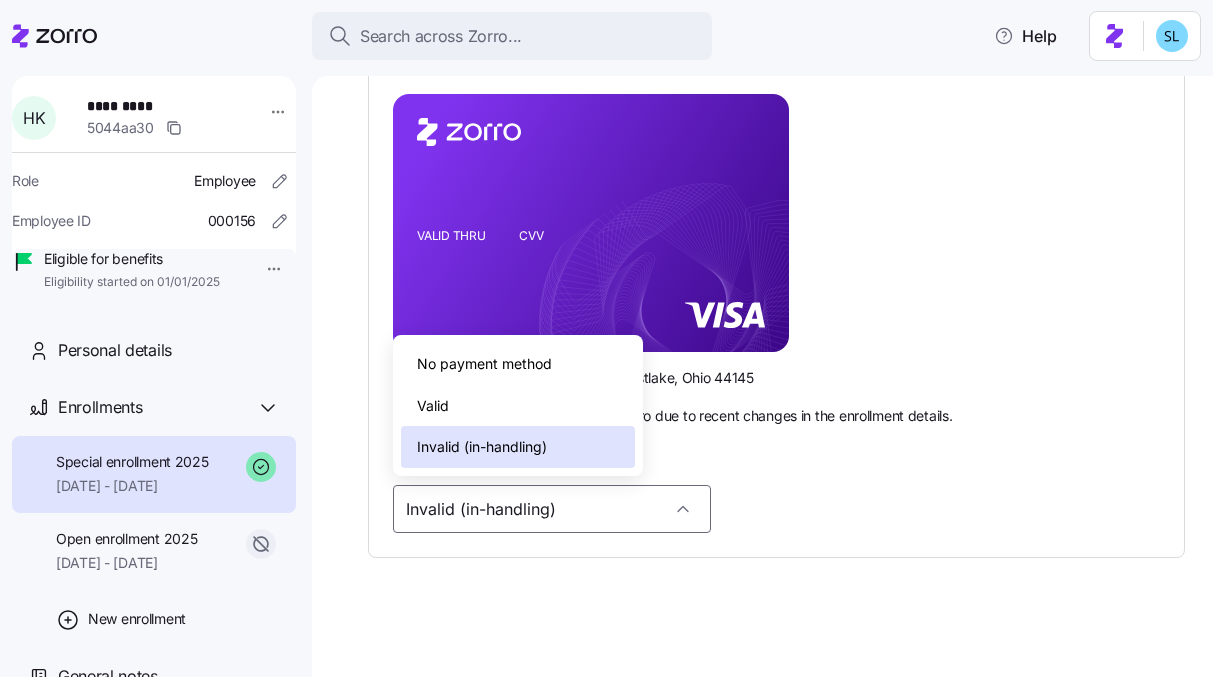 click on "Valid" at bounding box center [518, 406] 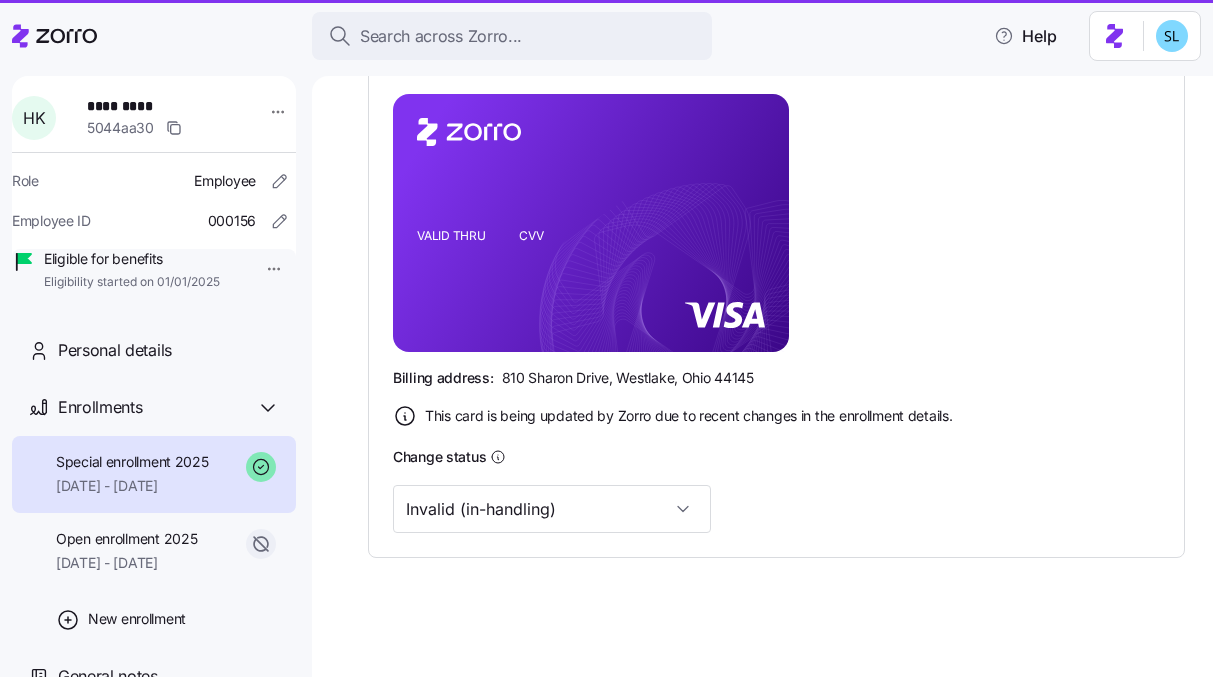 type on "Valid" 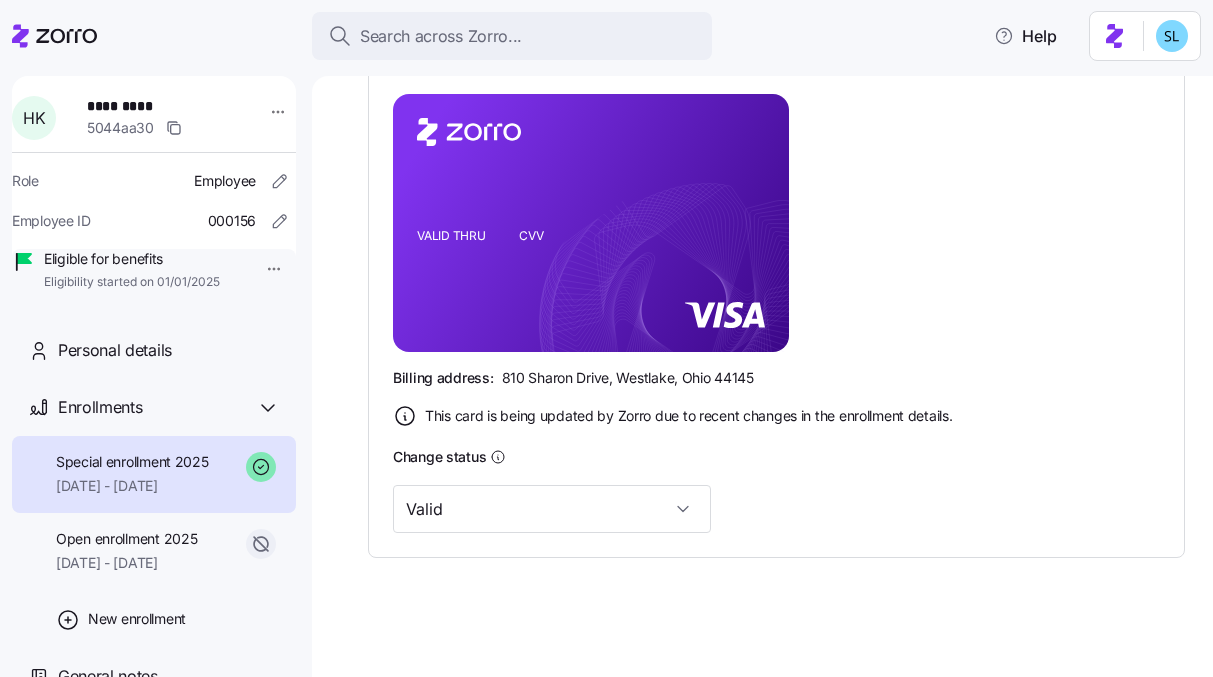 scroll, scrollTop: 411, scrollLeft: 0, axis: vertical 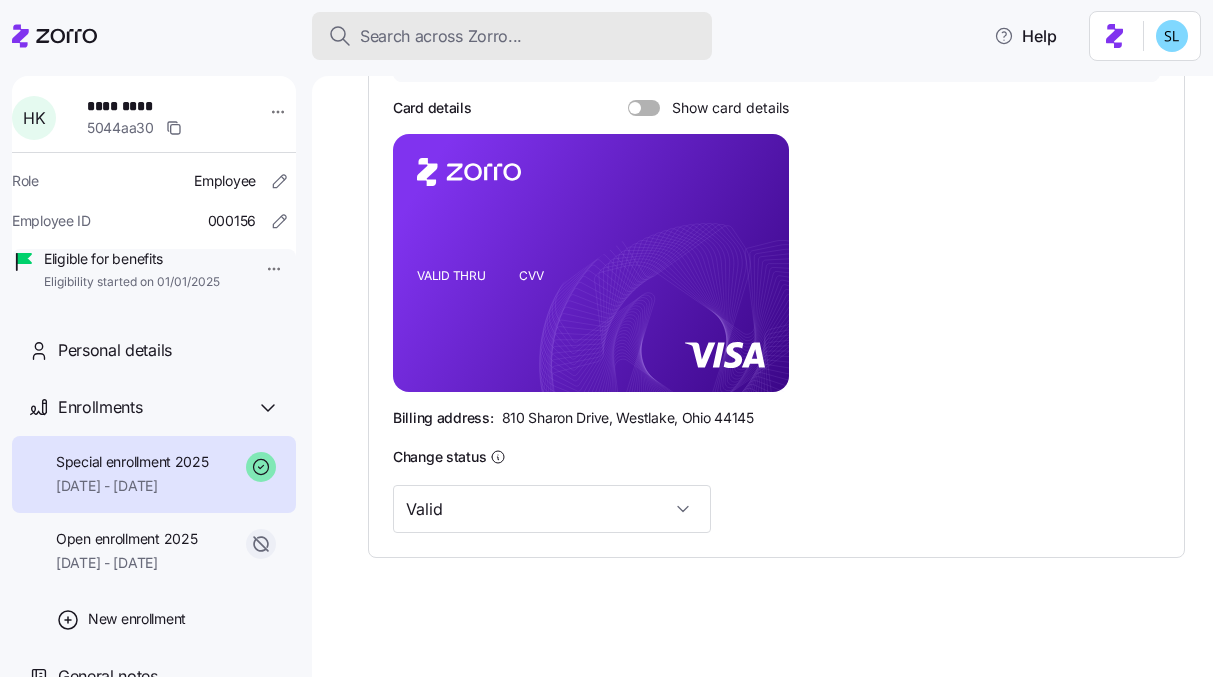 click on "Search across Zorro..." at bounding box center (441, 36) 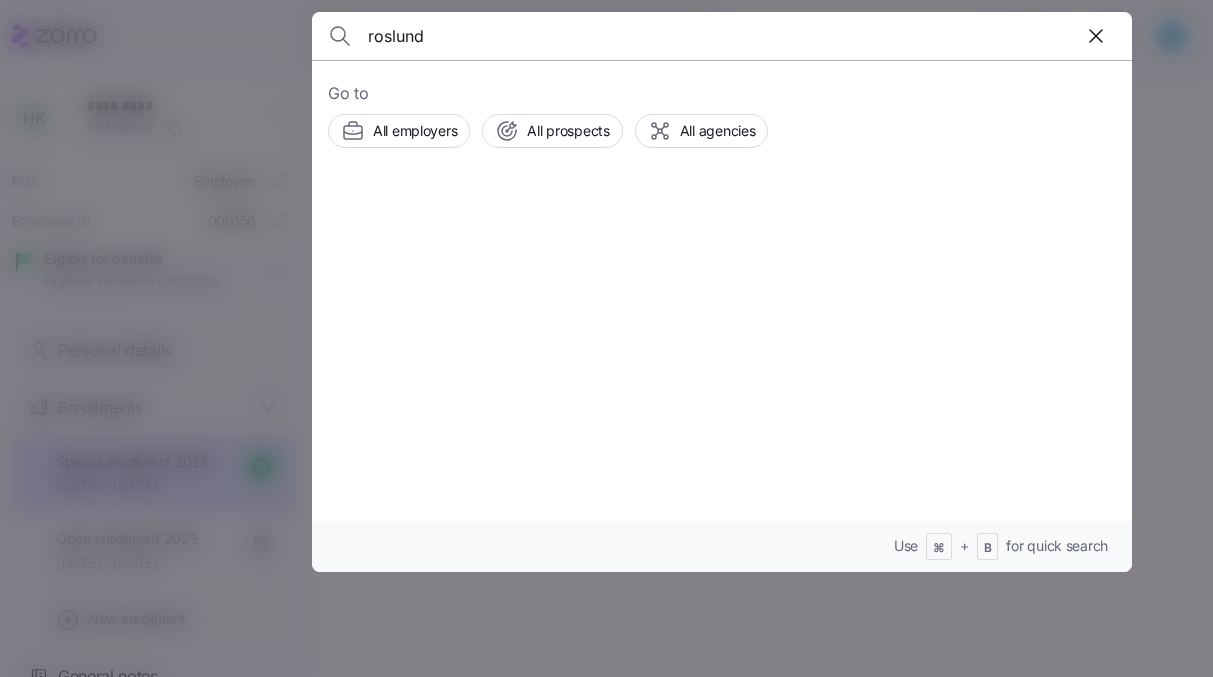 type on "roslund" 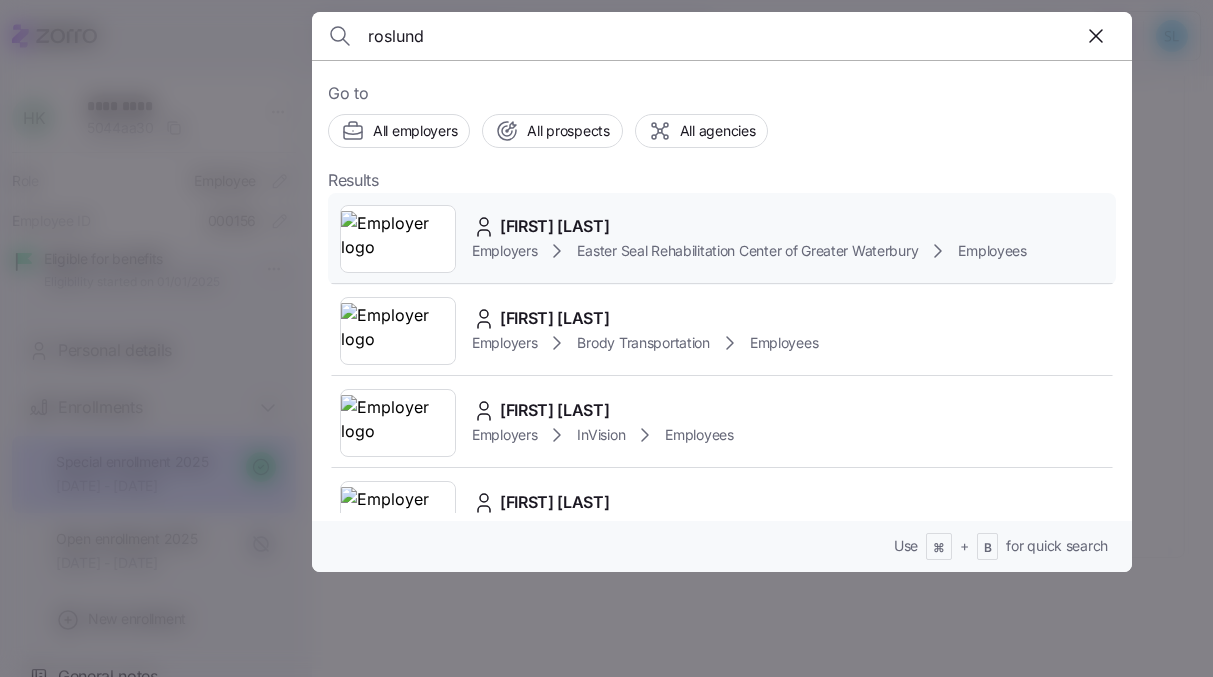 click on "[FIRST] [LAST]" at bounding box center [555, 226] 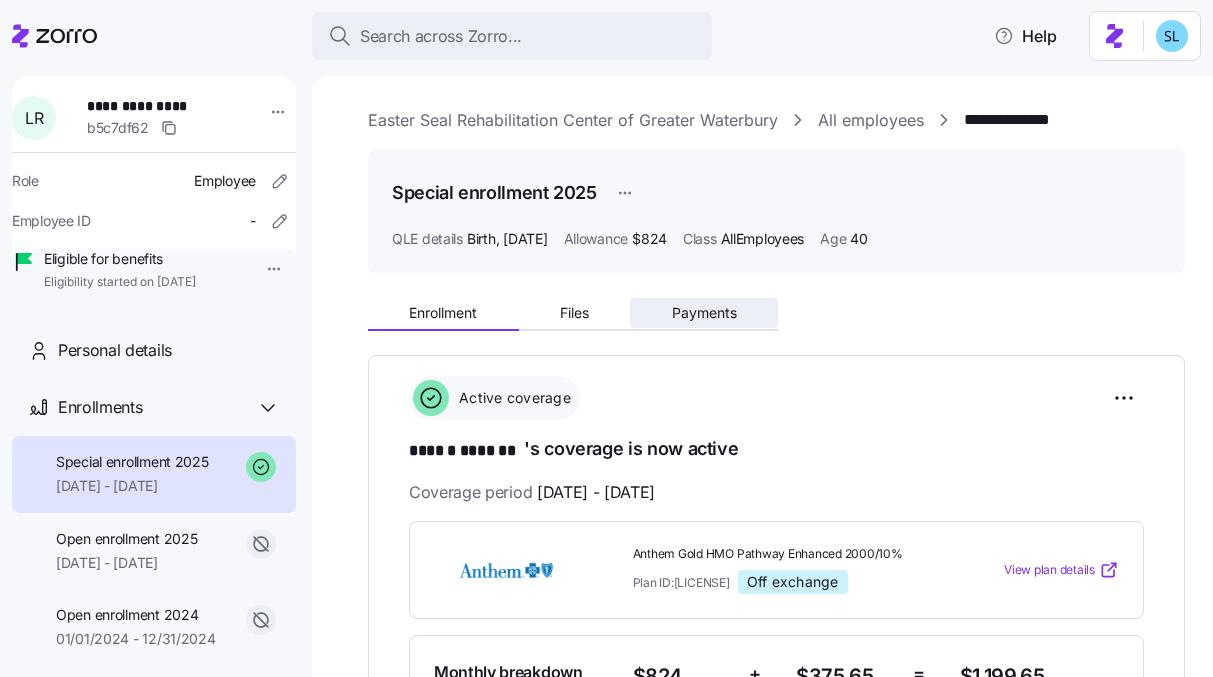 click on "Payments" at bounding box center [704, 313] 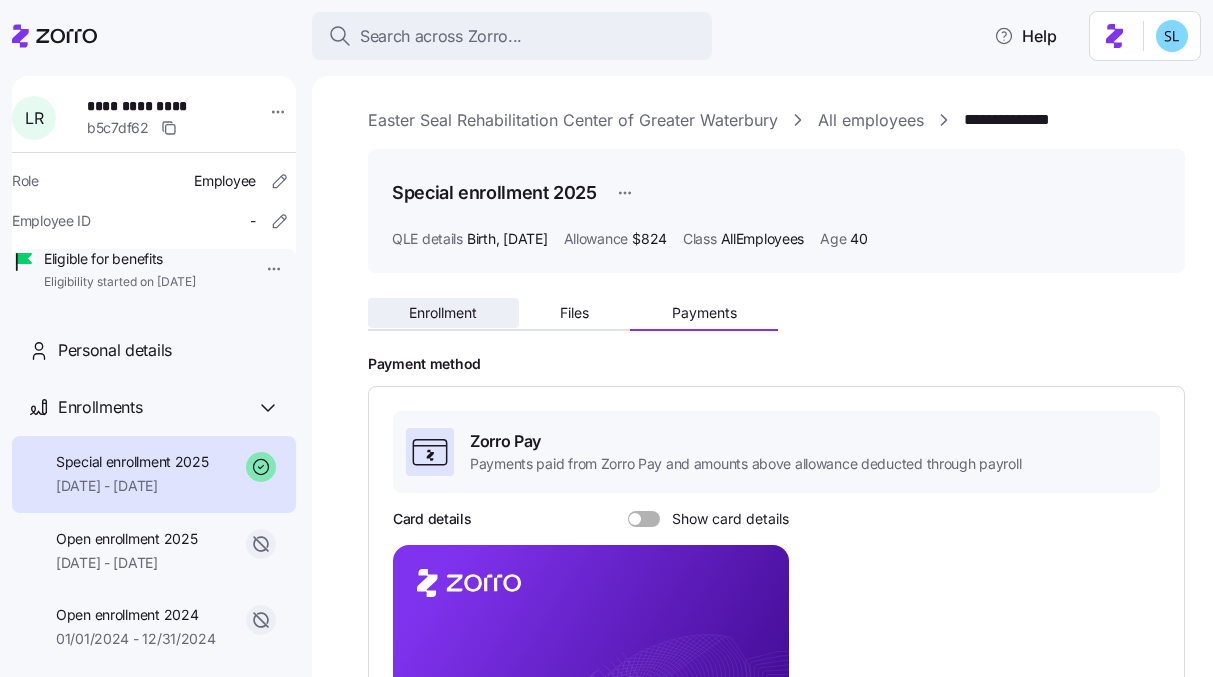 click on "Enrollment" at bounding box center [443, 313] 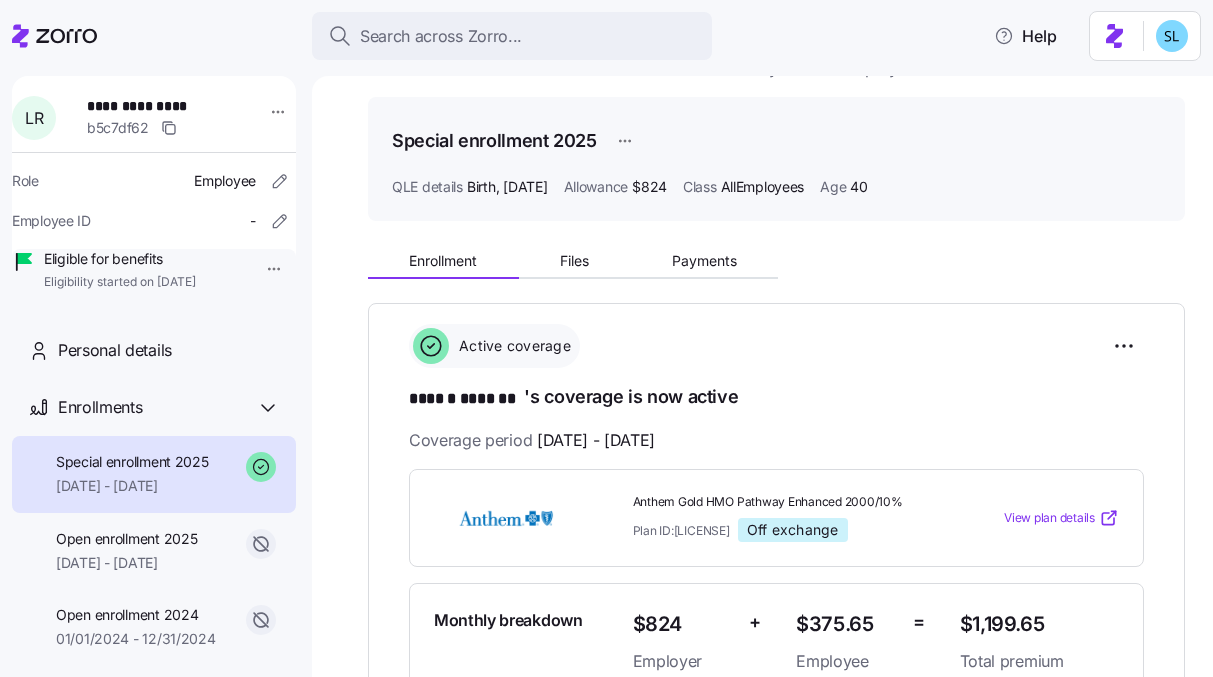 scroll, scrollTop: 72, scrollLeft: 0, axis: vertical 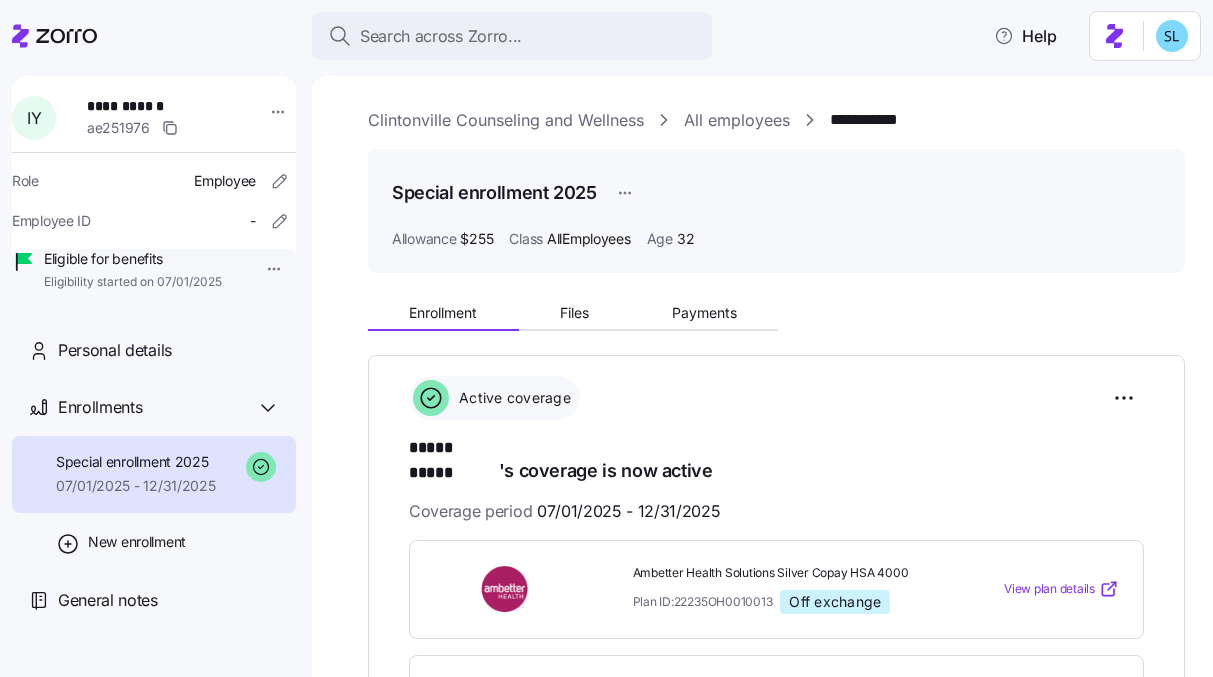 click on "**********" at bounding box center [776, 970] 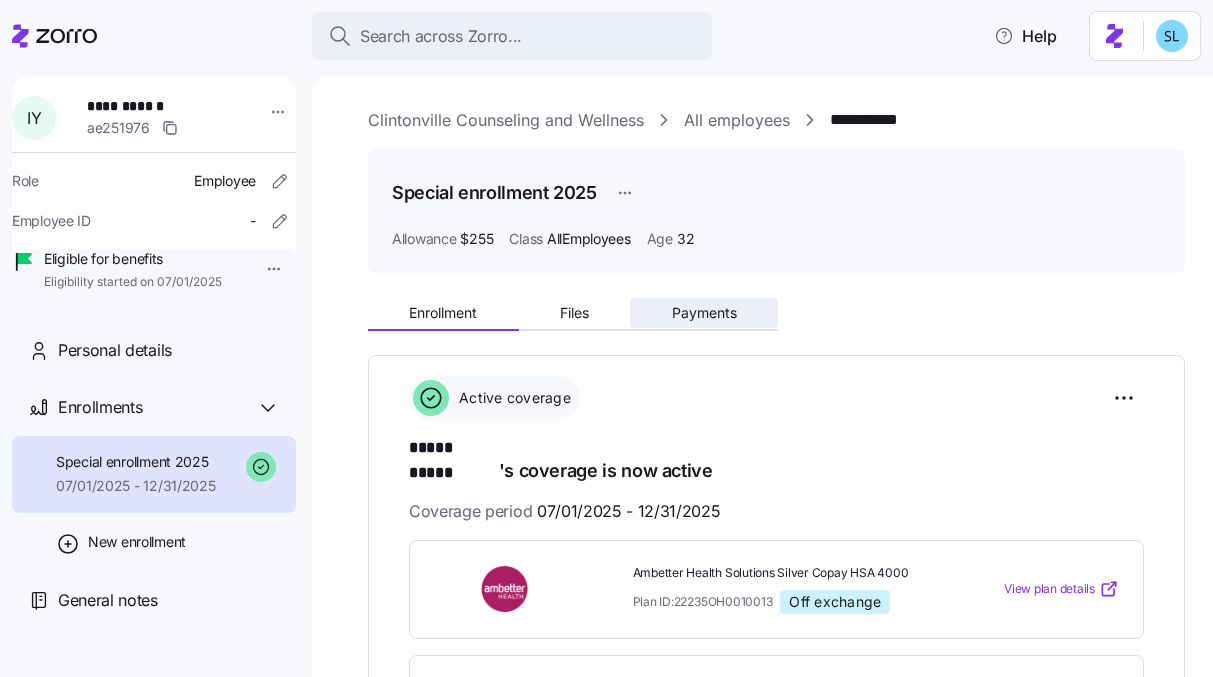 click on "Payments" at bounding box center (704, 313) 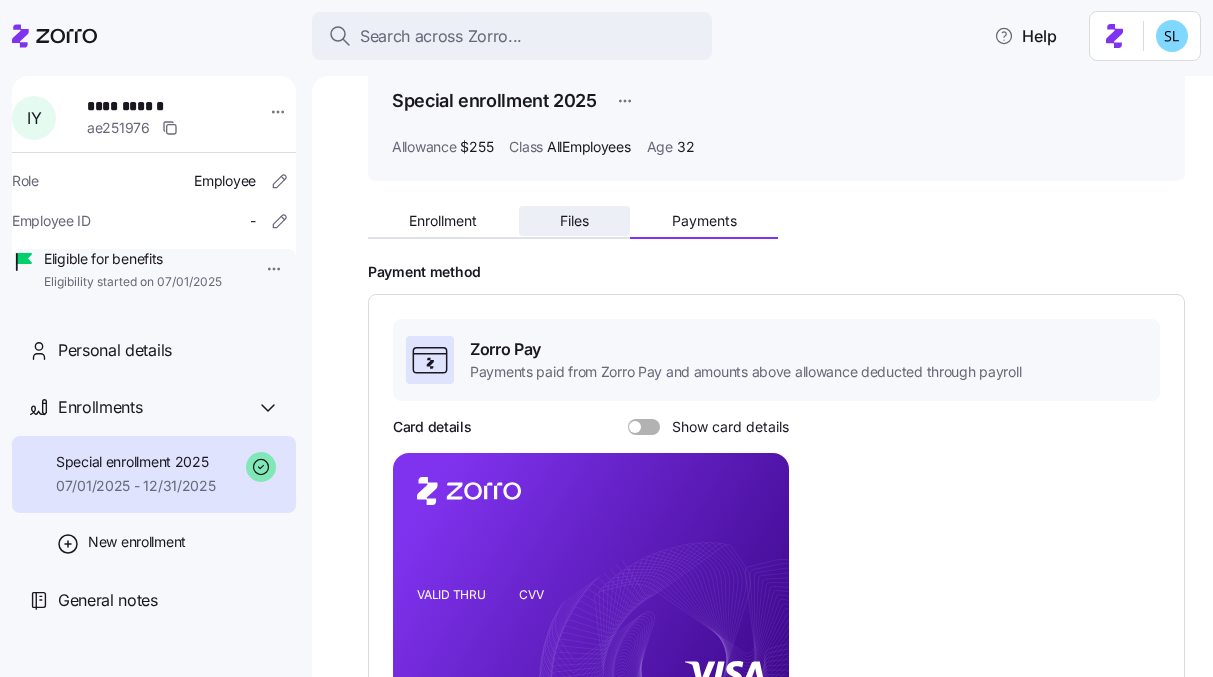 scroll, scrollTop: 92, scrollLeft: 0, axis: vertical 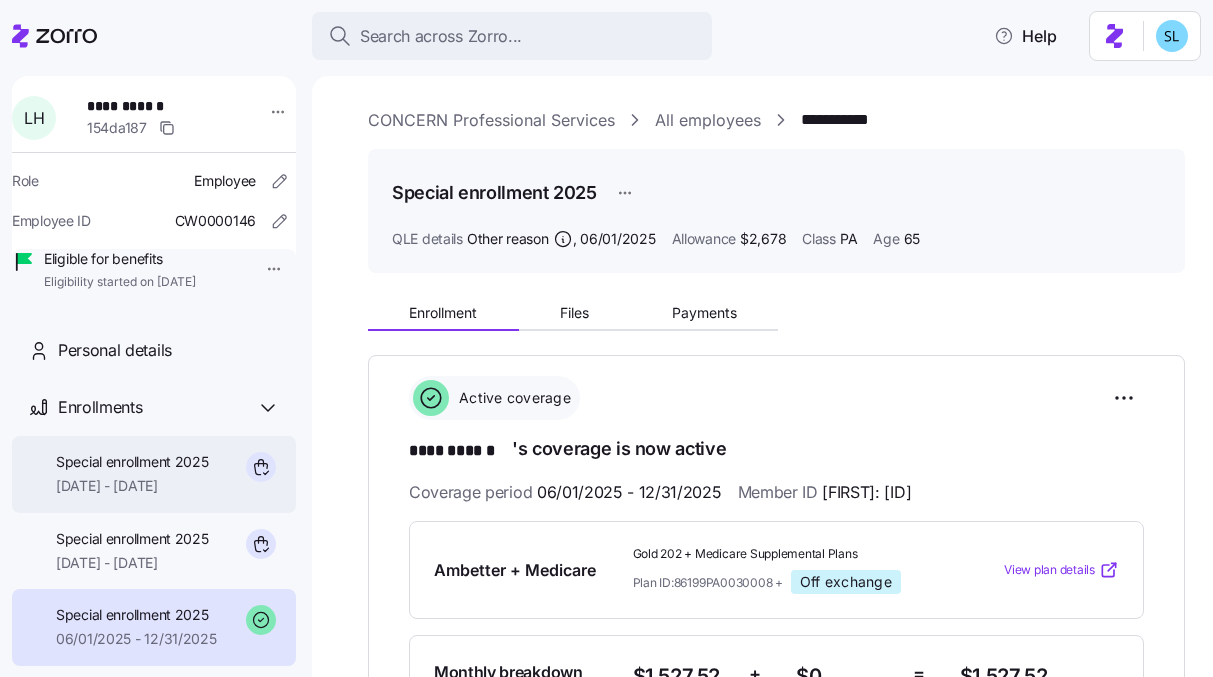 click on "Special enrollment 2025 [DATE] - [DATE]" at bounding box center [154, 474] 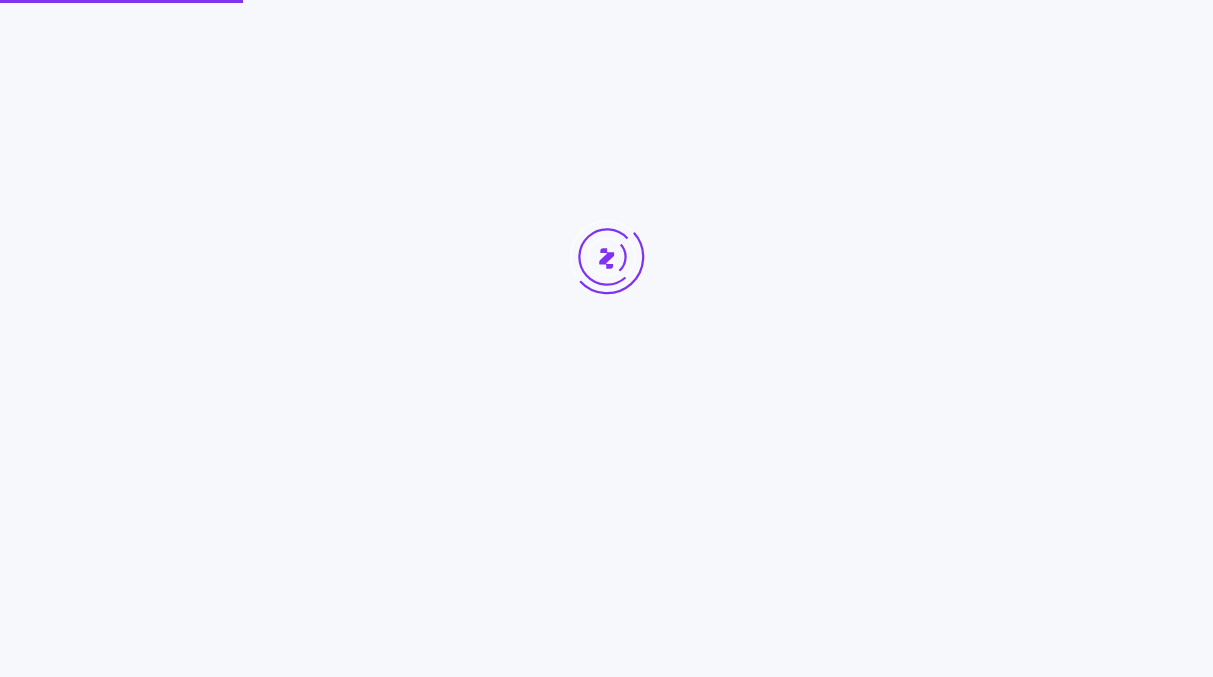 scroll, scrollTop: 0, scrollLeft: 0, axis: both 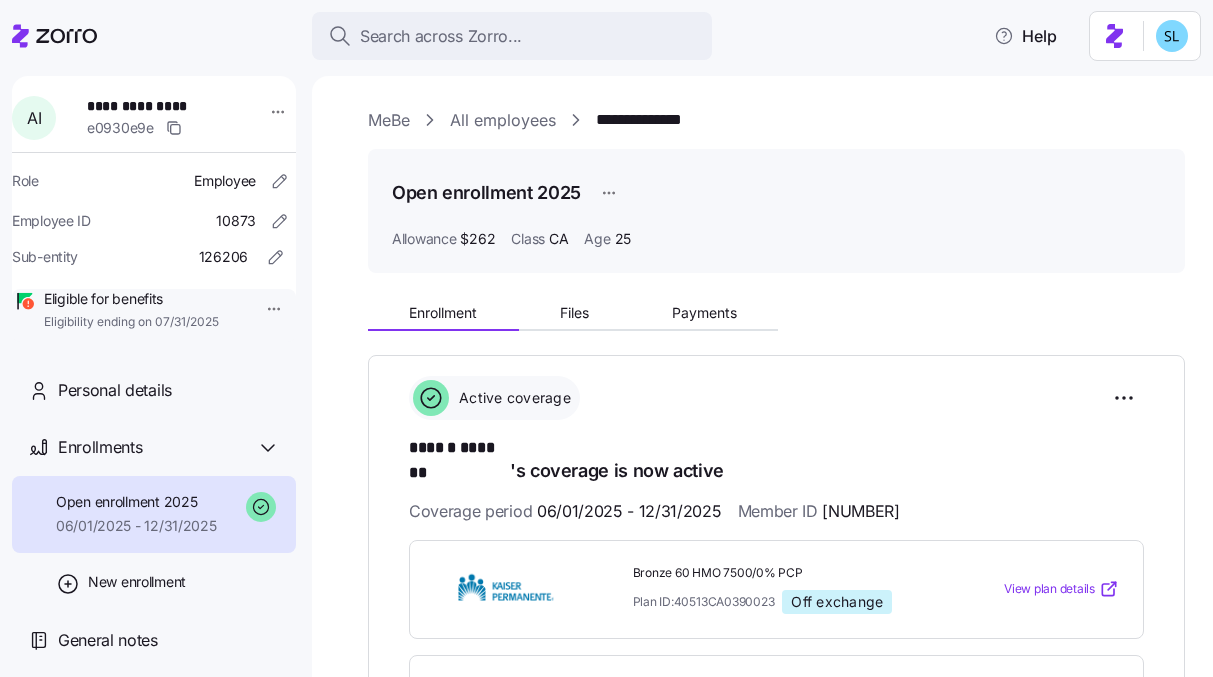click on "******   *******" at bounding box center (459, 448) 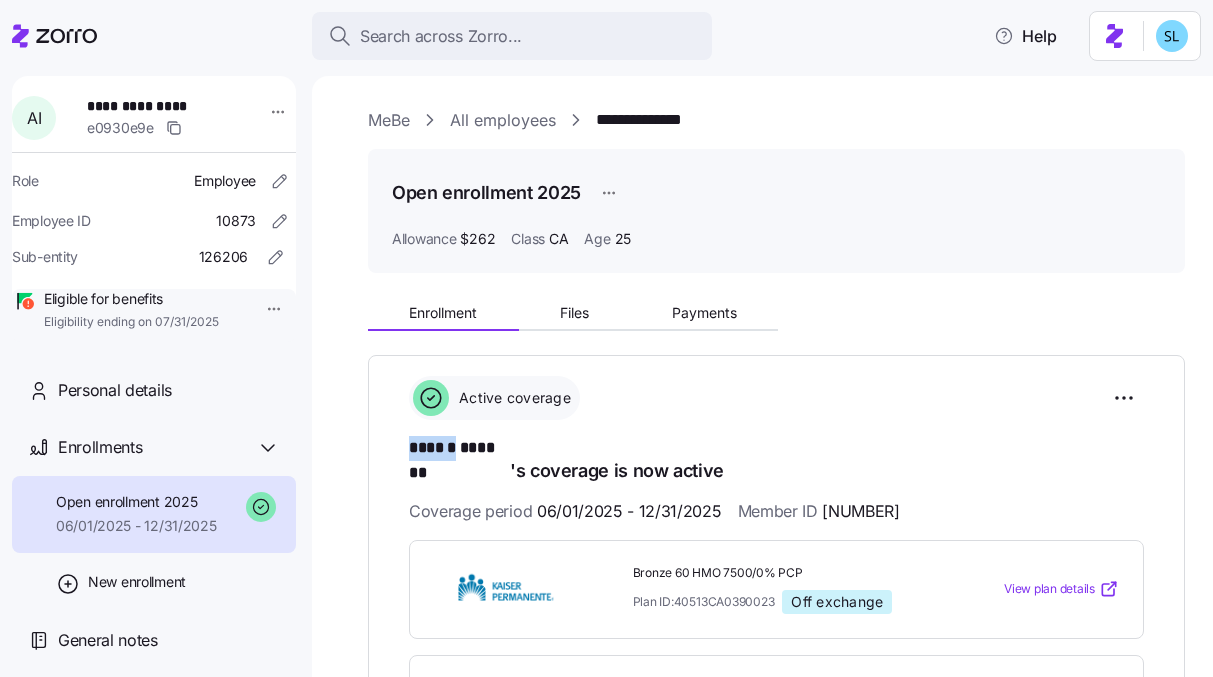 click on "******   *******" at bounding box center [459, 448] 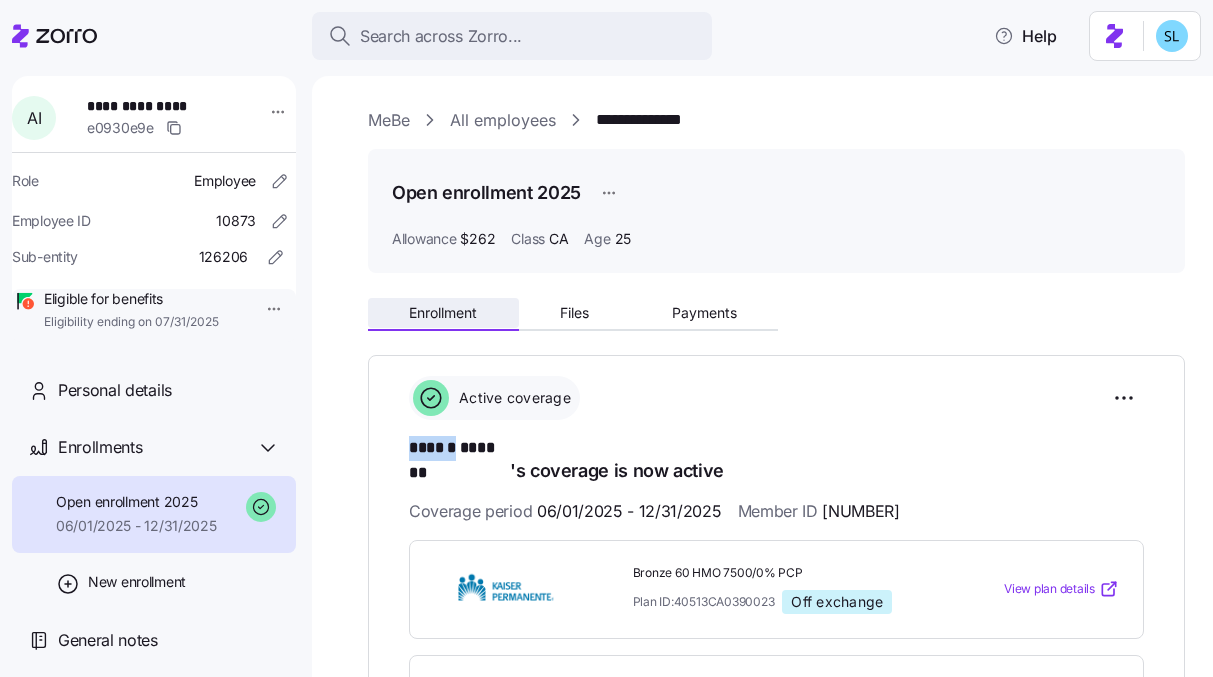 copy on "******" 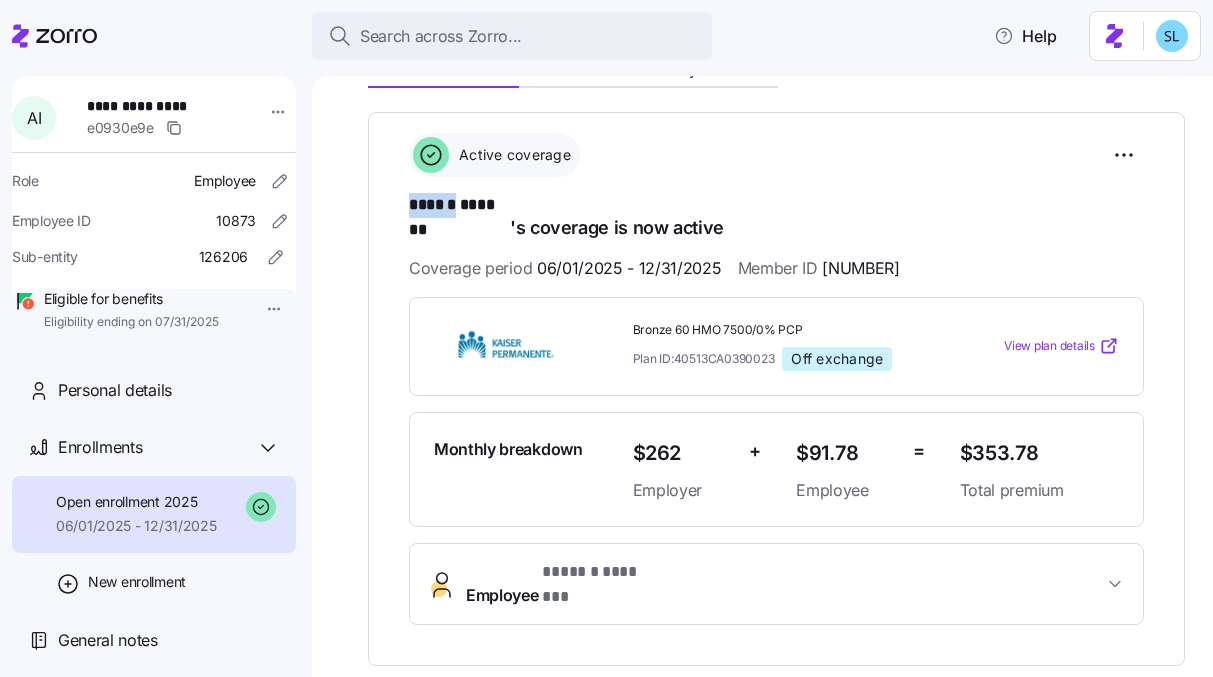 scroll, scrollTop: 12, scrollLeft: 0, axis: vertical 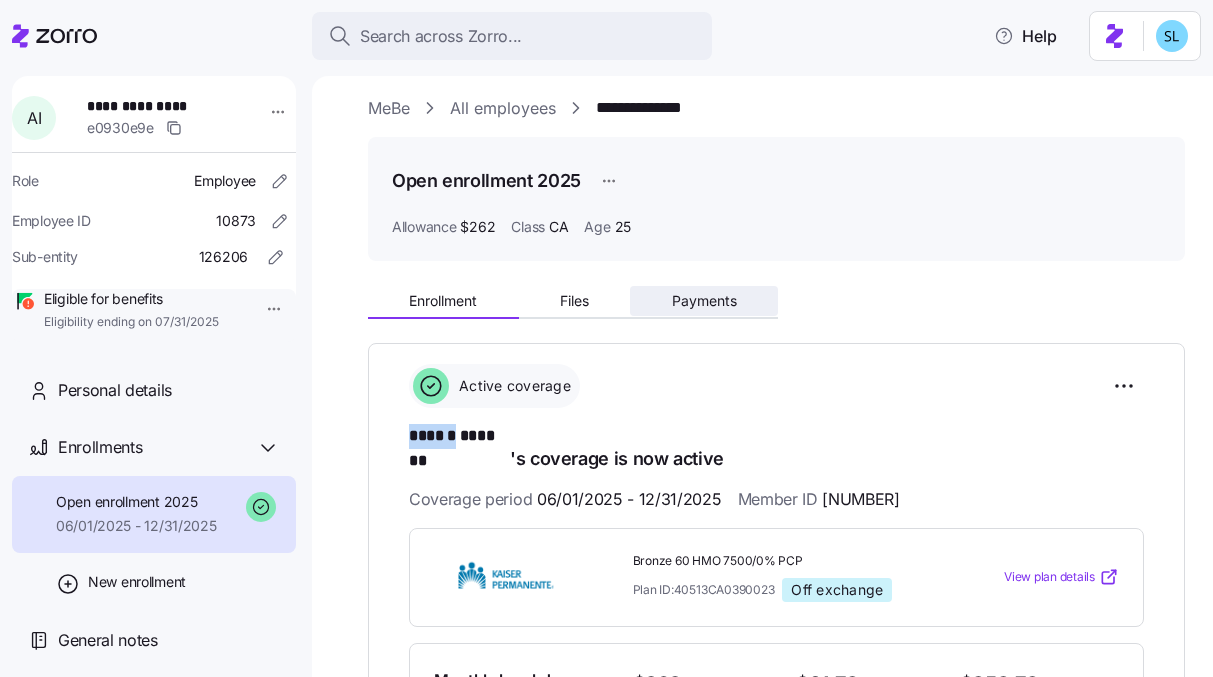 click on "Payments" at bounding box center (704, 301) 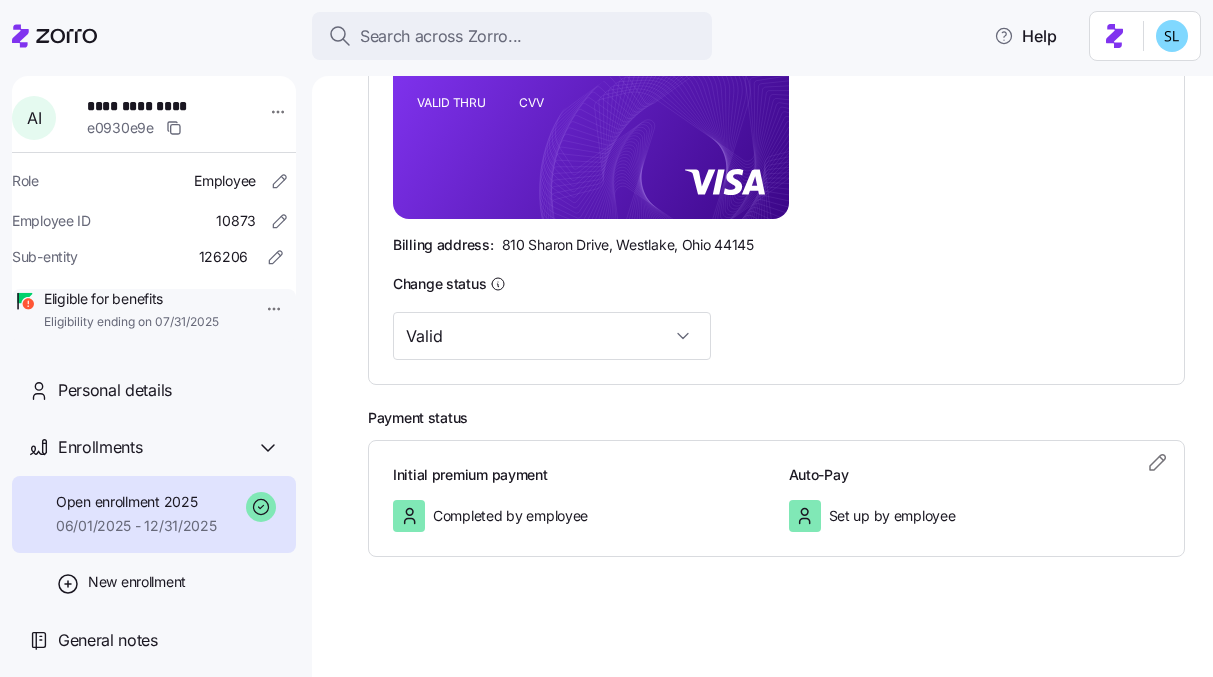 scroll, scrollTop: 0, scrollLeft: 0, axis: both 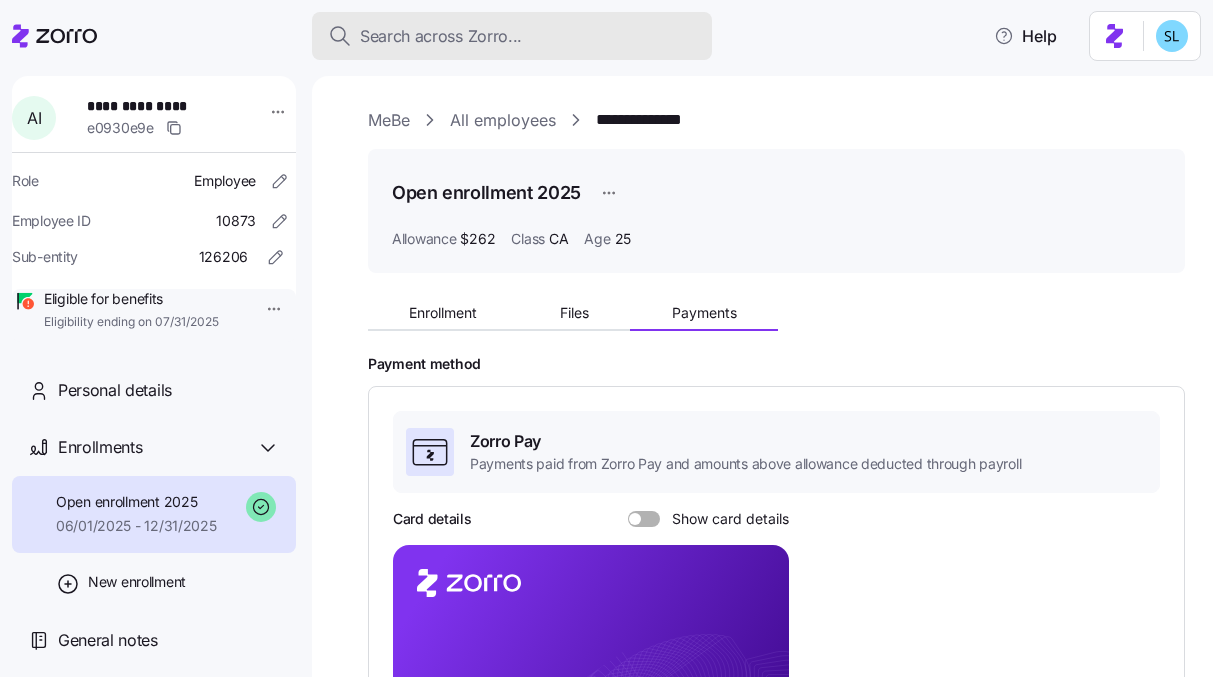 click on "Search across Zorro..." at bounding box center [441, 36] 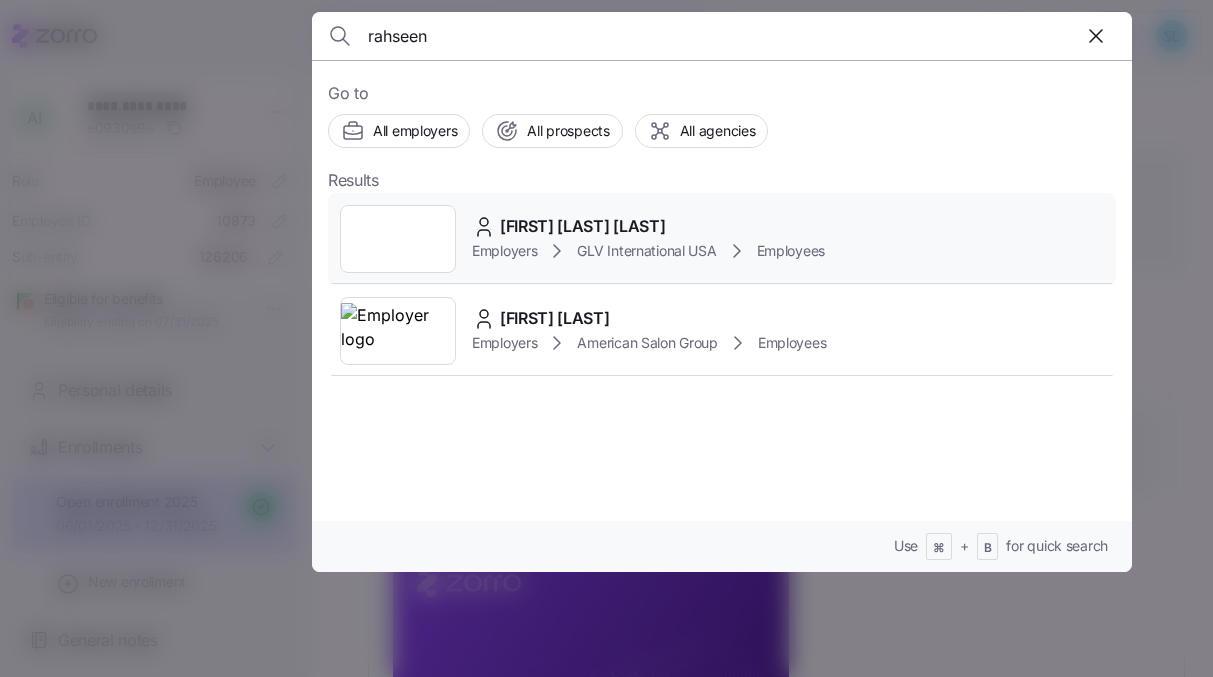 type on "rahseen" 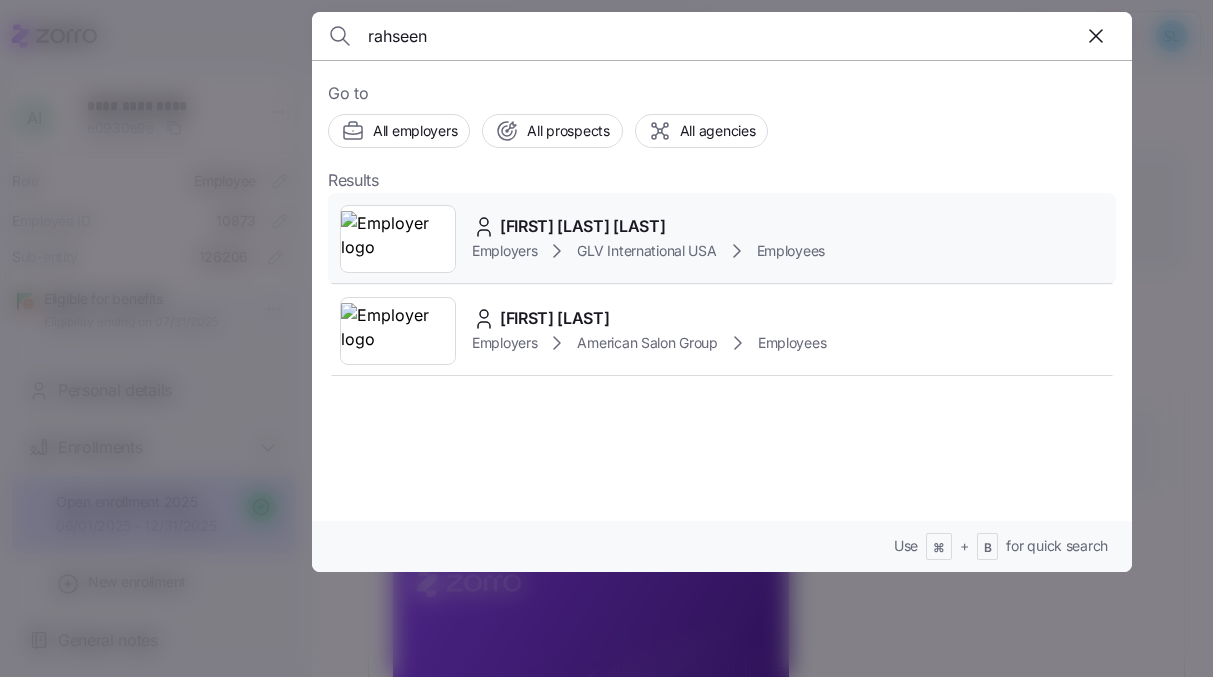 click on "Rahseen Esmail Pour" at bounding box center (582, 226) 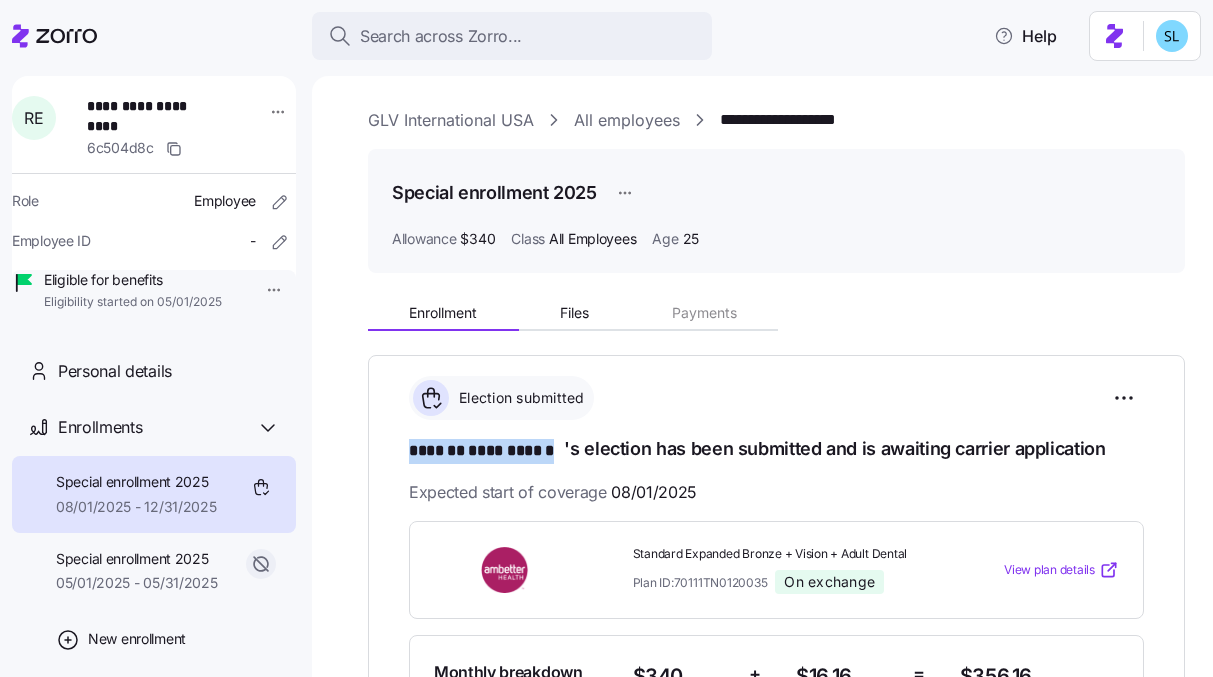 drag, startPoint x: 563, startPoint y: 448, endPoint x: 412, endPoint y: 435, distance: 151.55856 